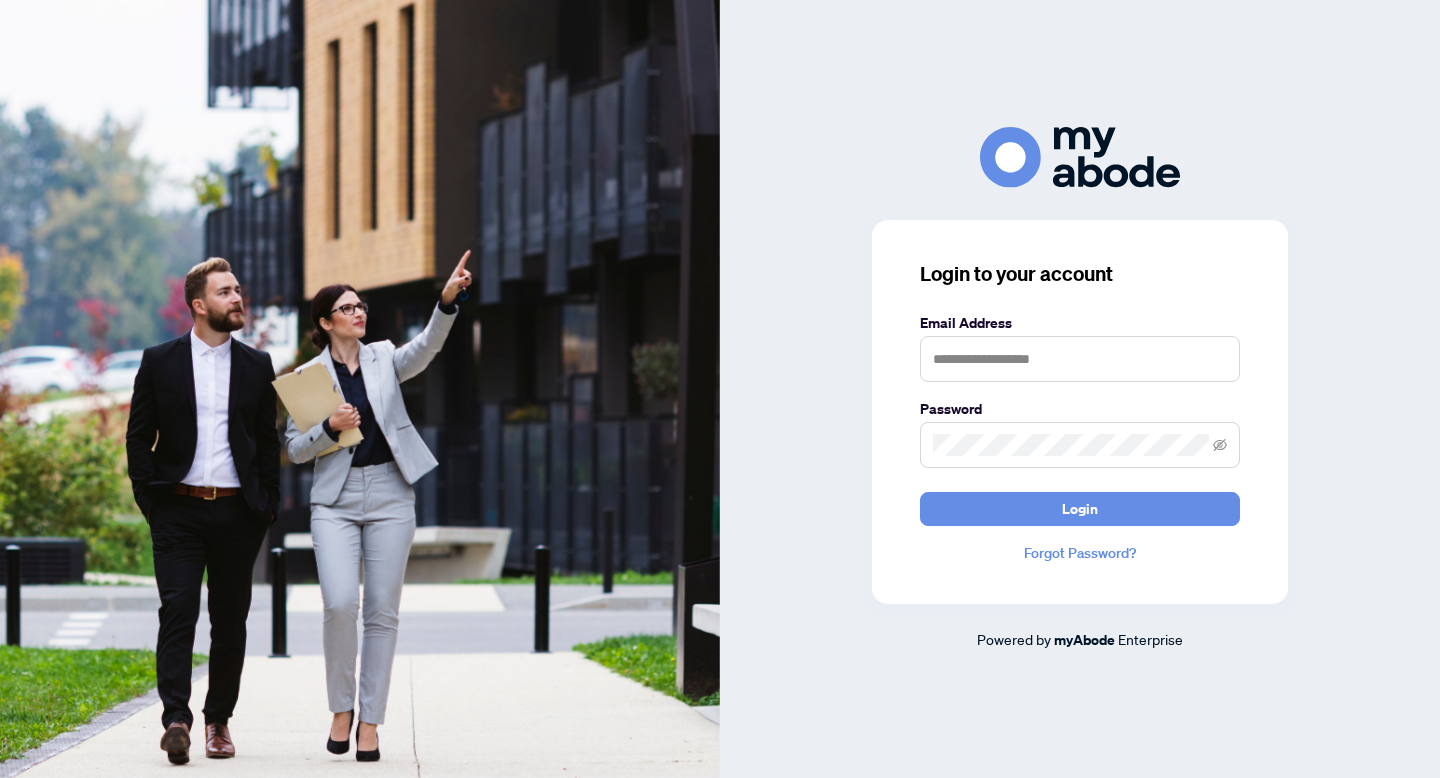 scroll, scrollTop: 0, scrollLeft: 0, axis: both 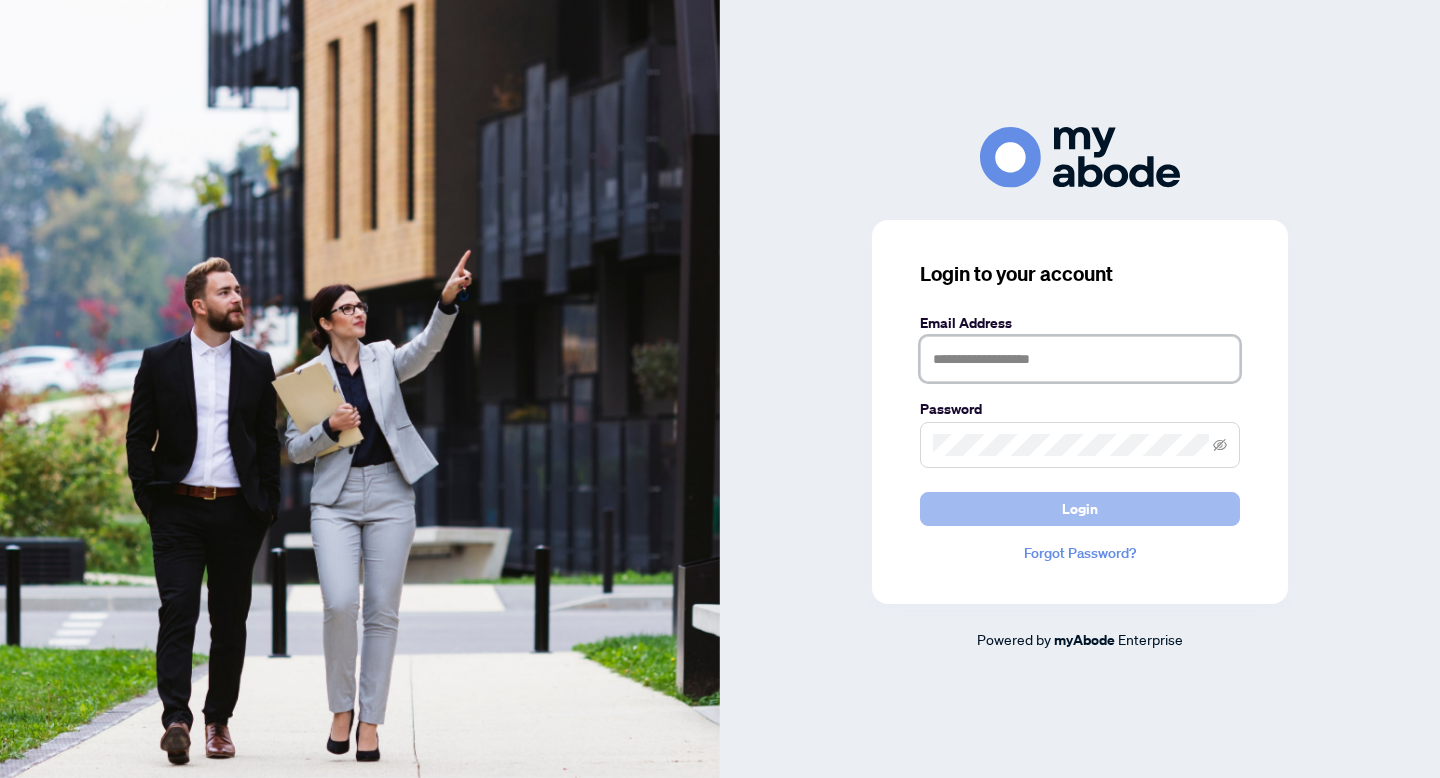 type on "**********" 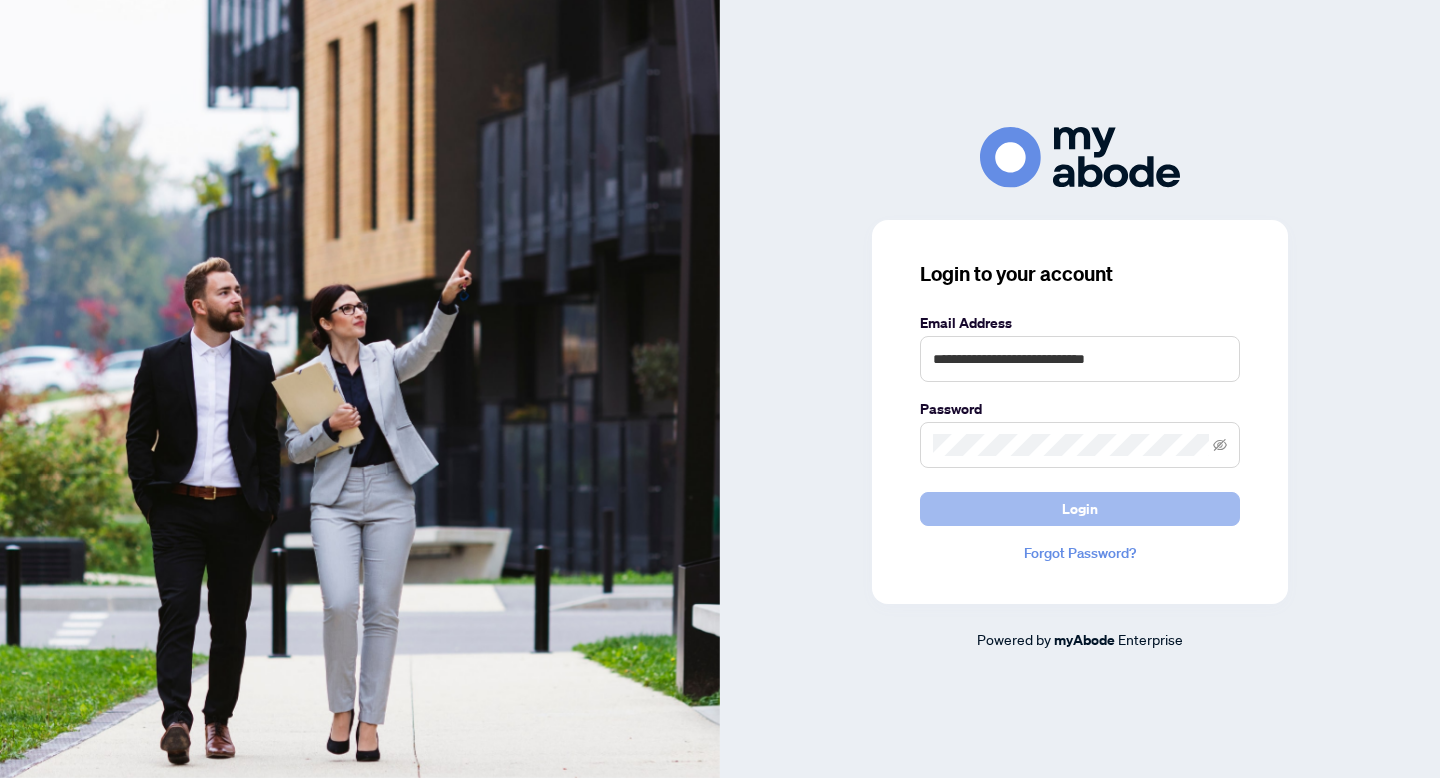 click on "Login" at bounding box center [1080, 509] 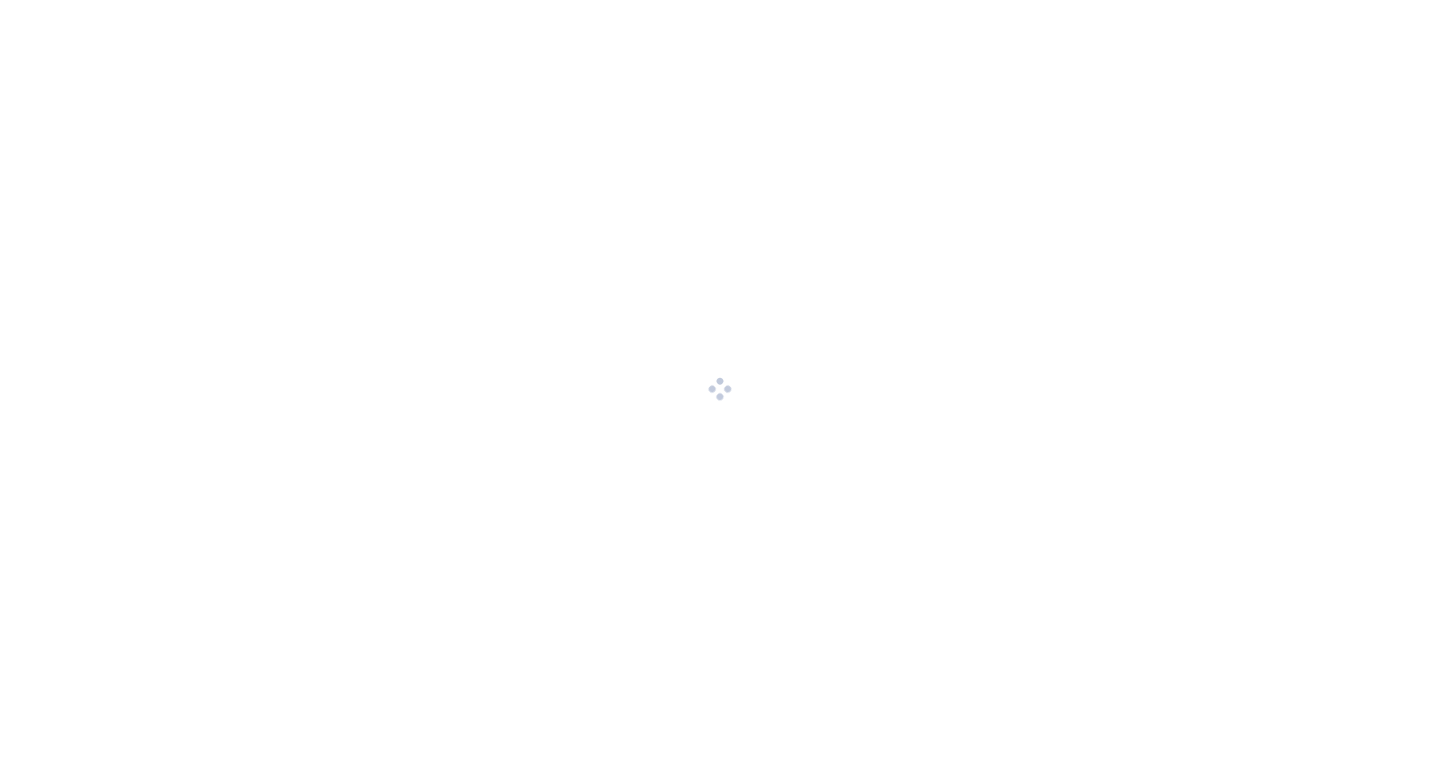 scroll, scrollTop: 0, scrollLeft: 0, axis: both 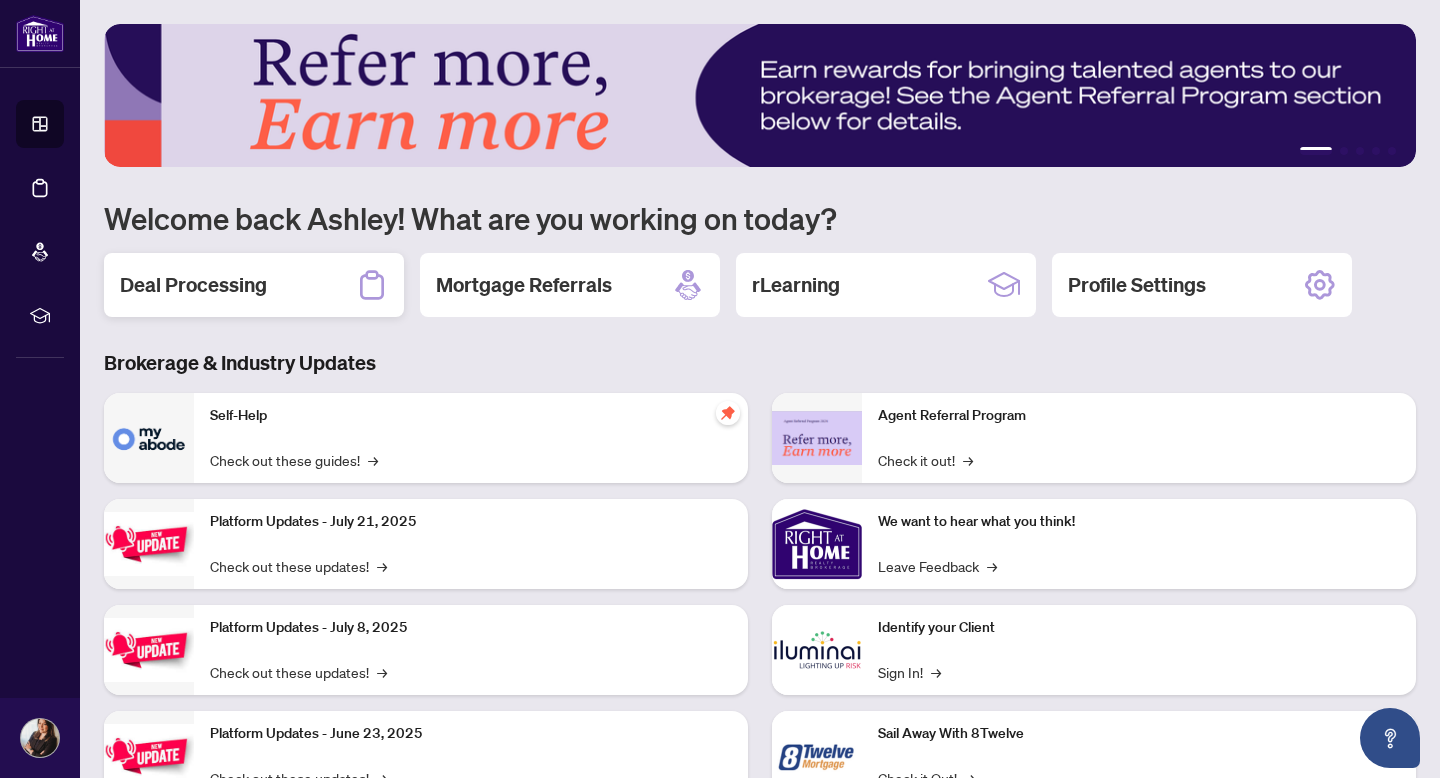 click on "Deal Processing" at bounding box center (254, 285) 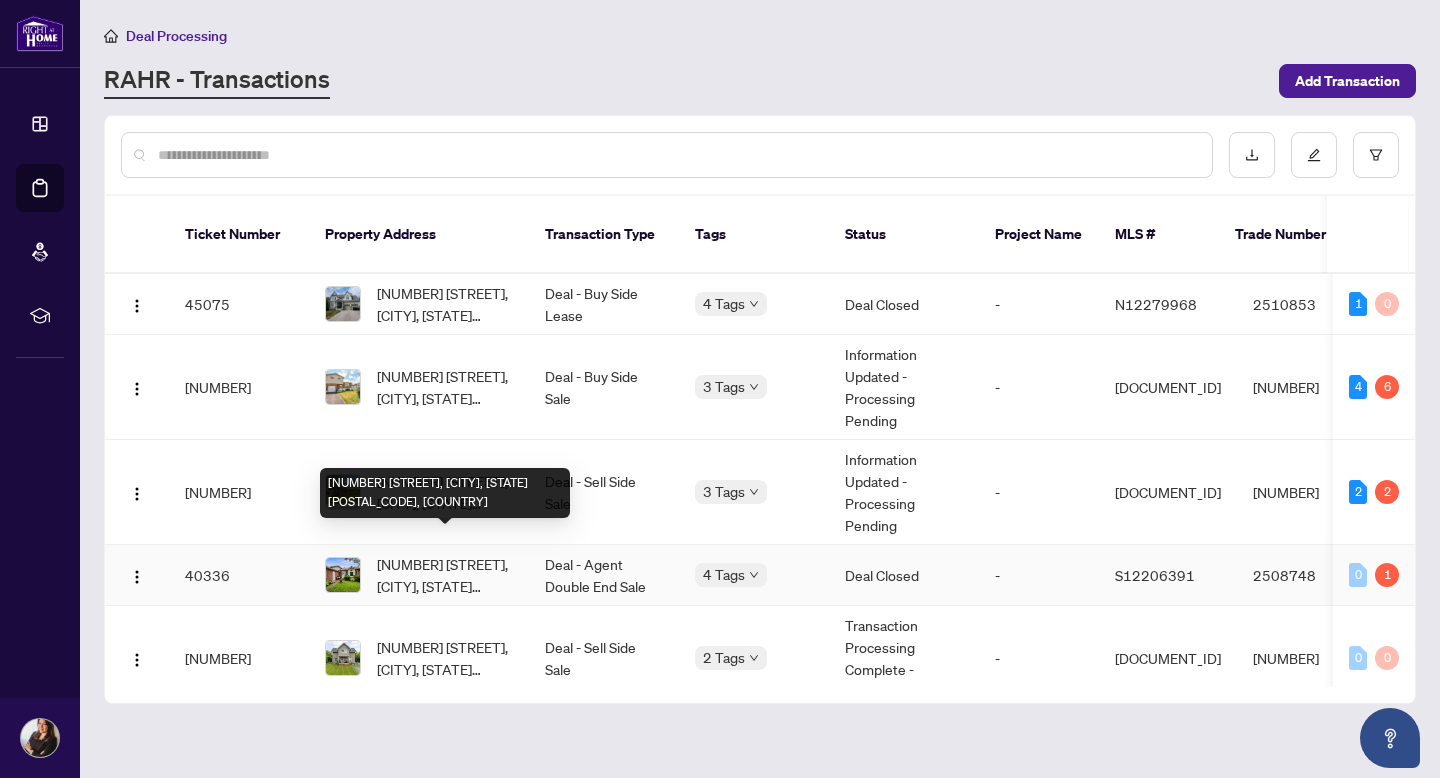 click on "[NUMBER] [STREET], [CITY], [STATE] [POSTAL_CODE], [COUNTRY]" at bounding box center [445, 575] 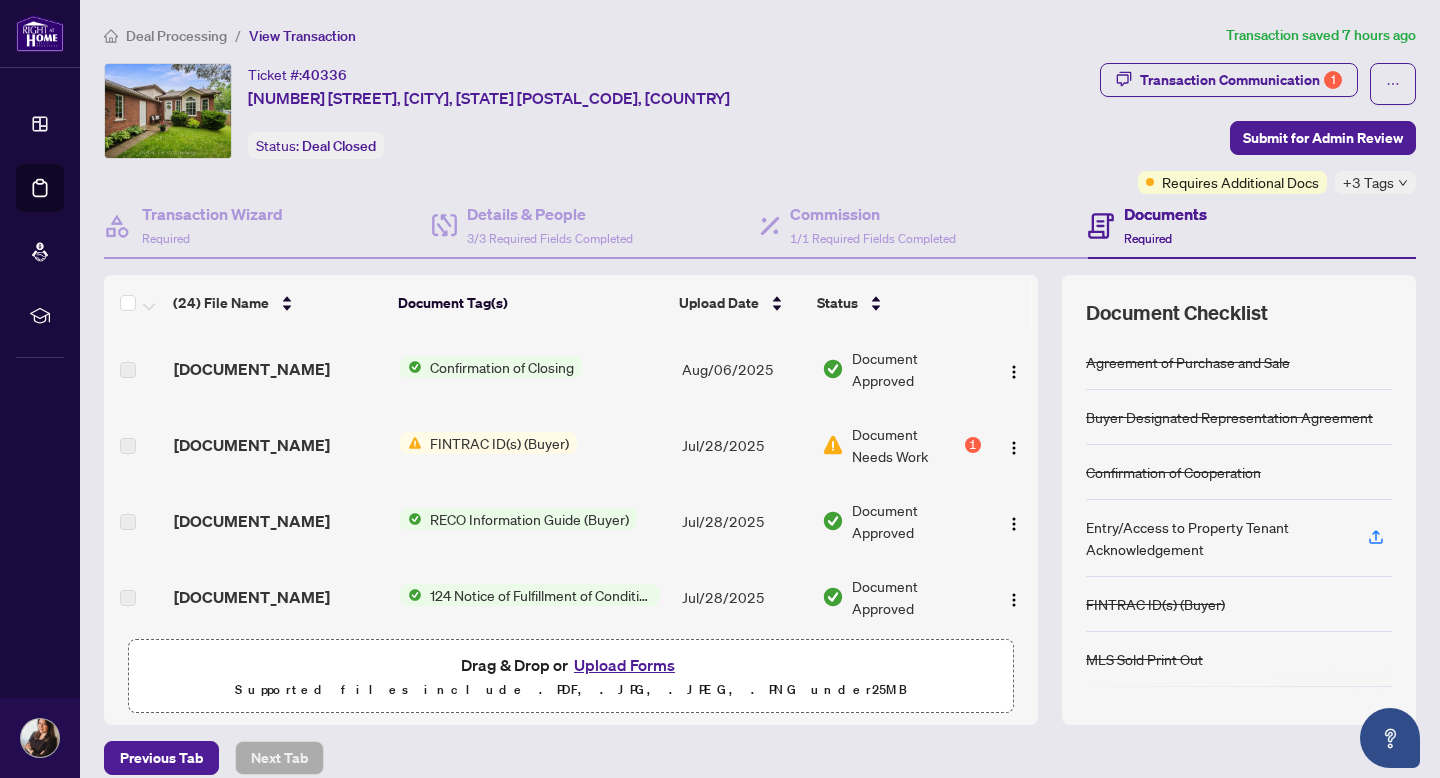 click on "Confirmation of Closing" at bounding box center (502, 367) 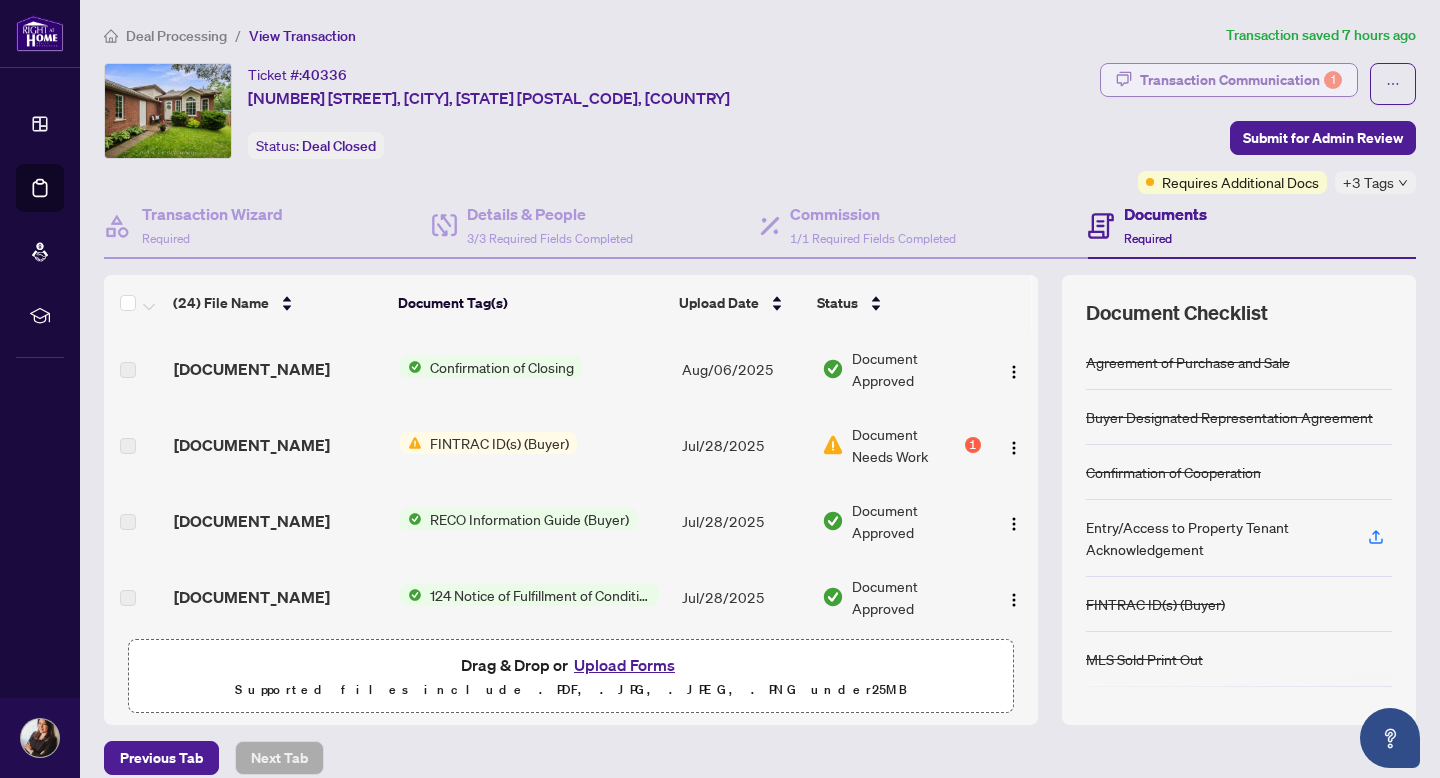 click 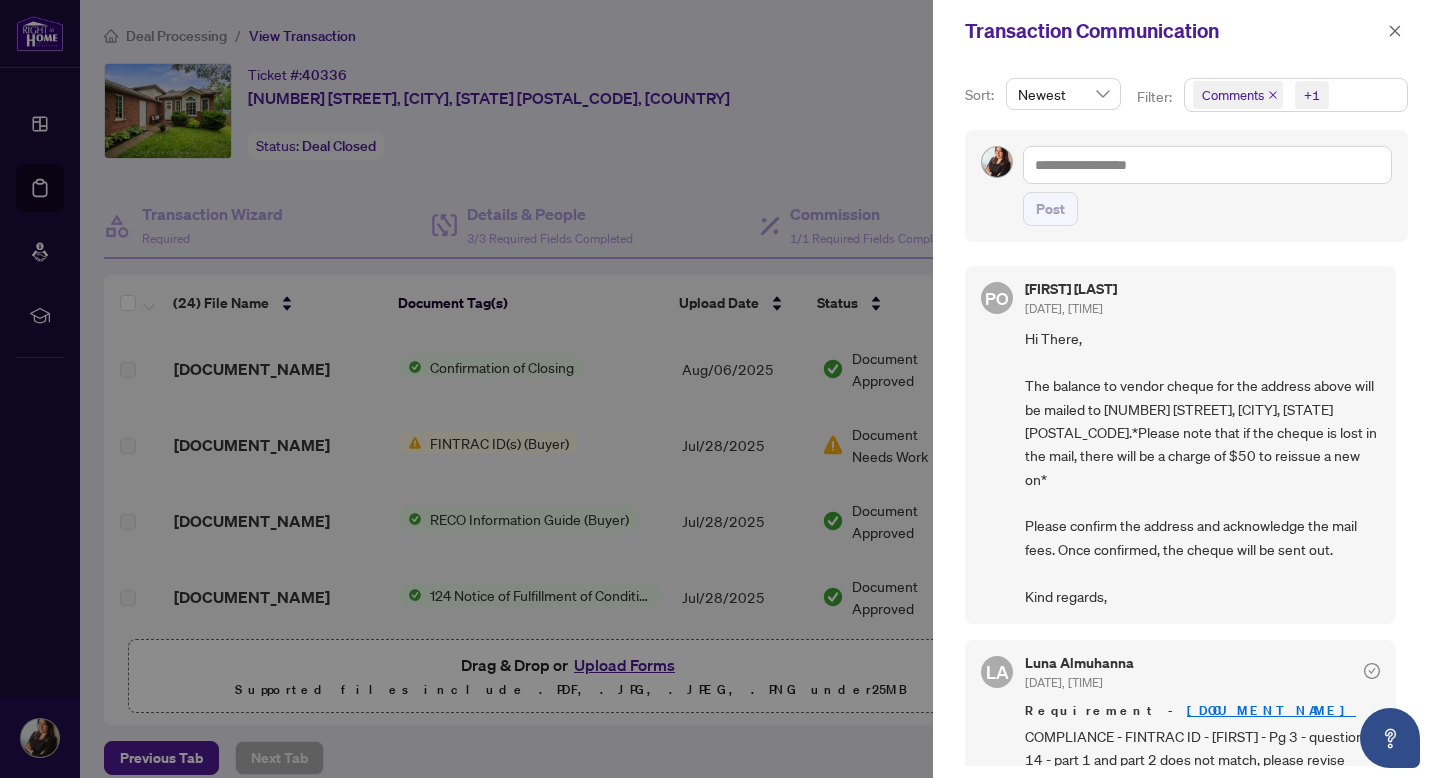 scroll, scrollTop: 1, scrollLeft: 0, axis: vertical 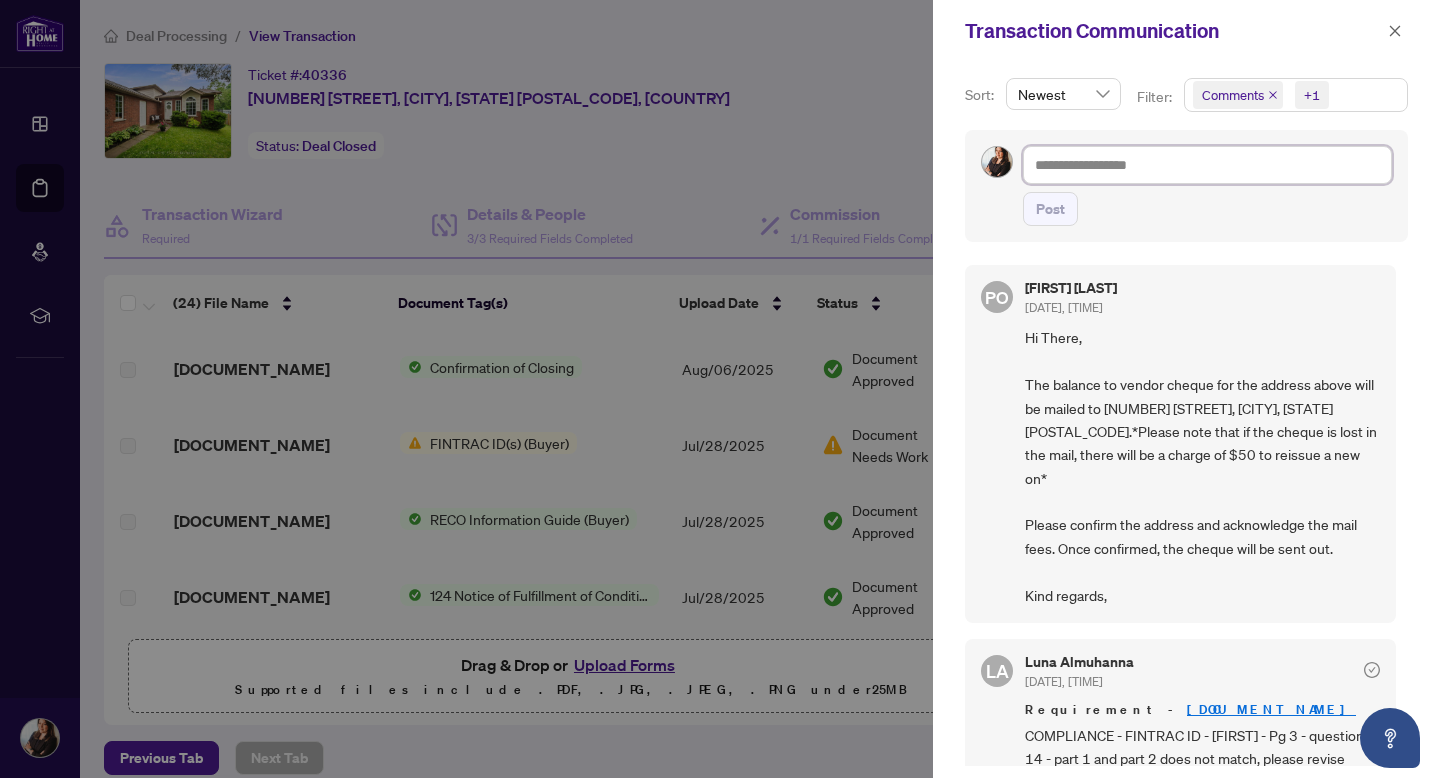 click at bounding box center [1207, 165] 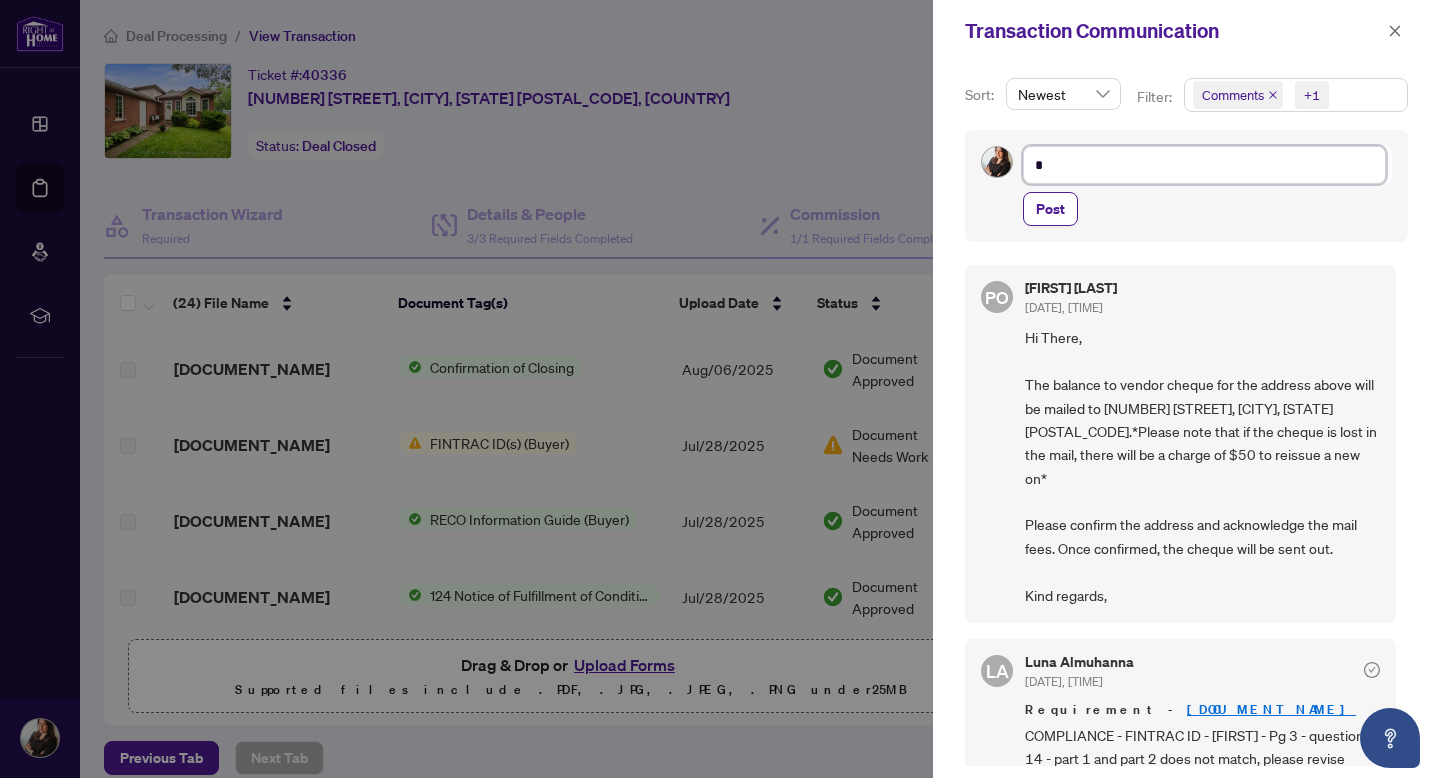 type on "**" 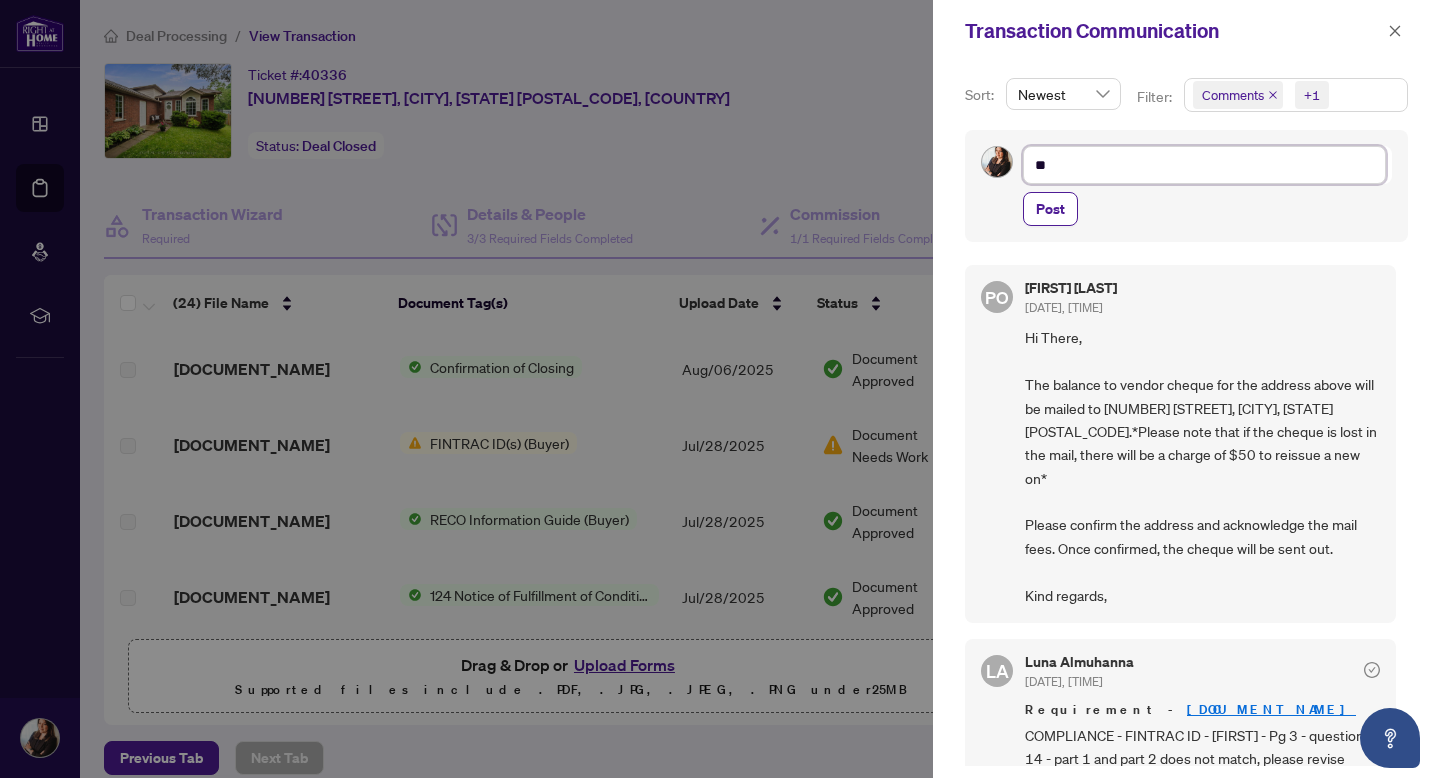 type on "**" 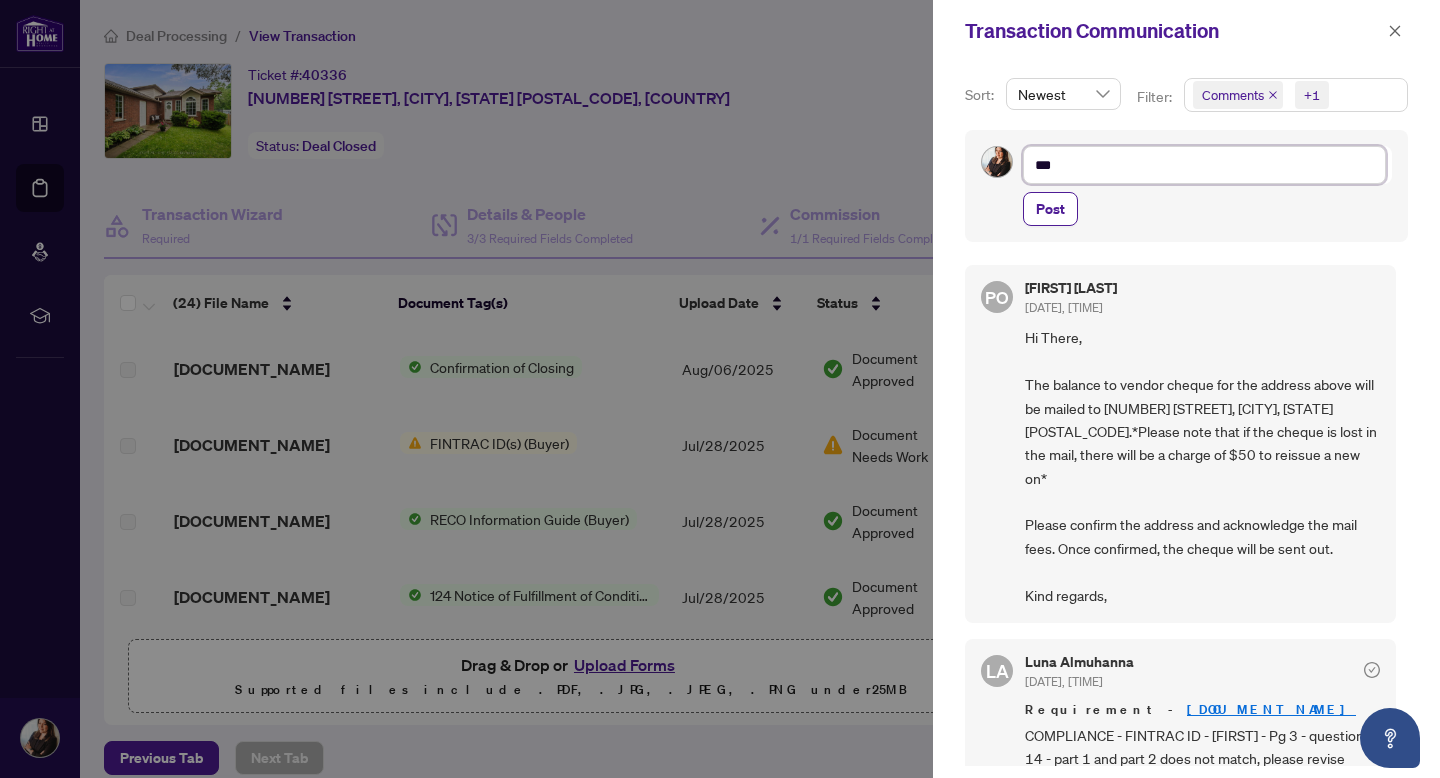 type on "****" 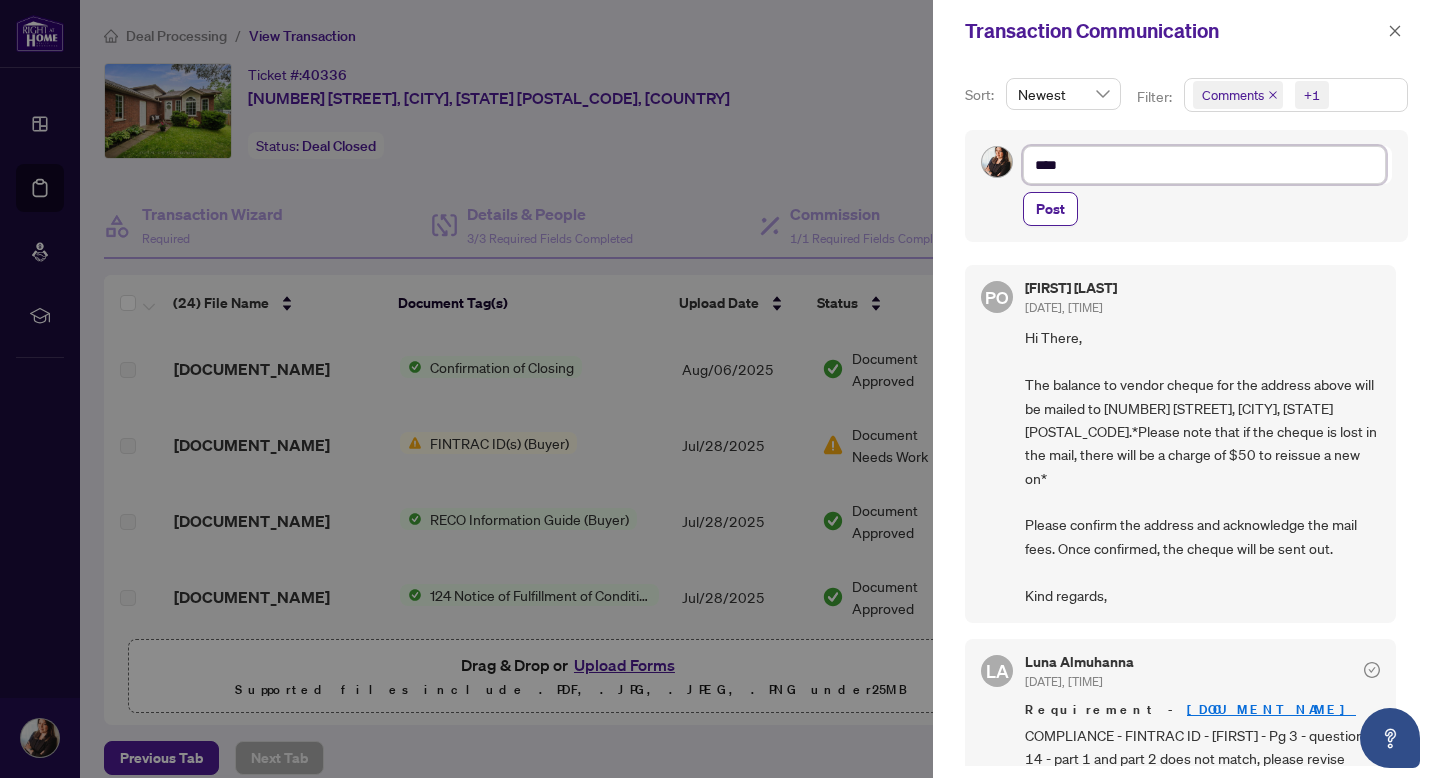 type on "*****" 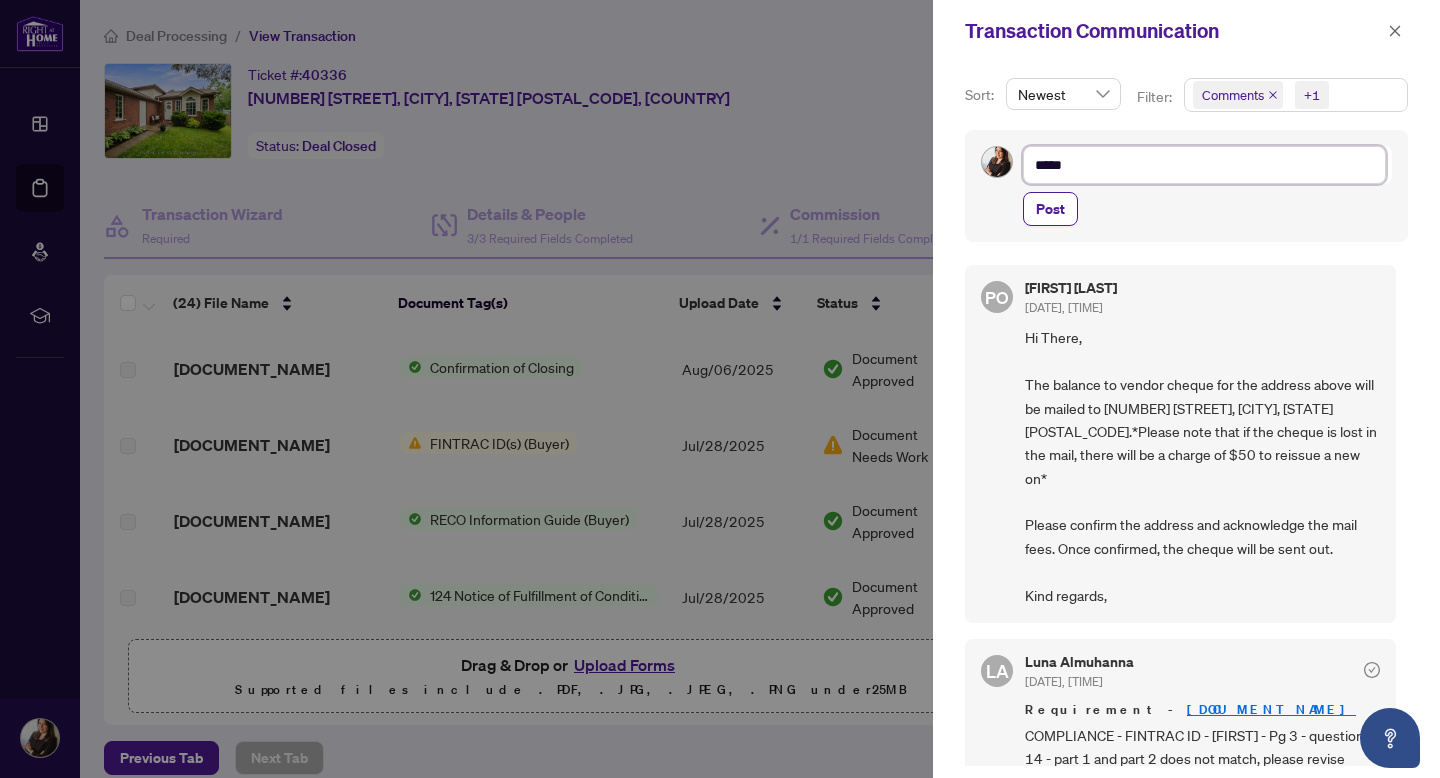 type on "******" 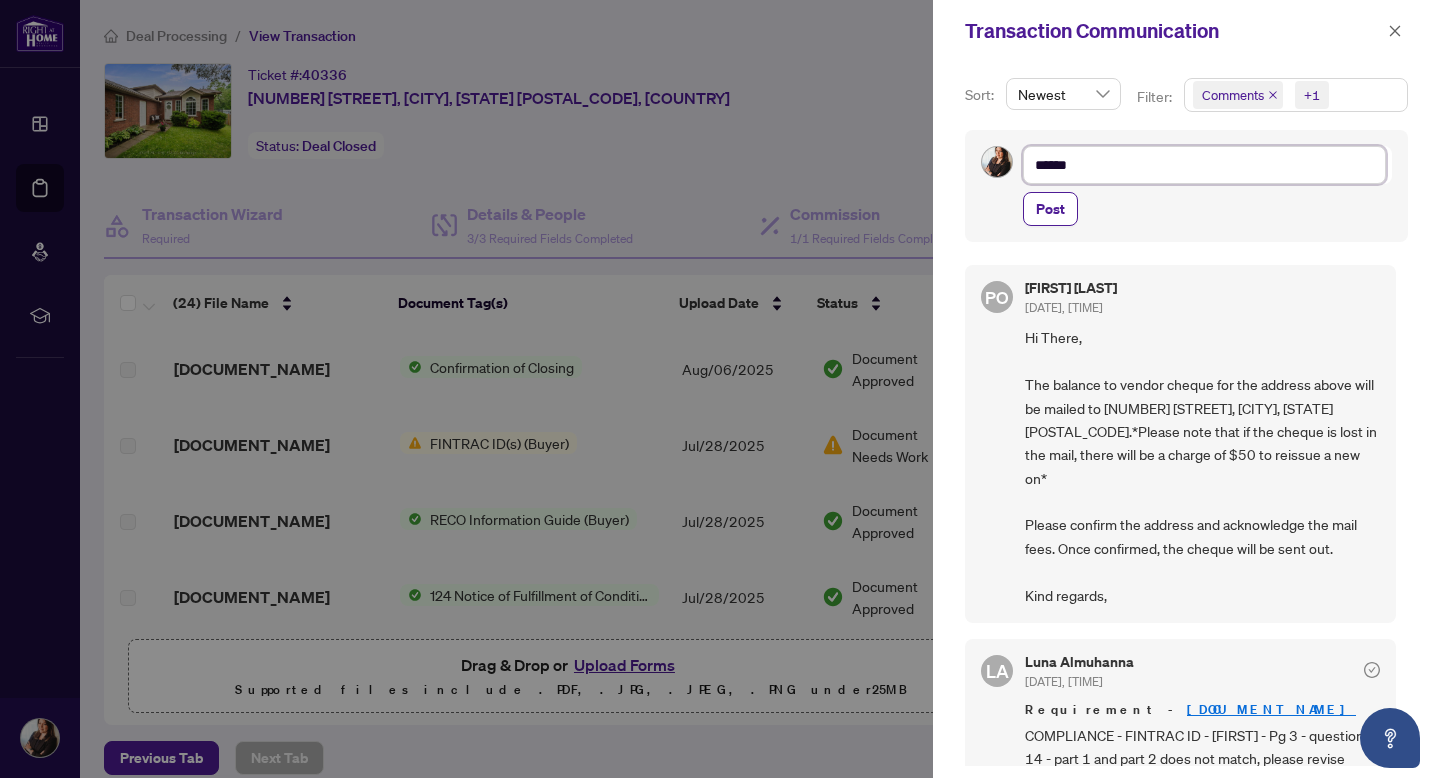 type on "*******" 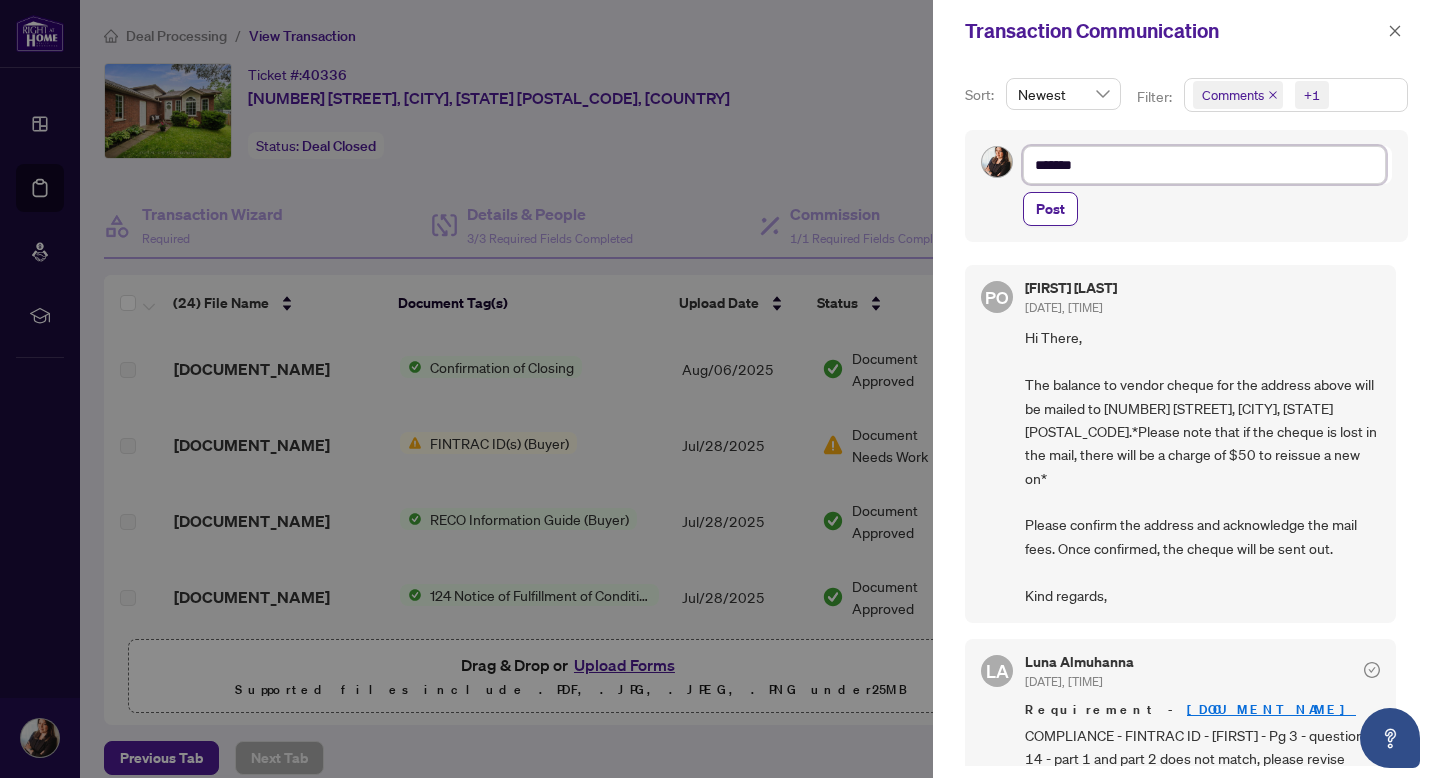 type on "********" 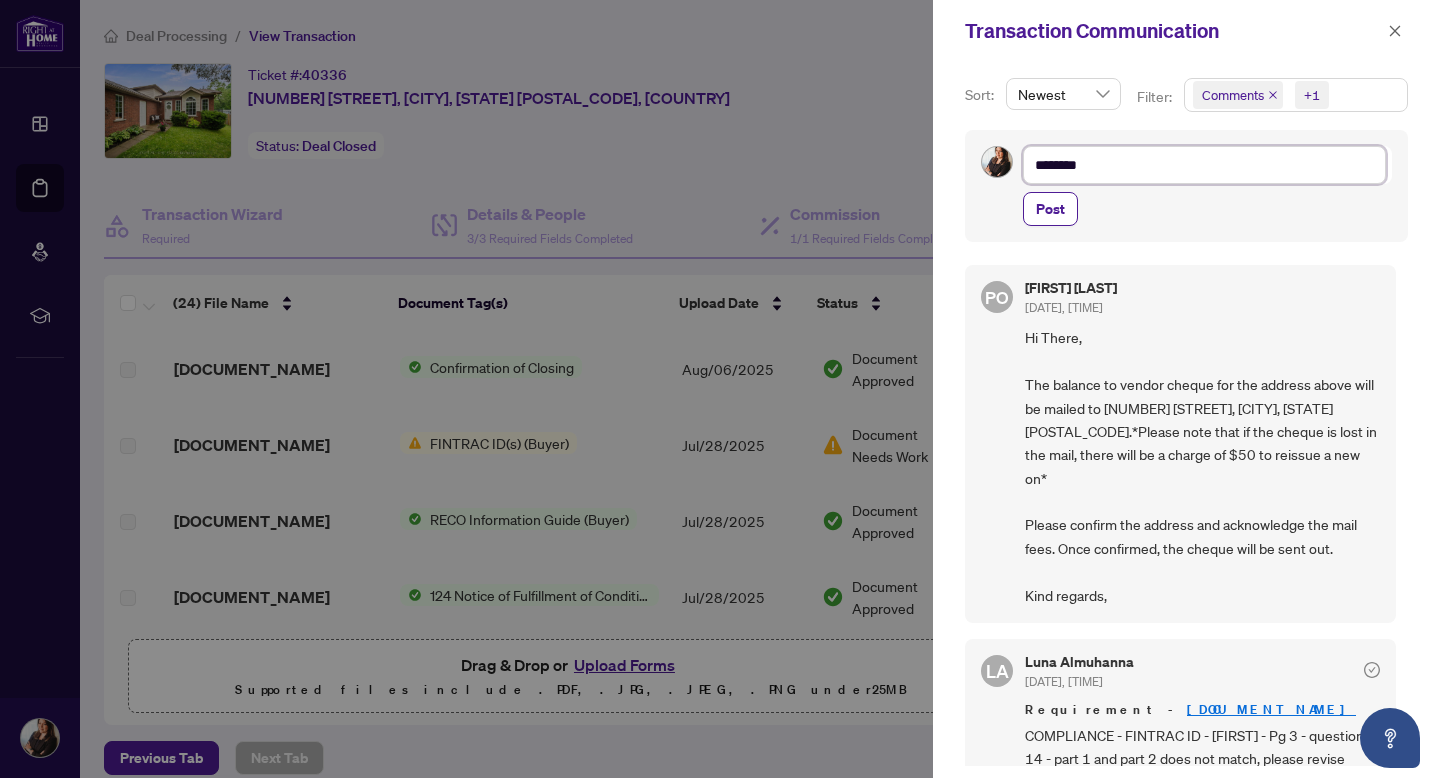 type on "*********" 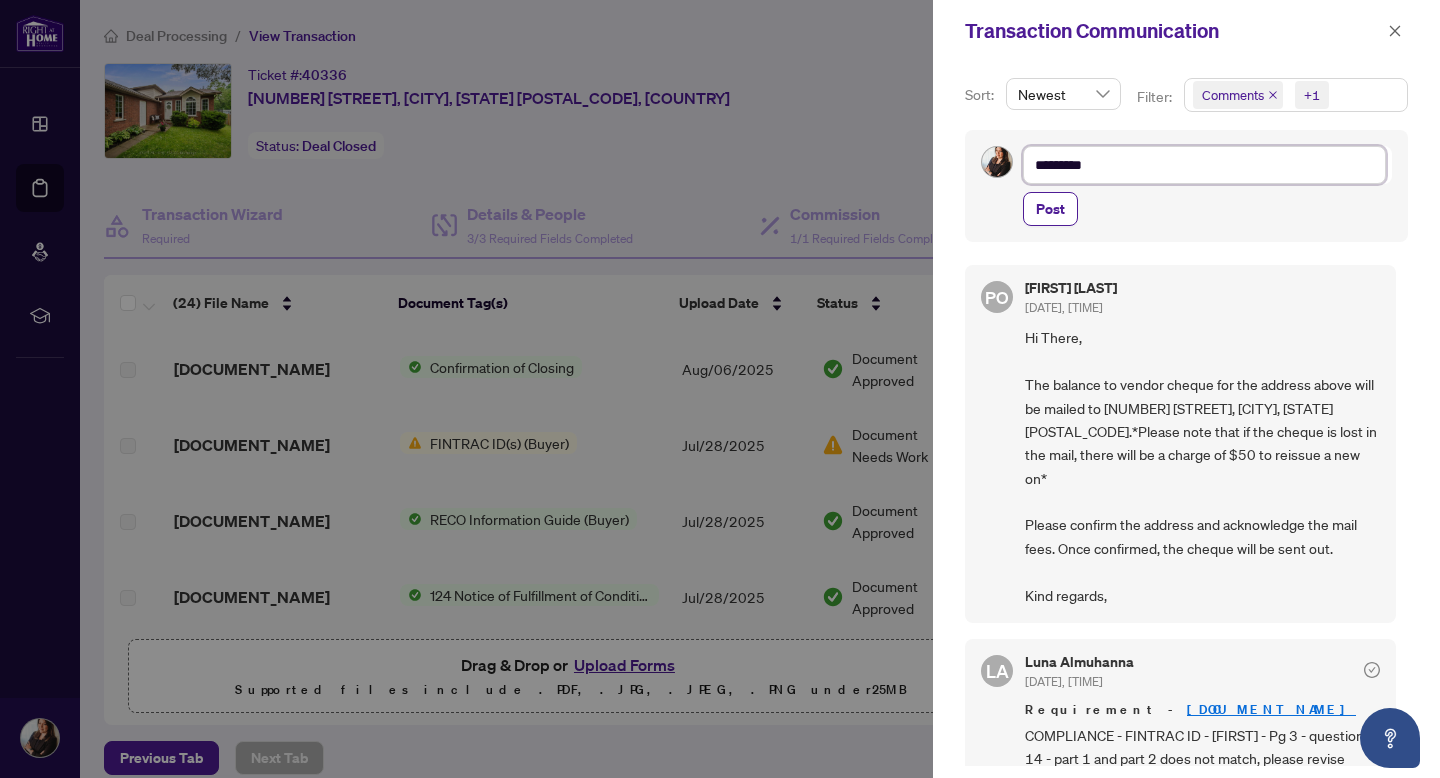 type on "*********" 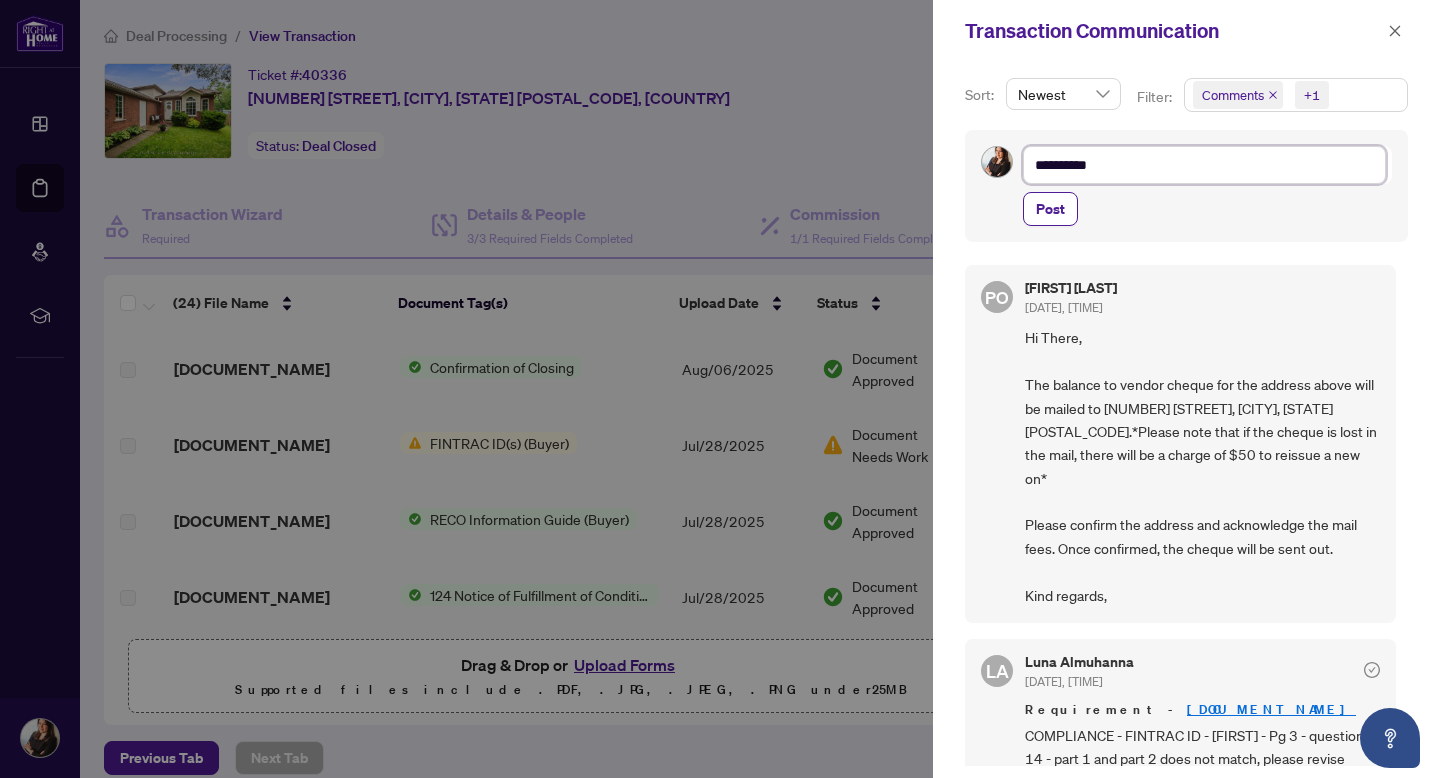 type on "*********" 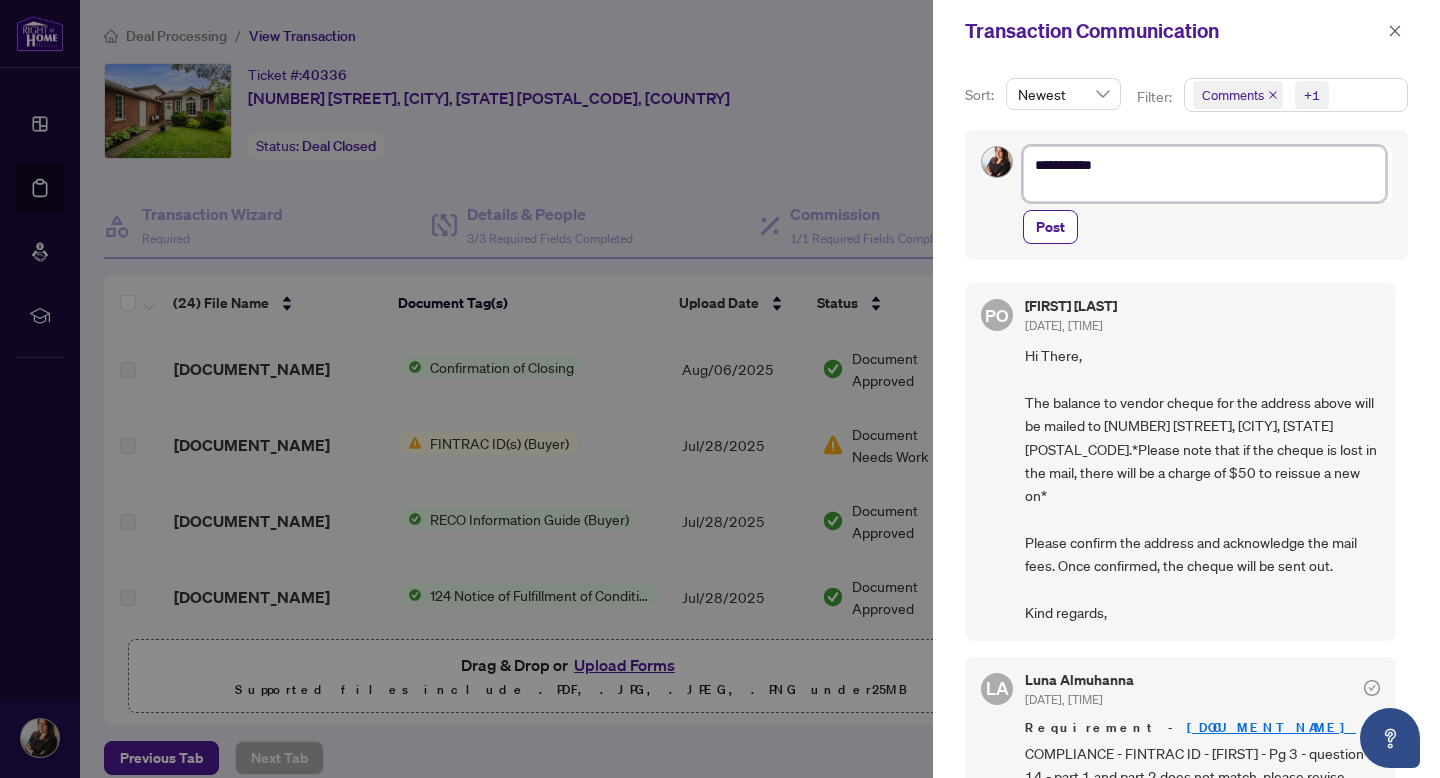 scroll, scrollTop: 0, scrollLeft: 0, axis: both 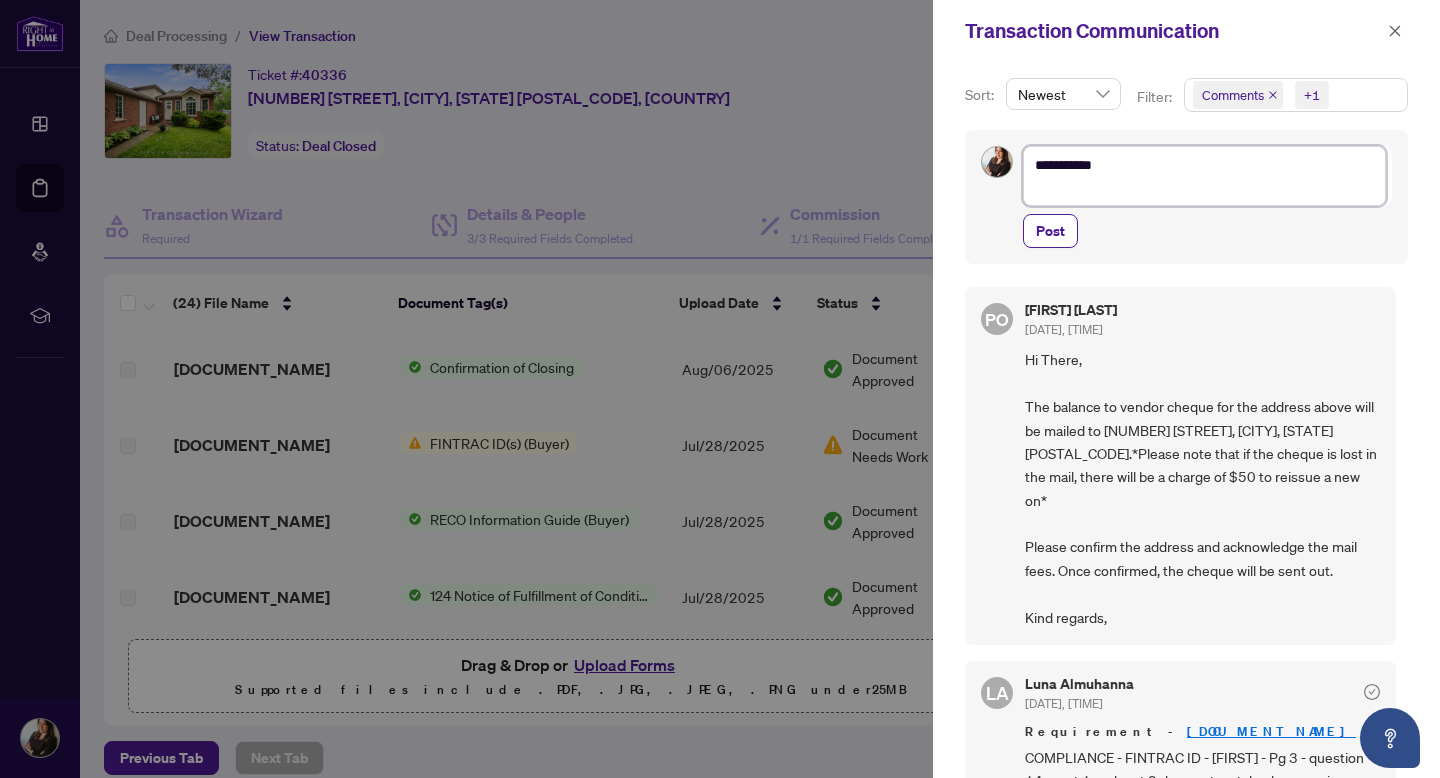 type on "**********" 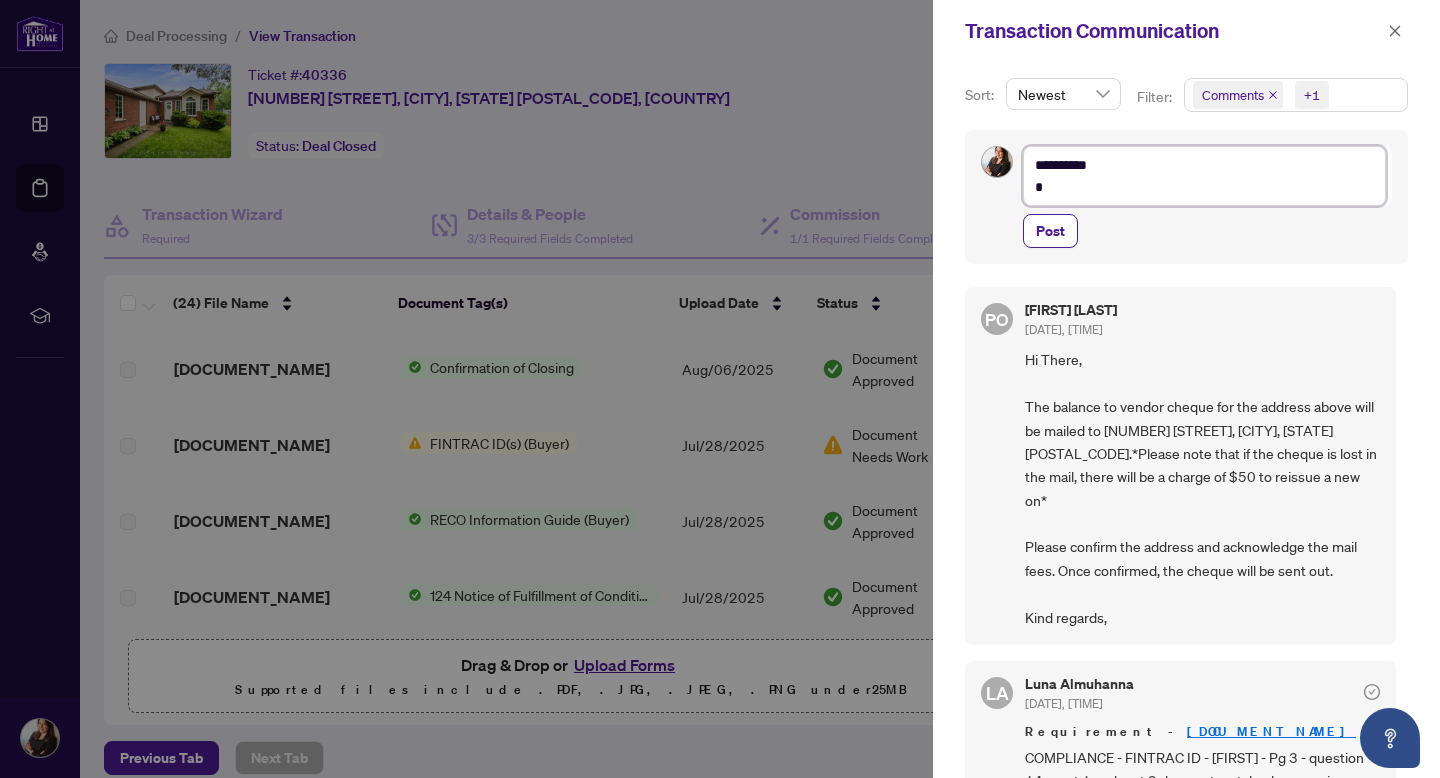 type on "**********" 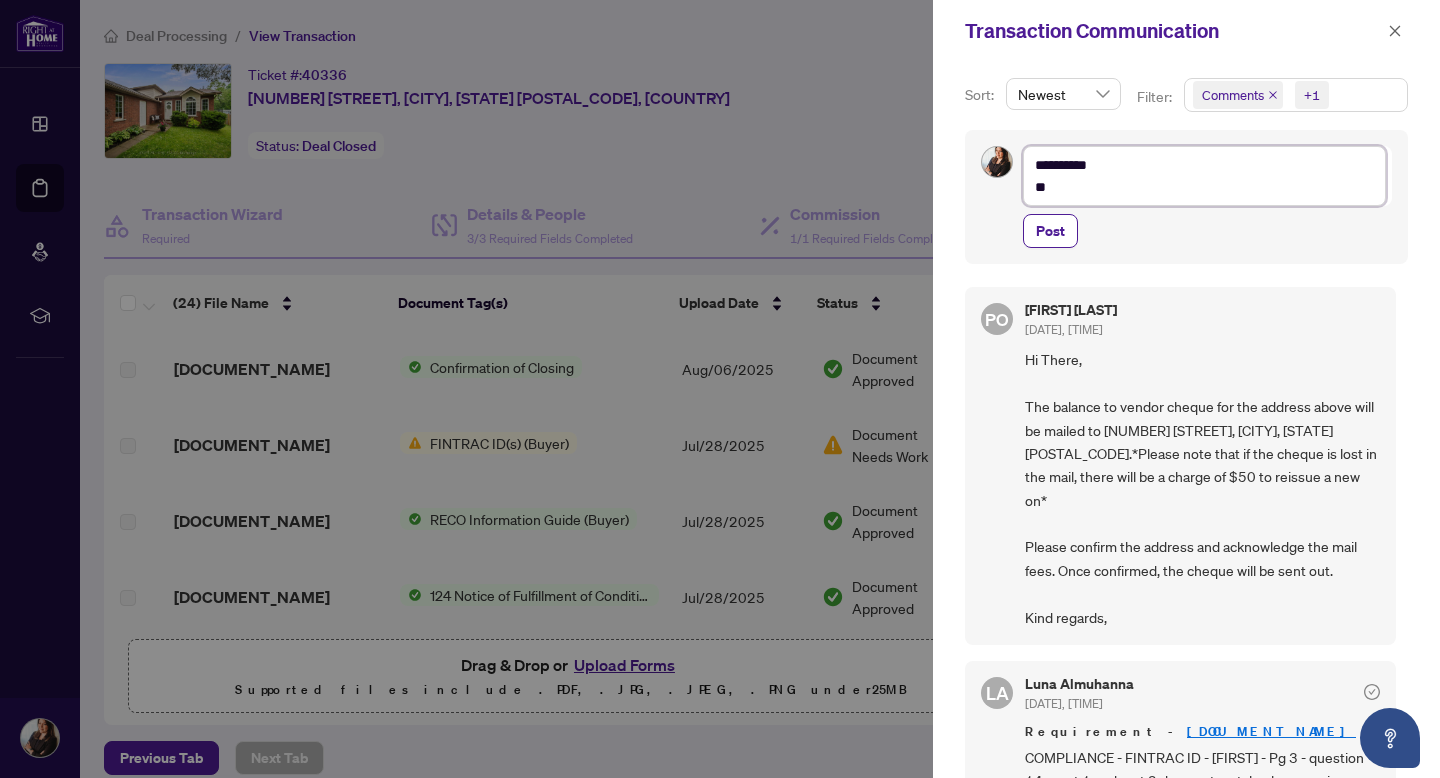 type on "**********" 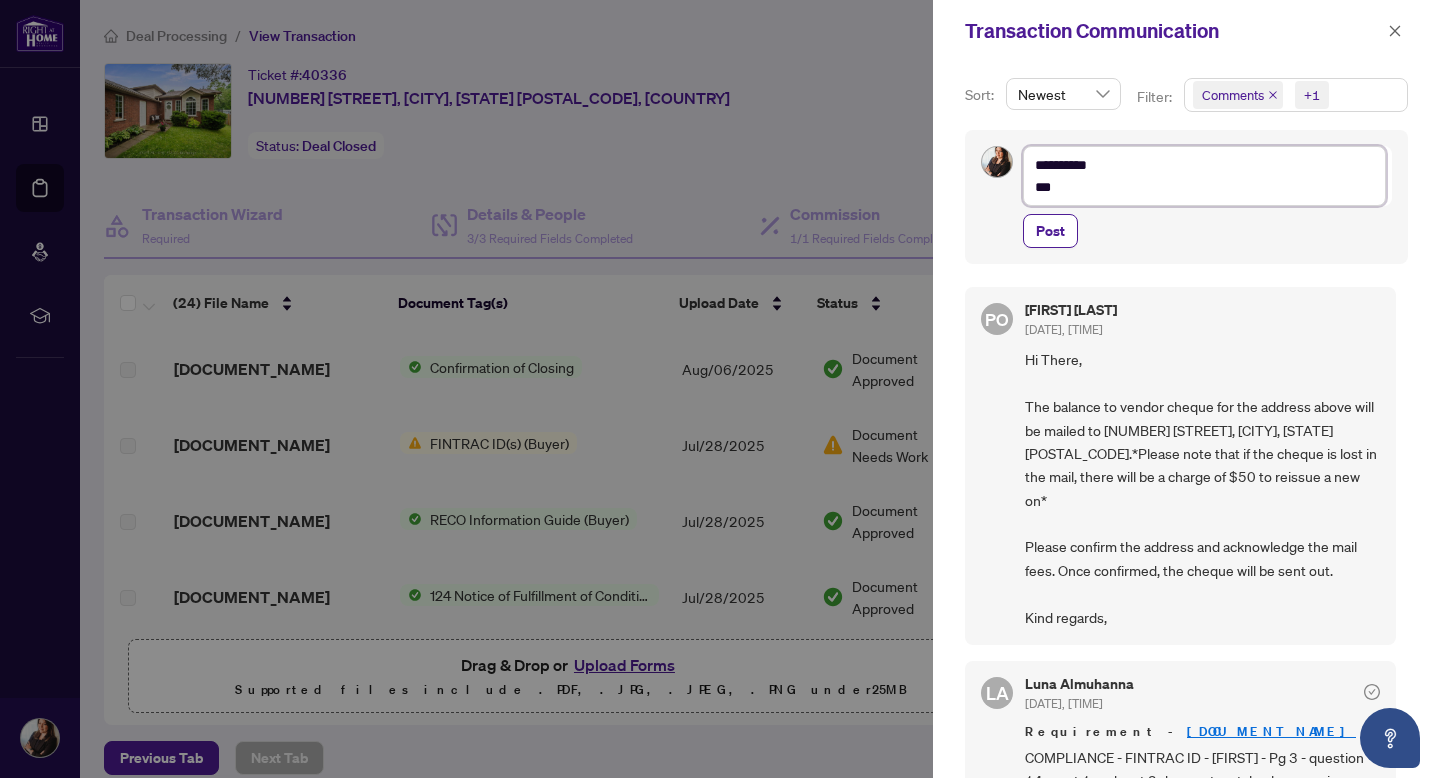 type on "**********" 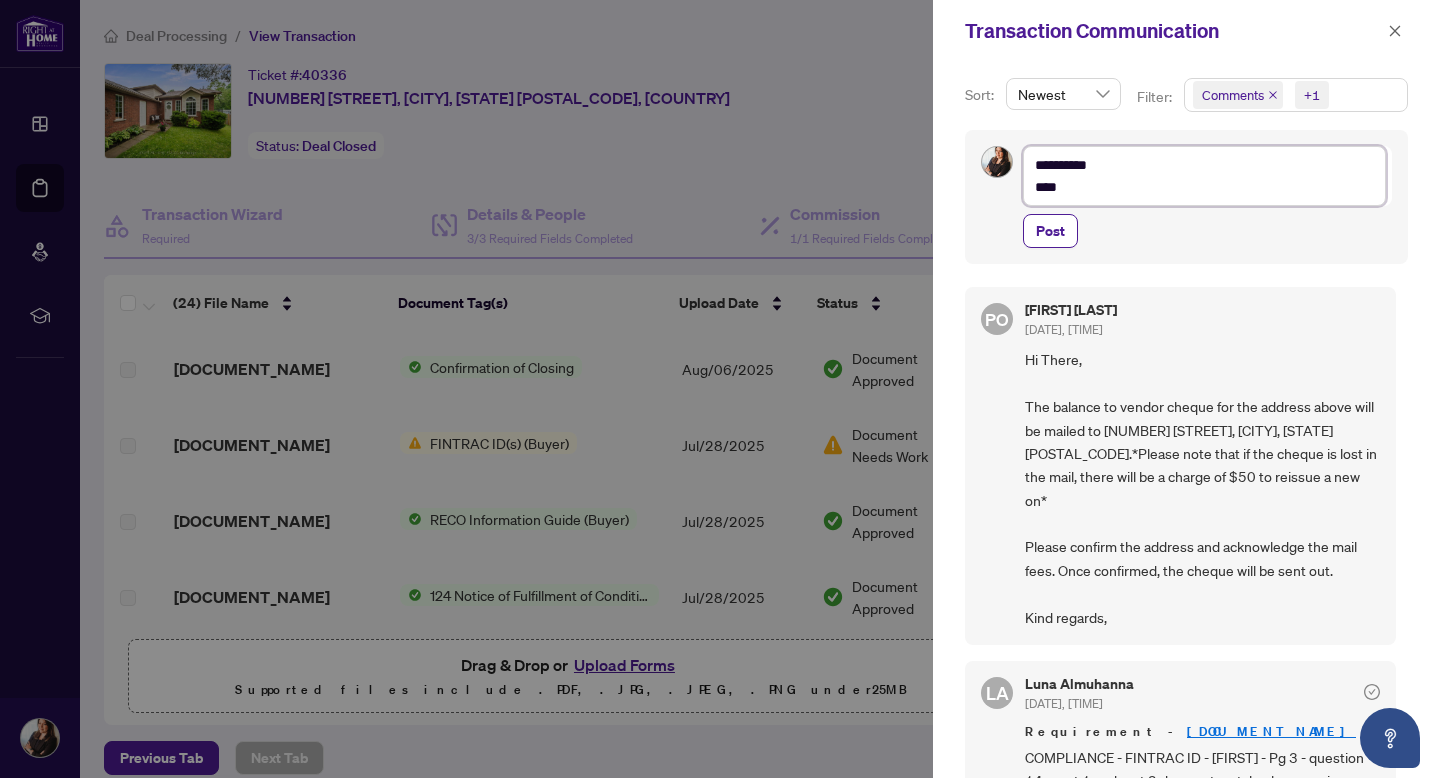 type on "**********" 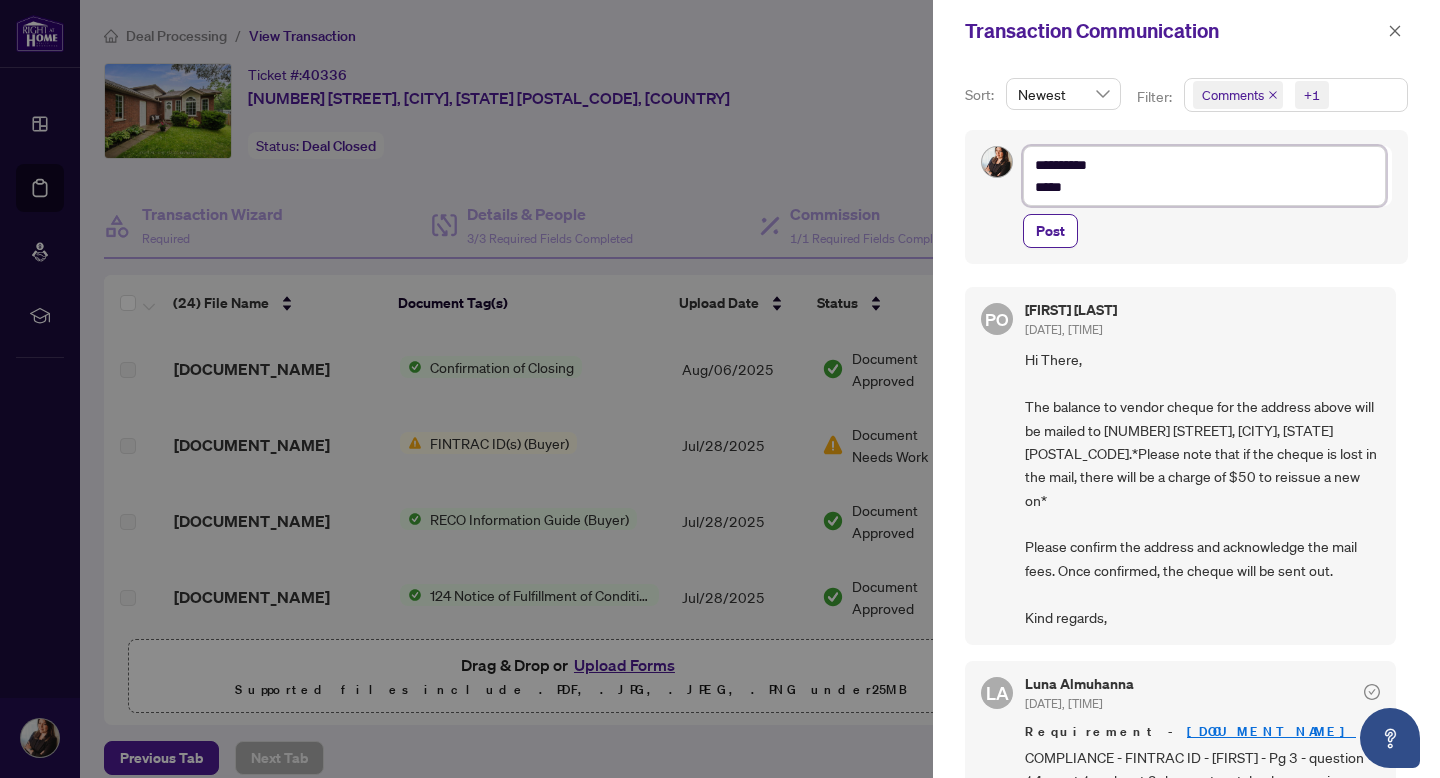 type on "**********" 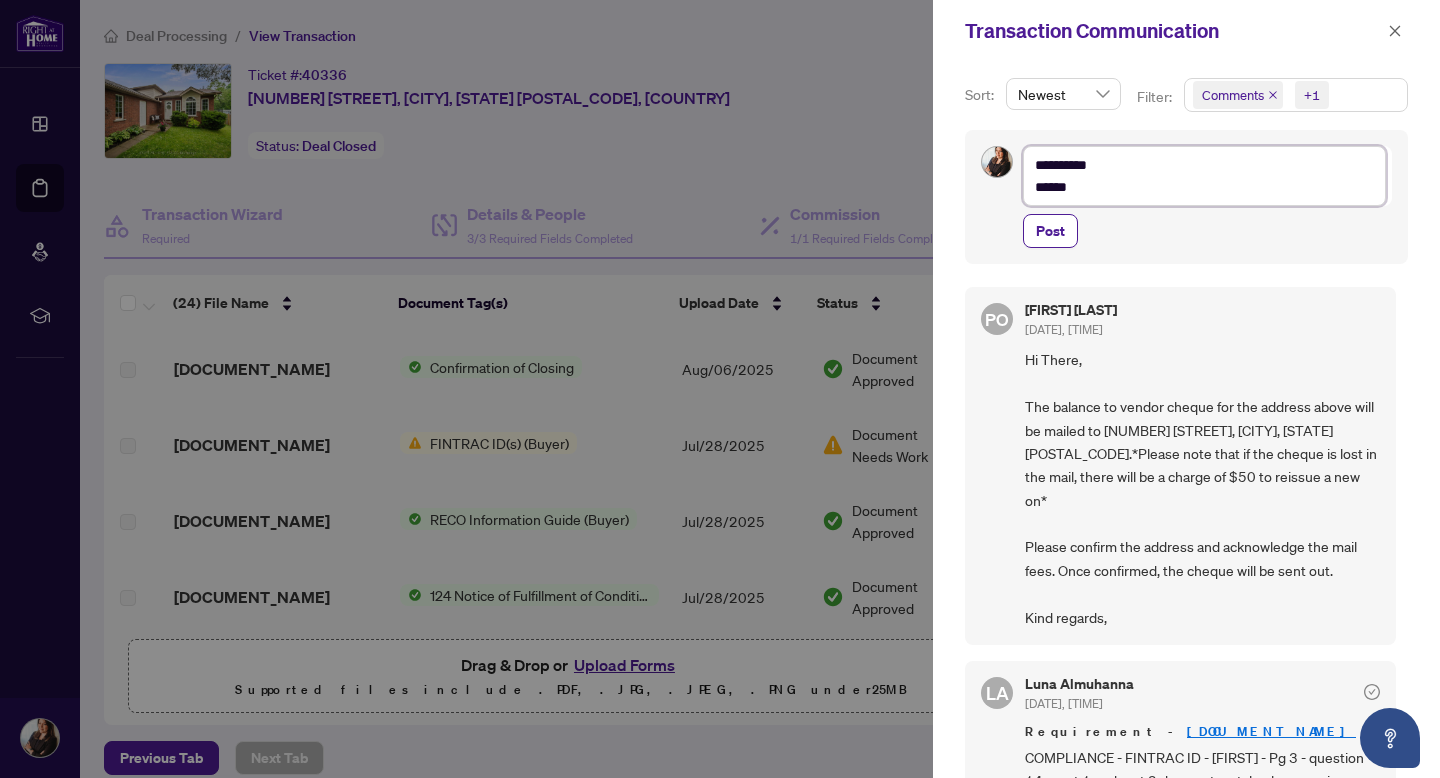 type on "**********" 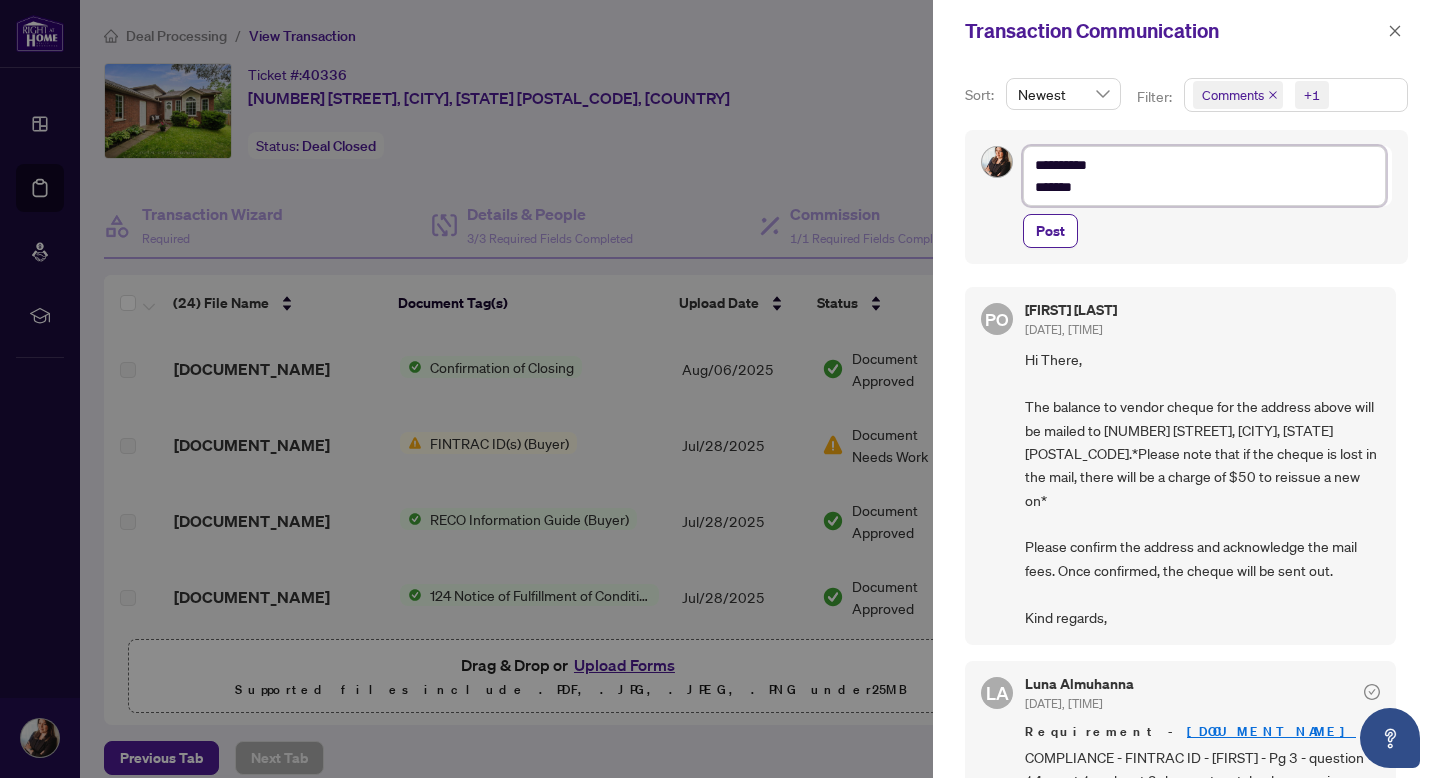 type on "**********" 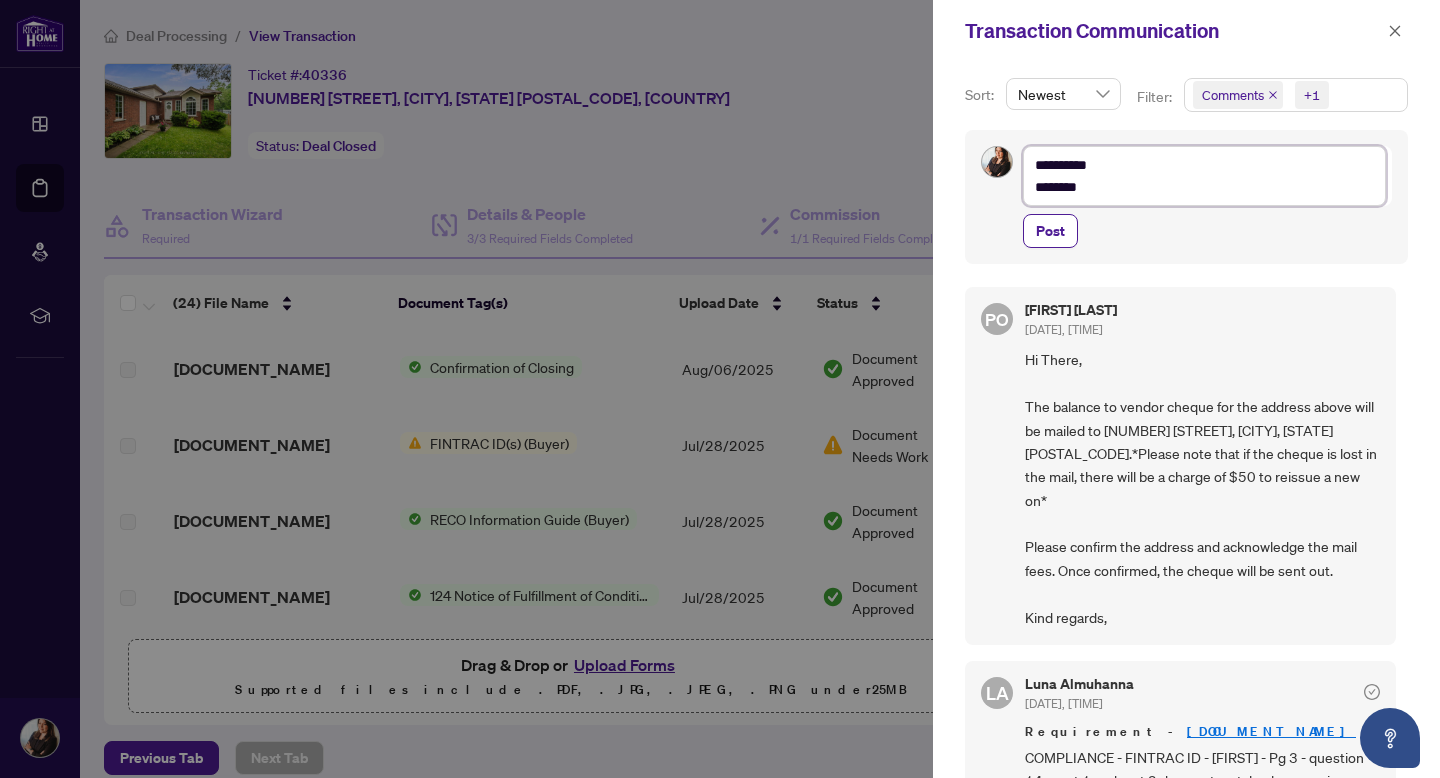 type on "**********" 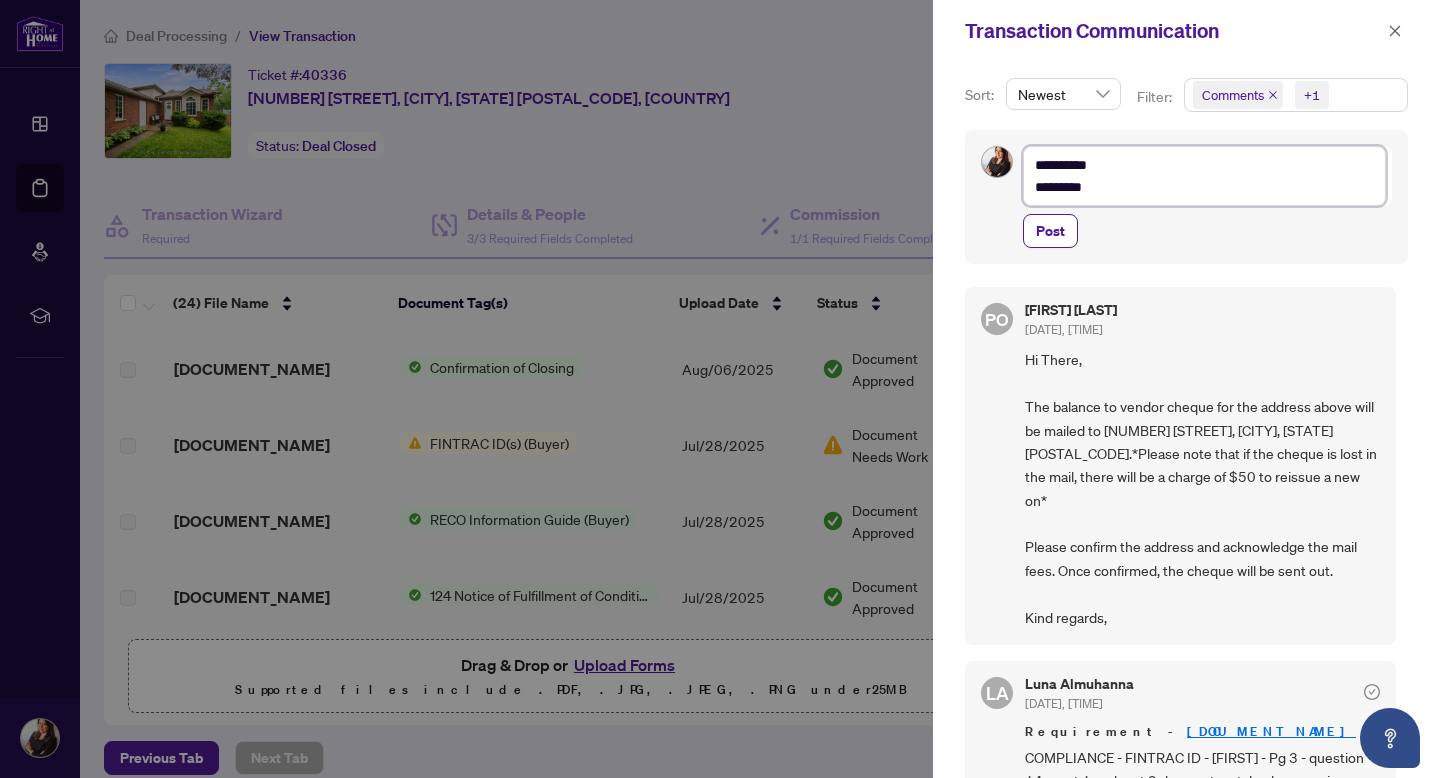 type on "**********" 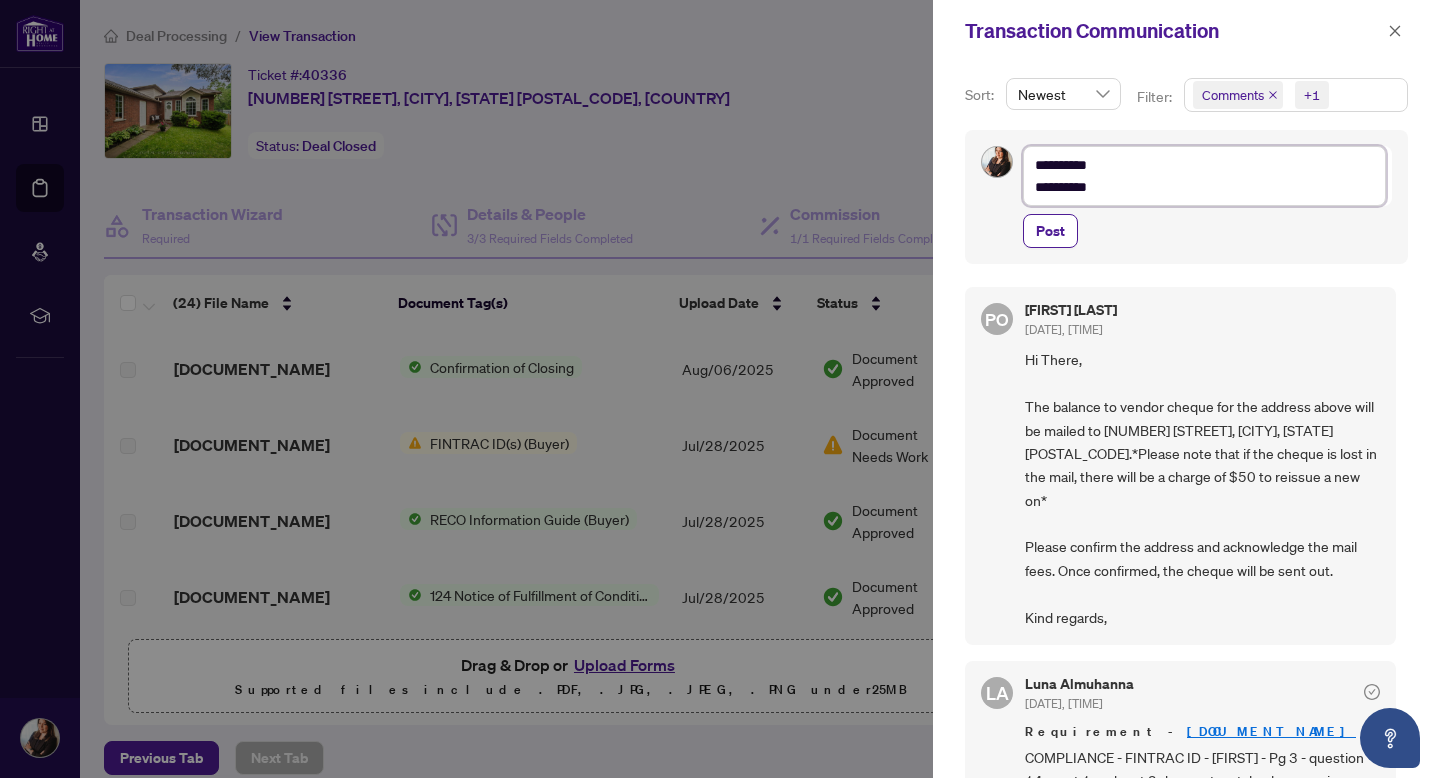 type on "**********" 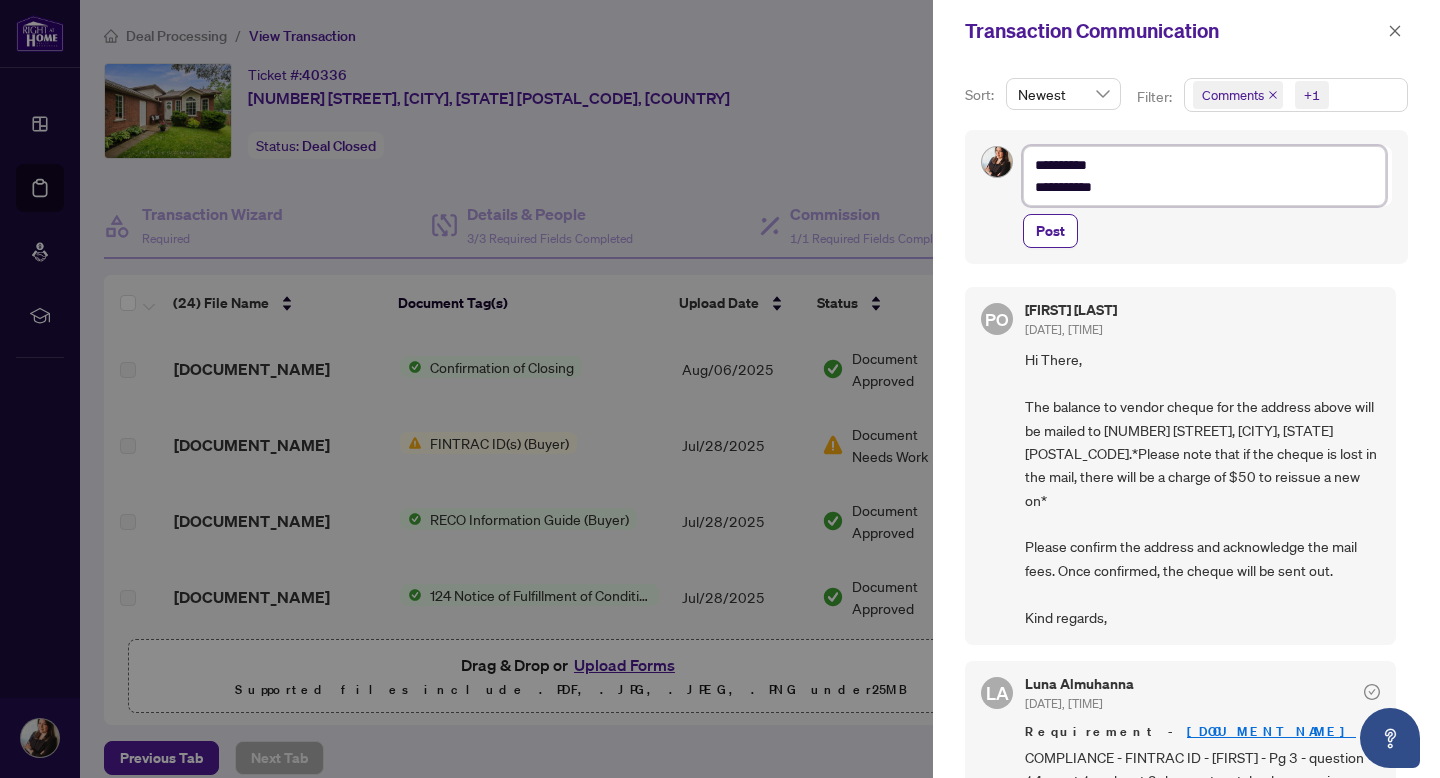 type on "**********" 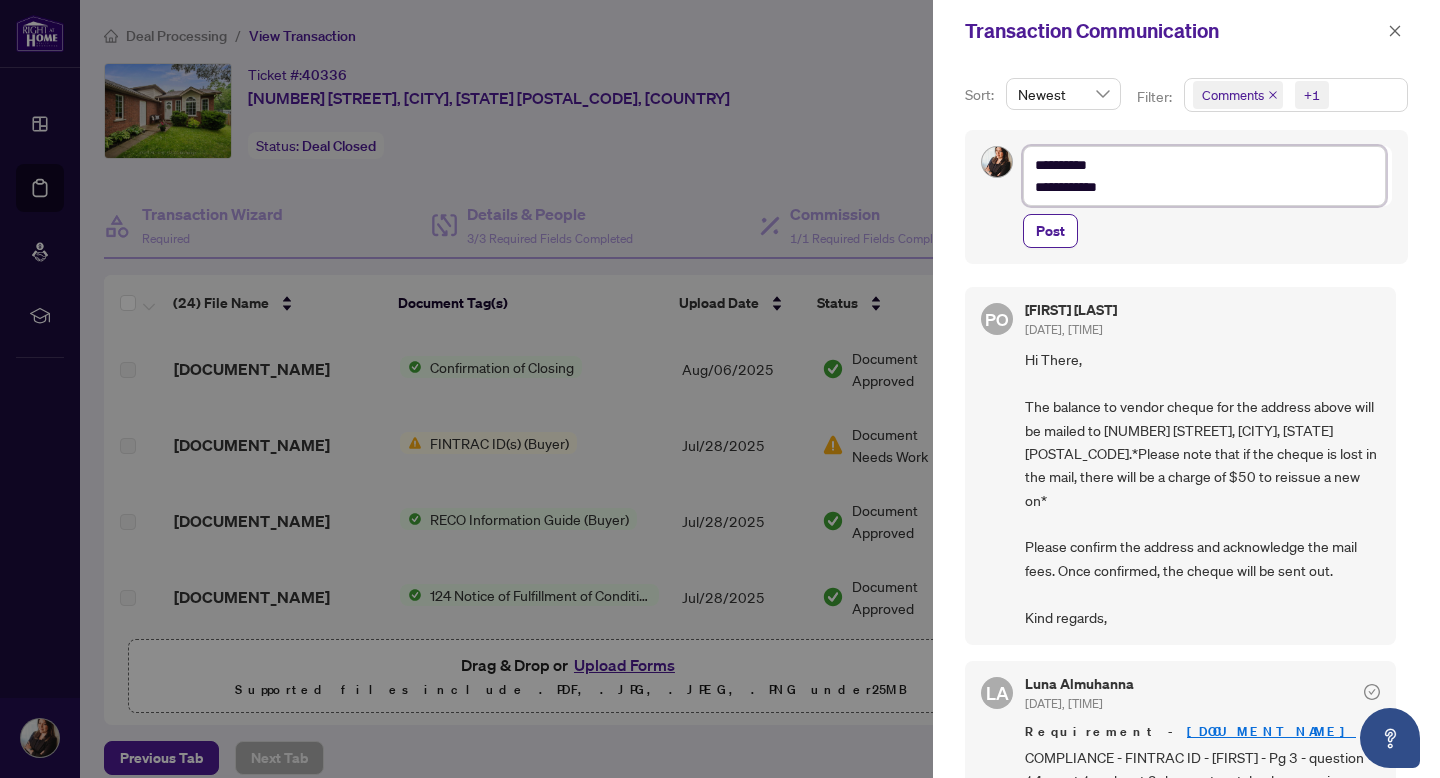 type on "**********" 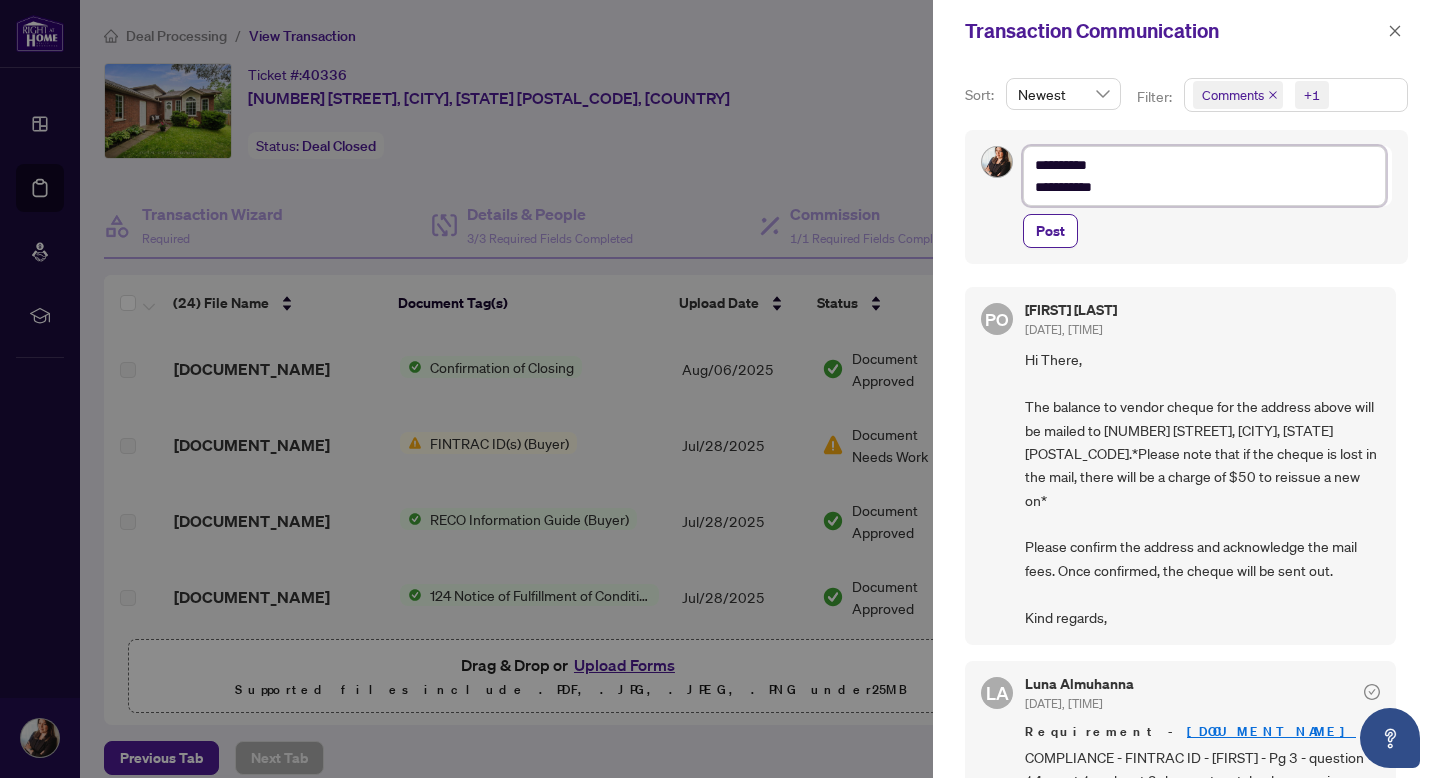 type on "**********" 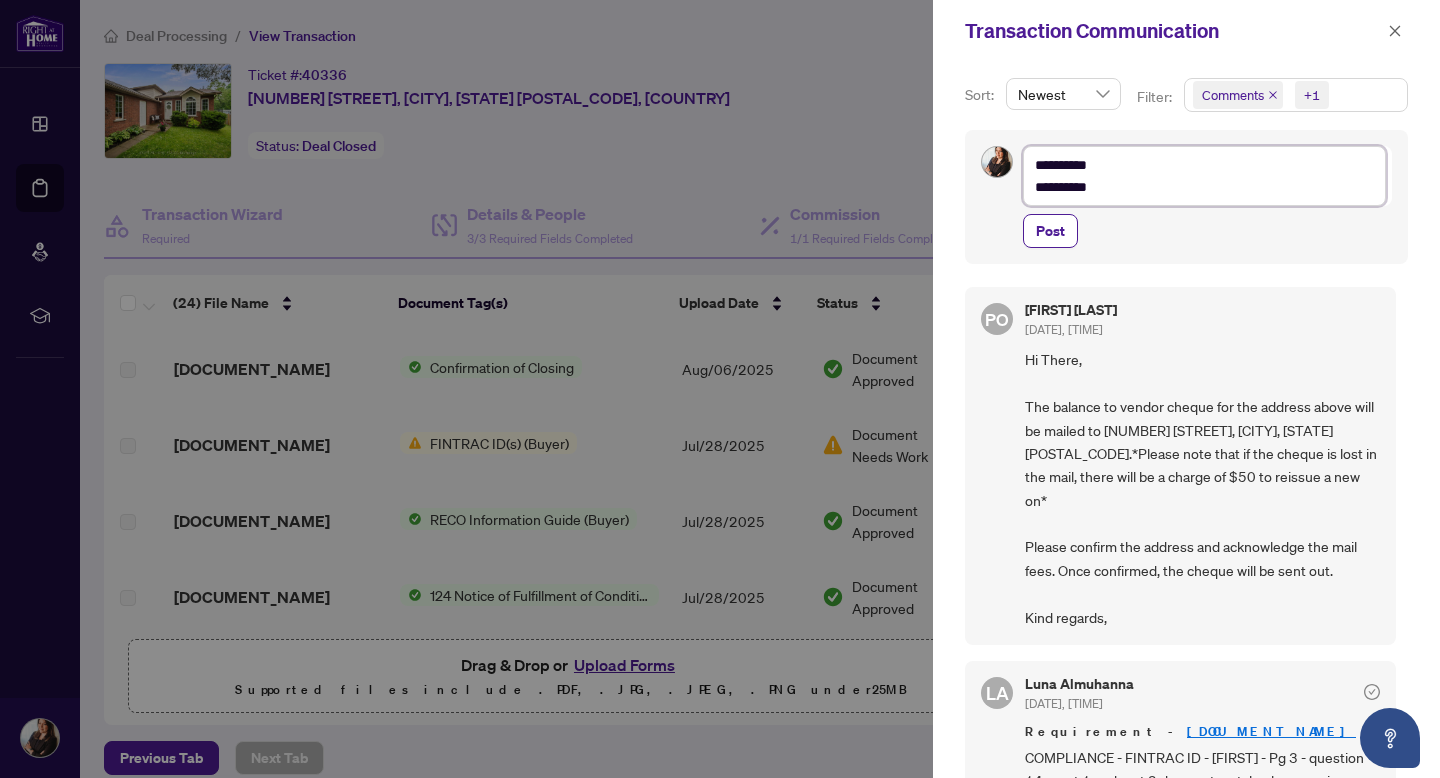 type on "**********" 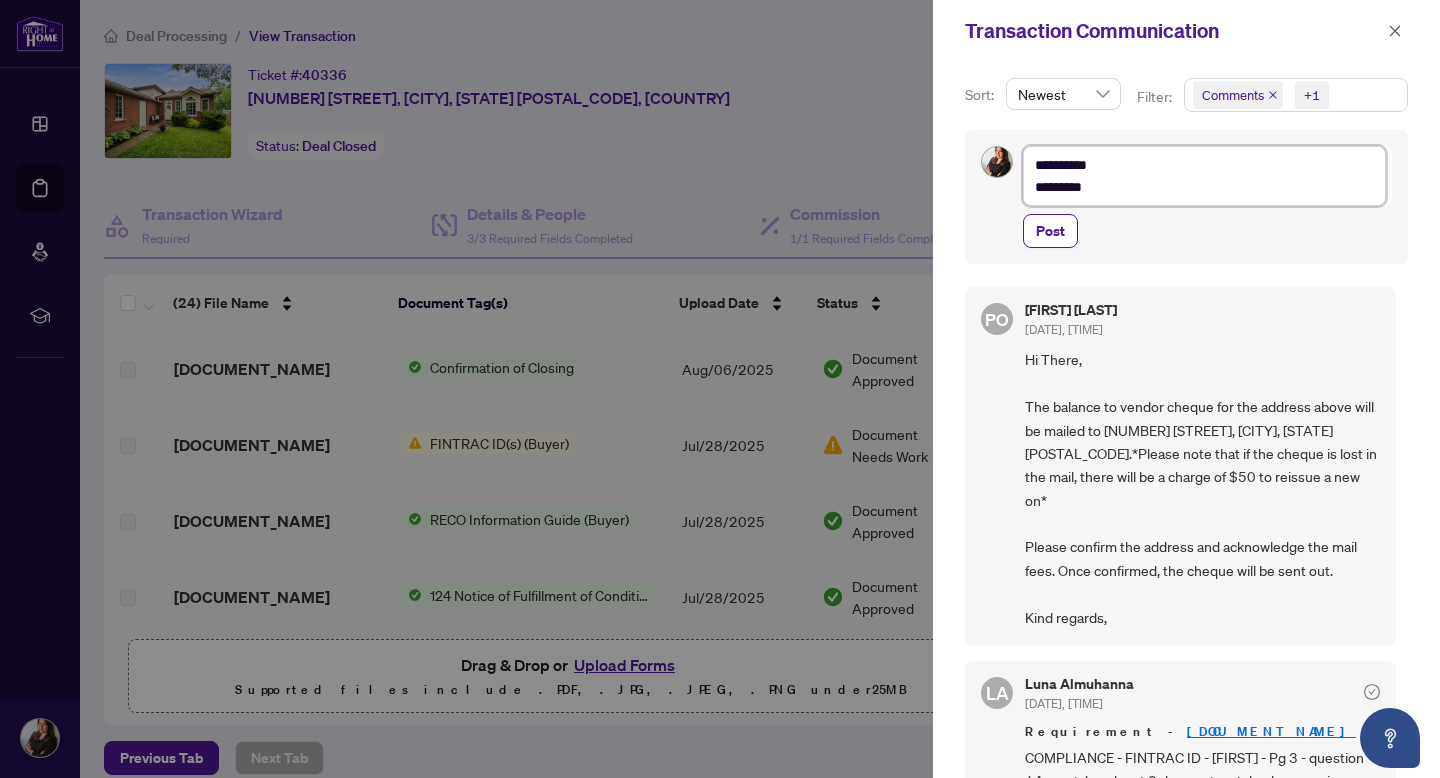 type on "**********" 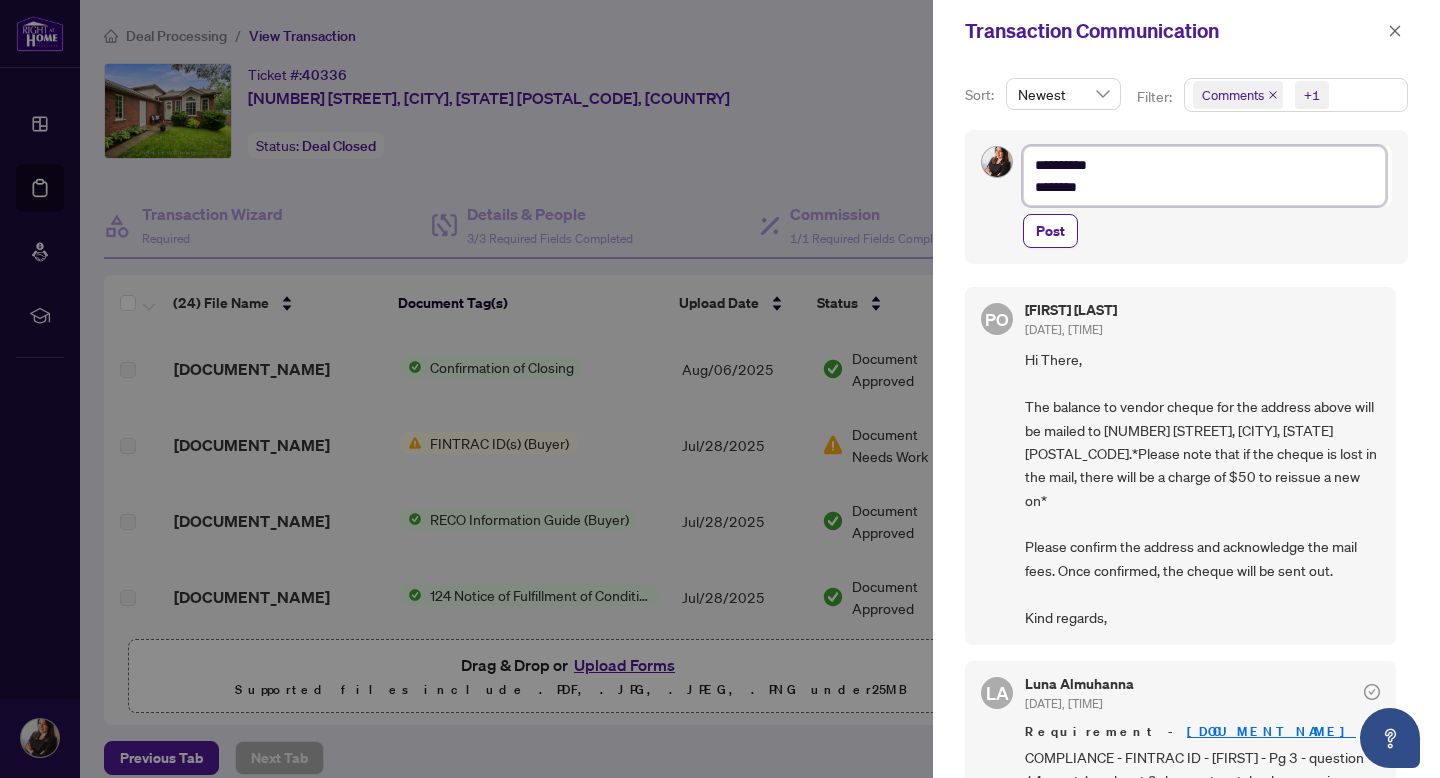type on "**********" 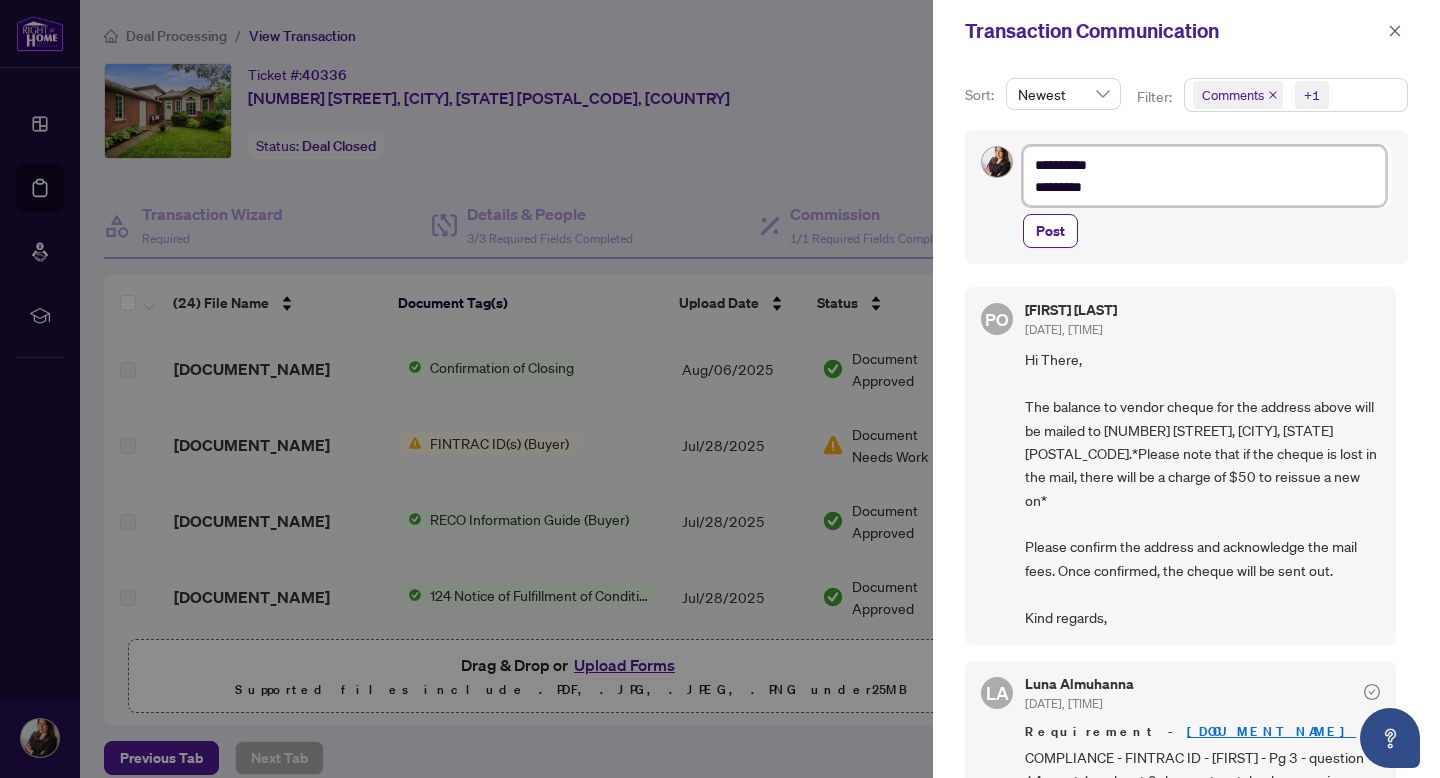 type on "**********" 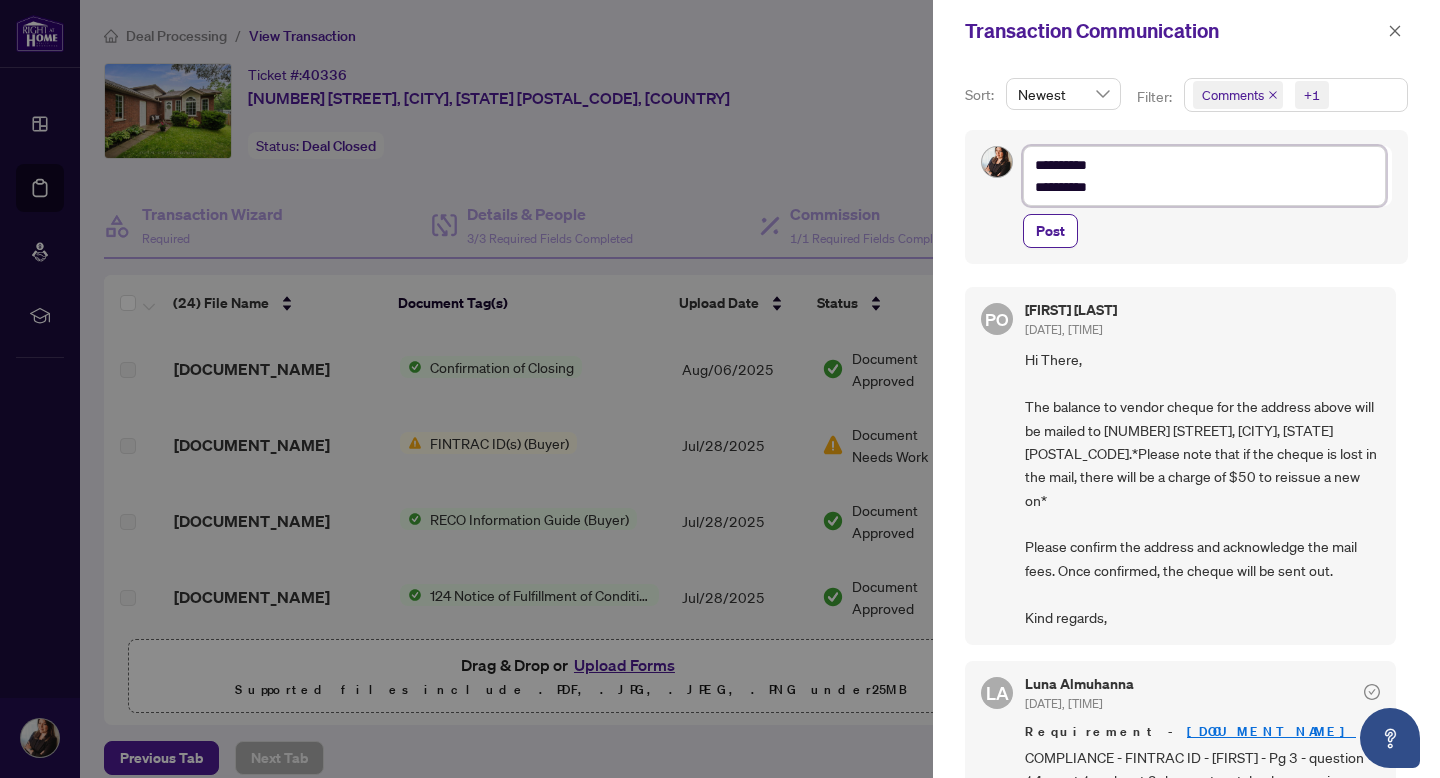 type on "**********" 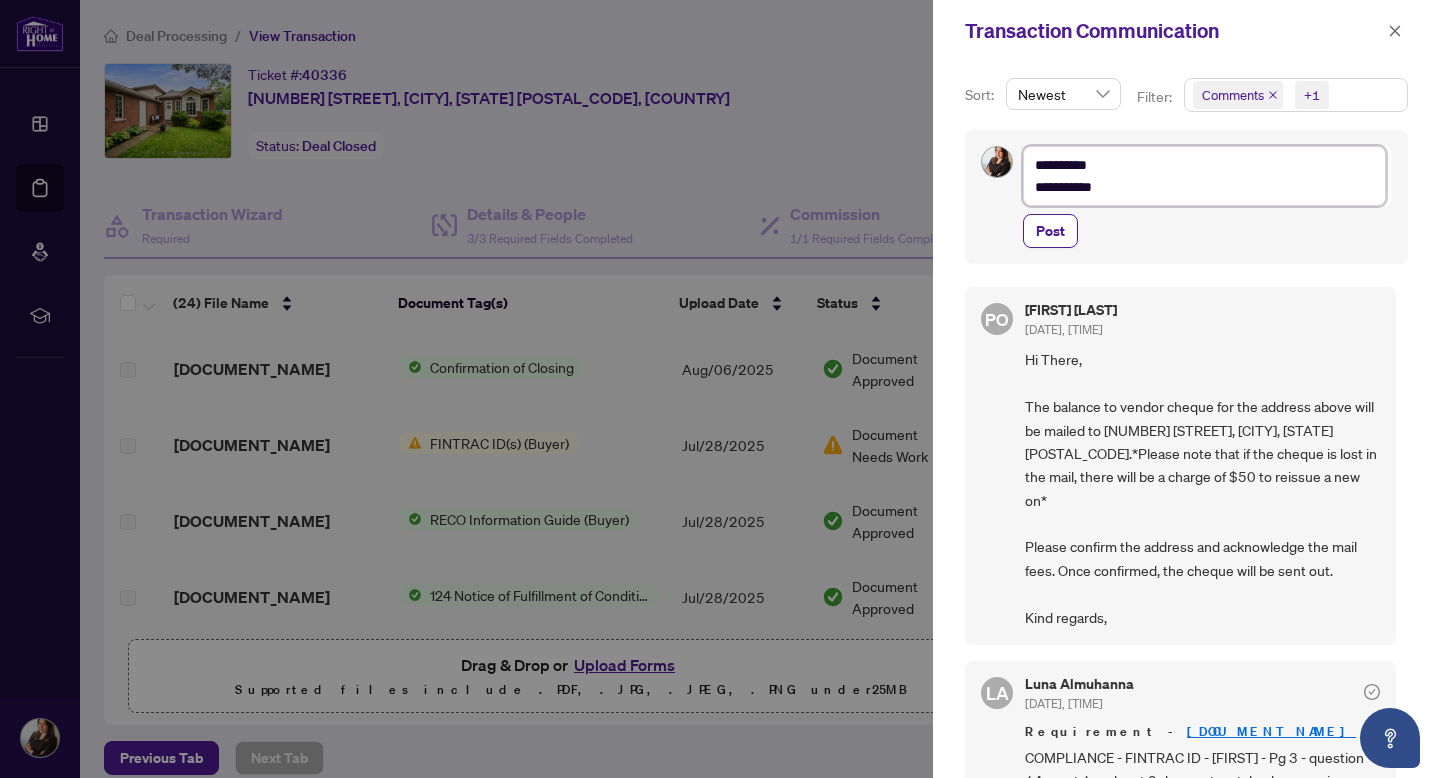type on "**********" 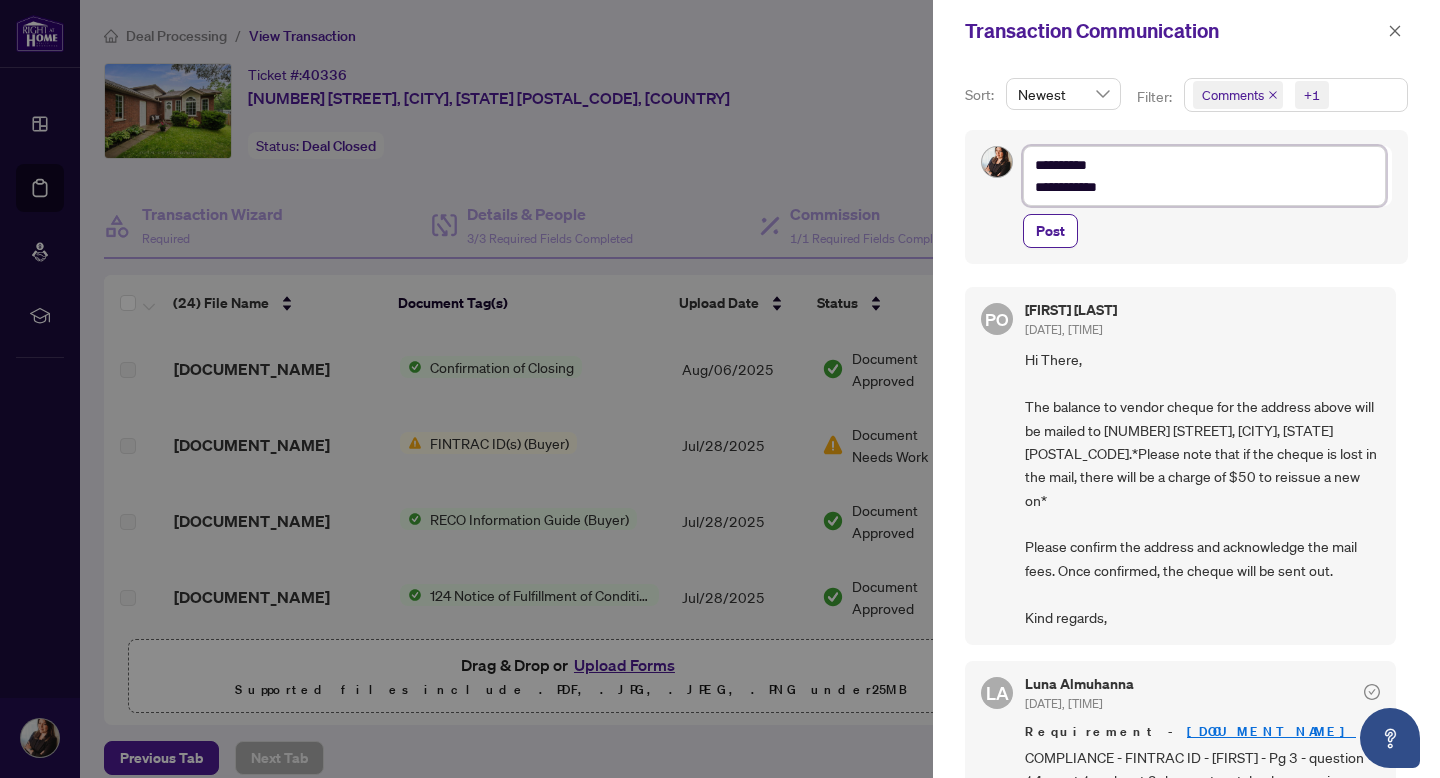 type on "**********" 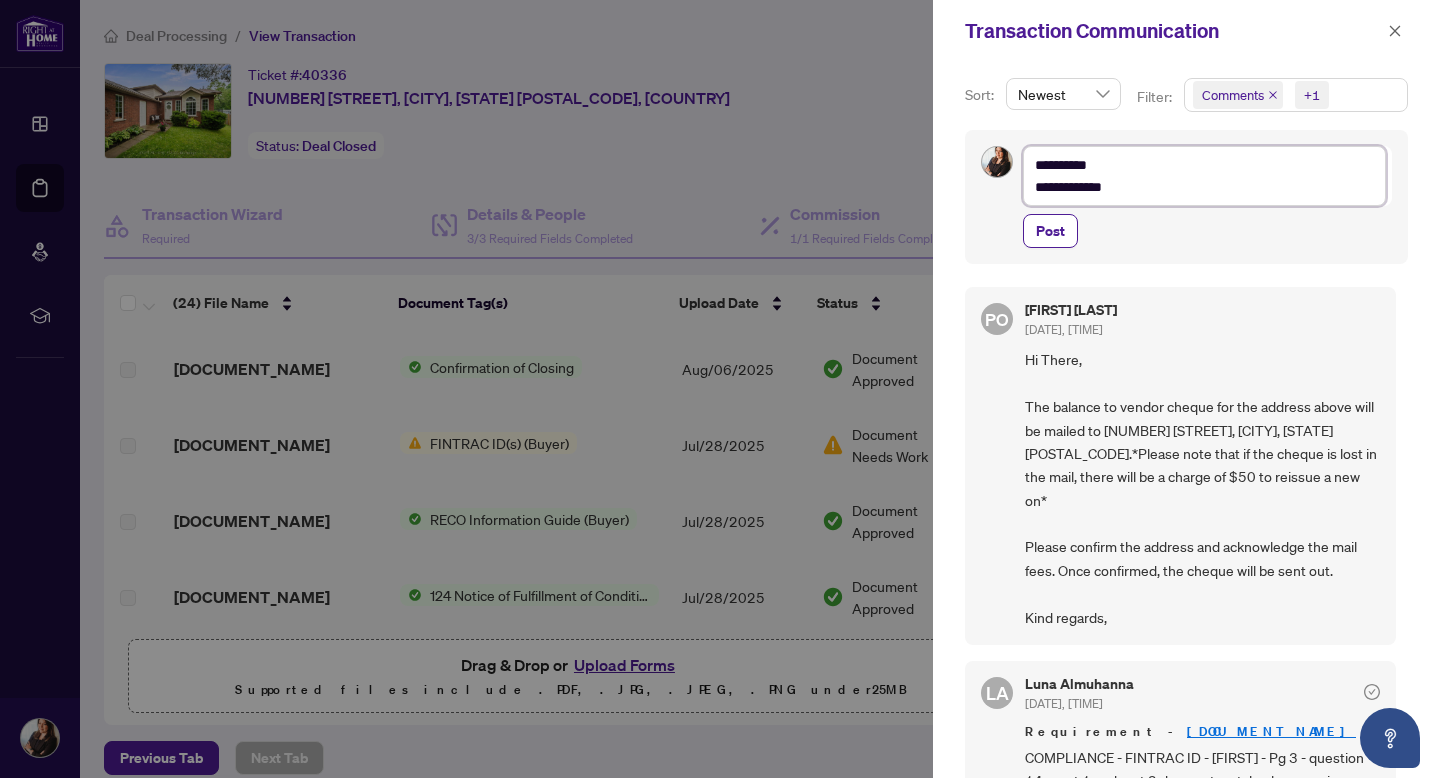type on "**********" 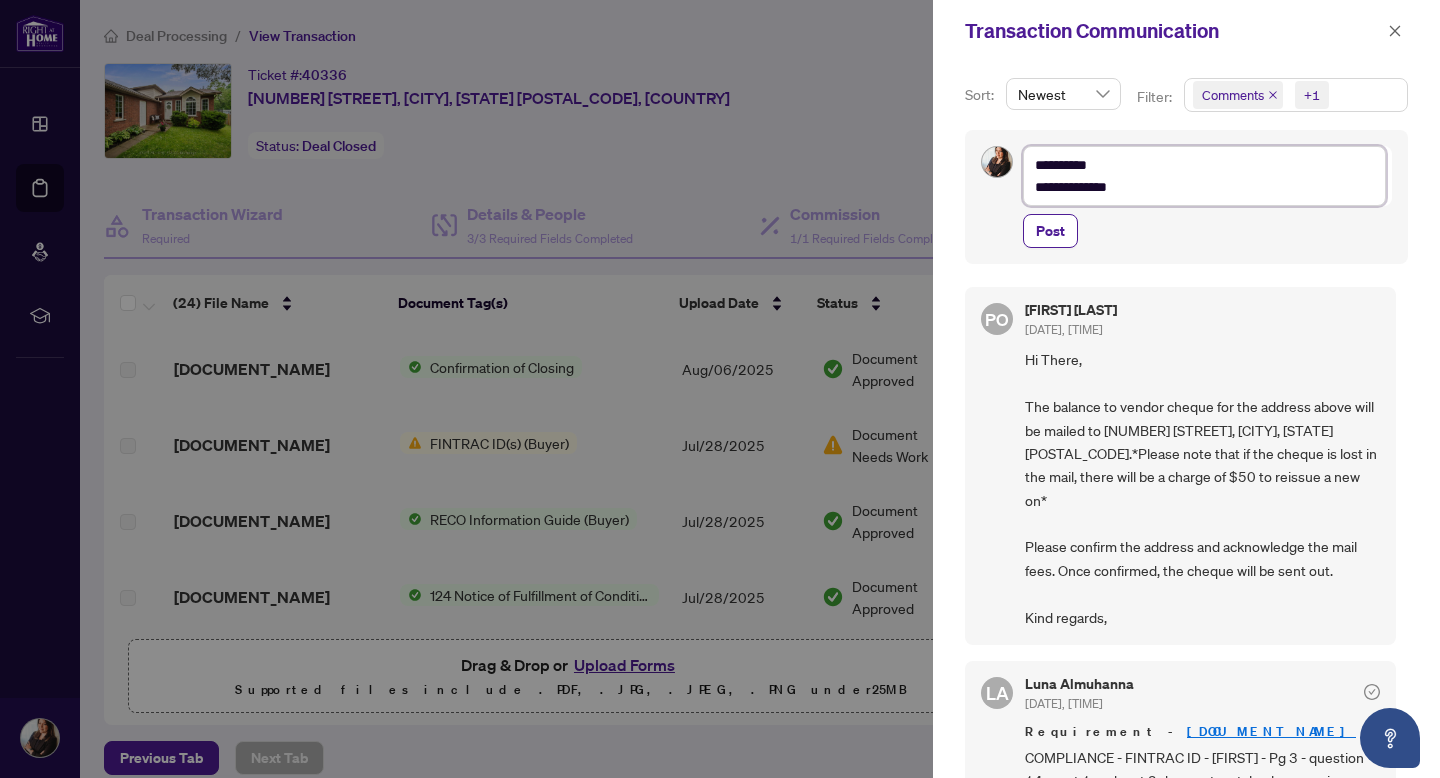 type on "**********" 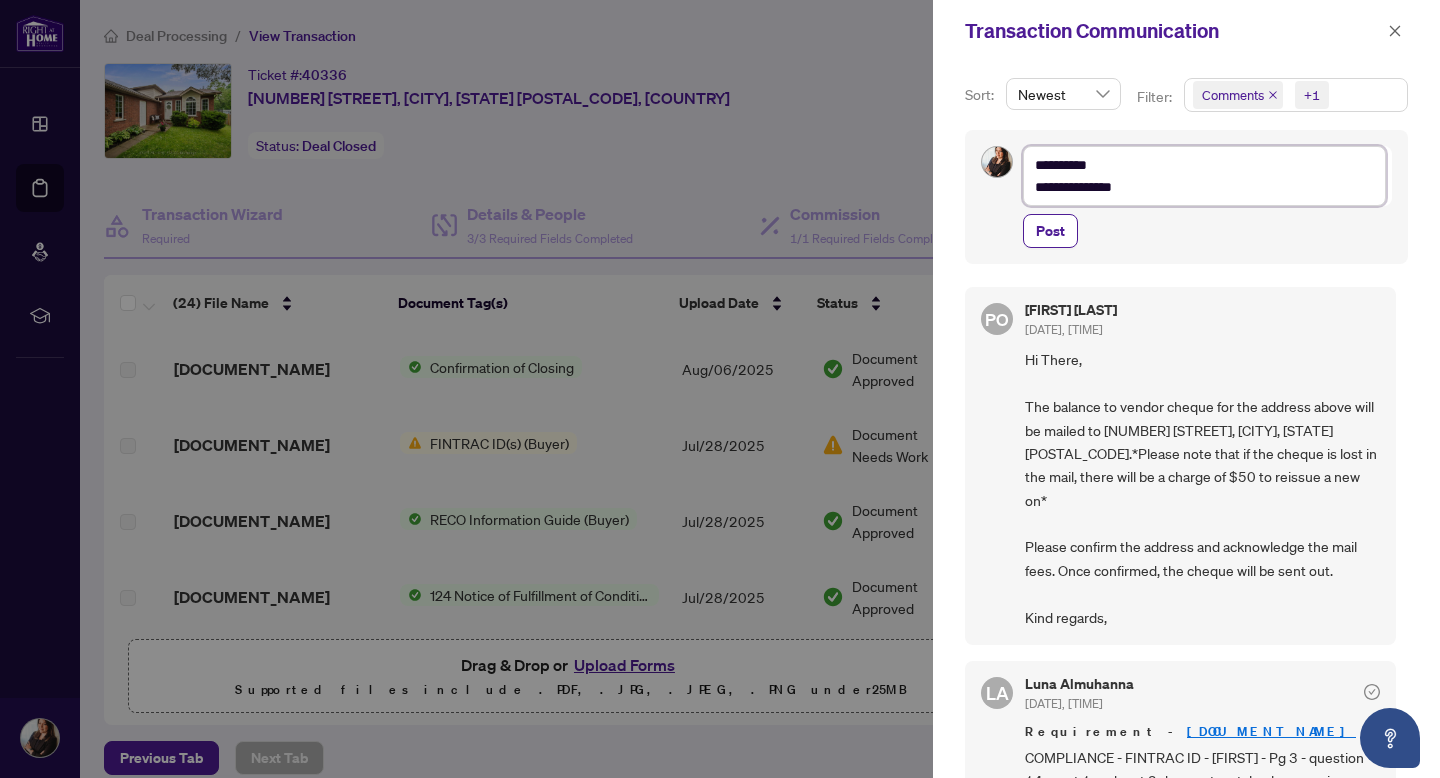 type on "**********" 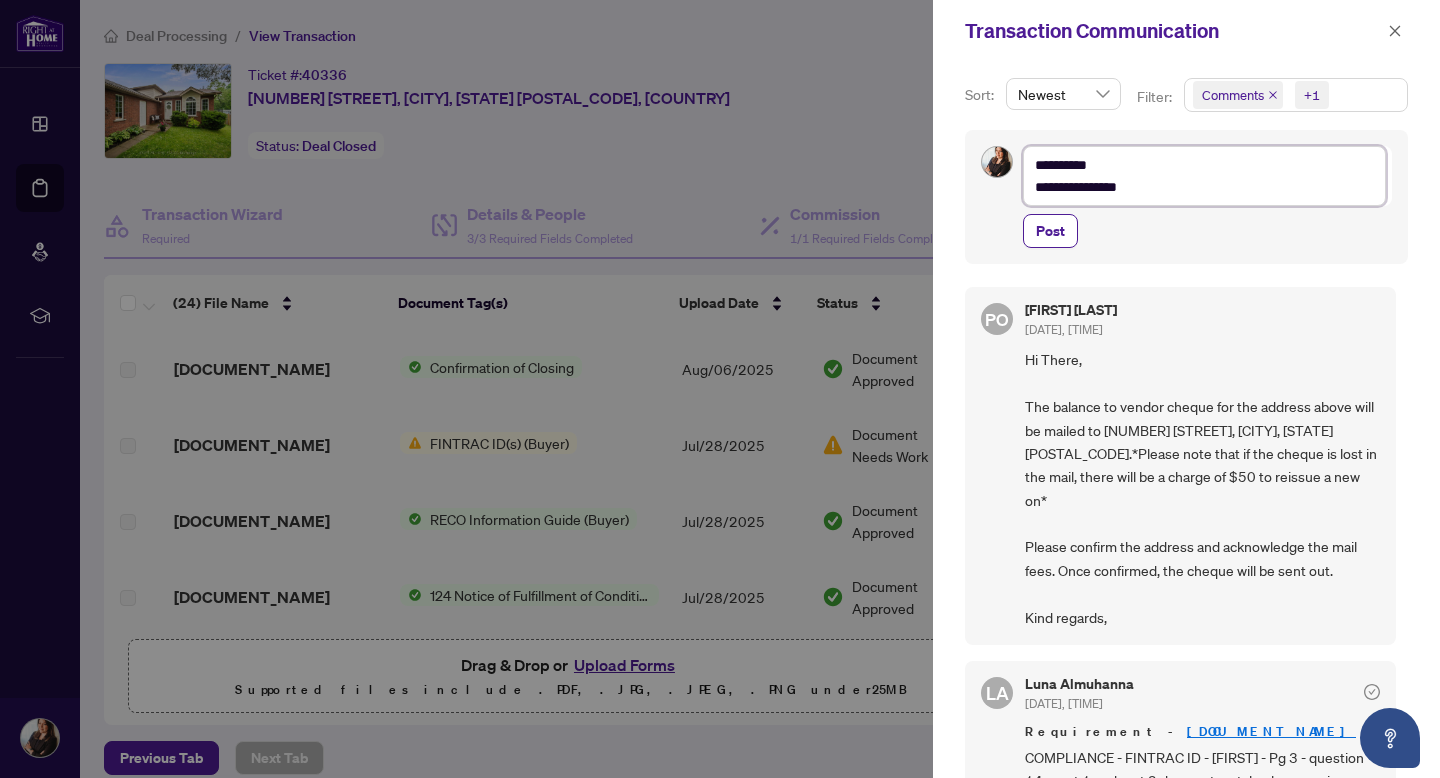 type on "**********" 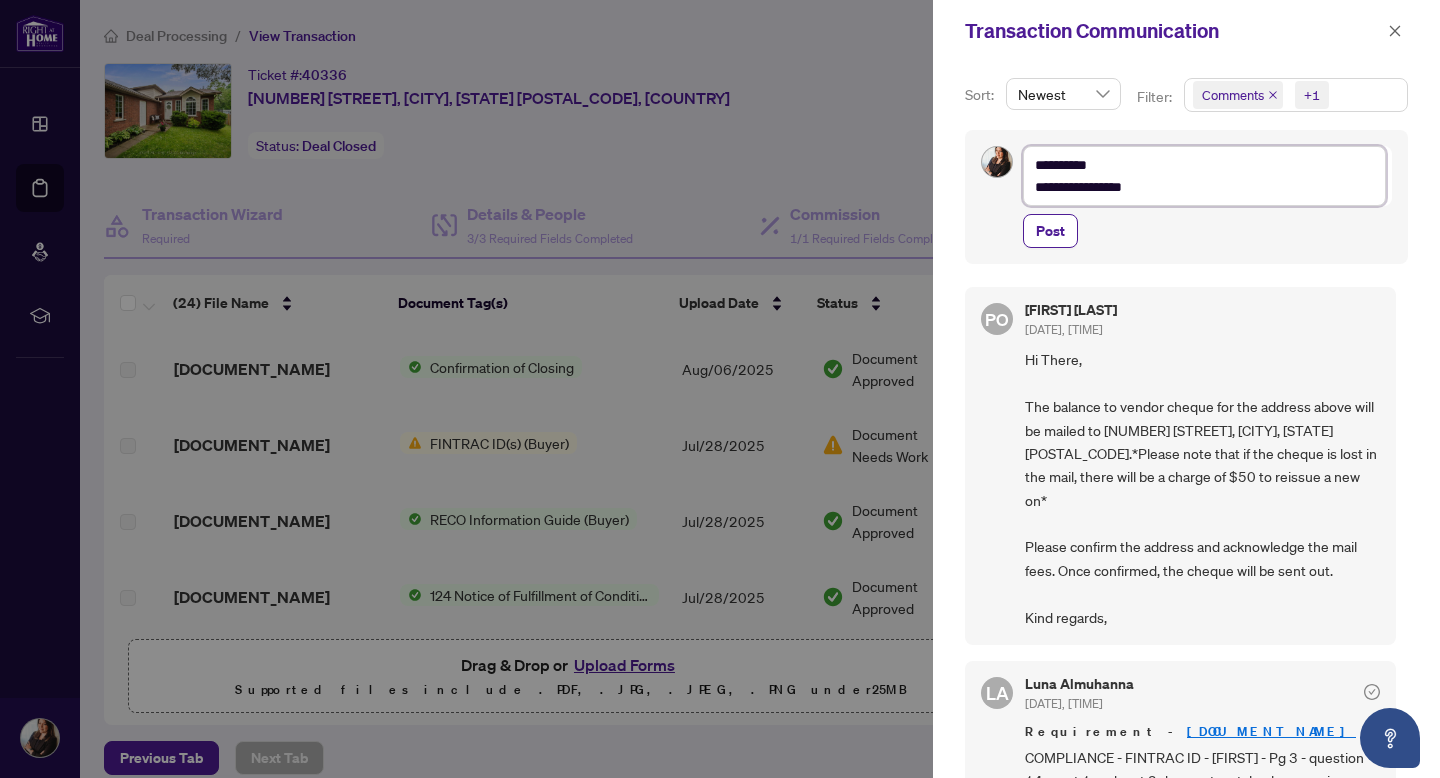 type on "**********" 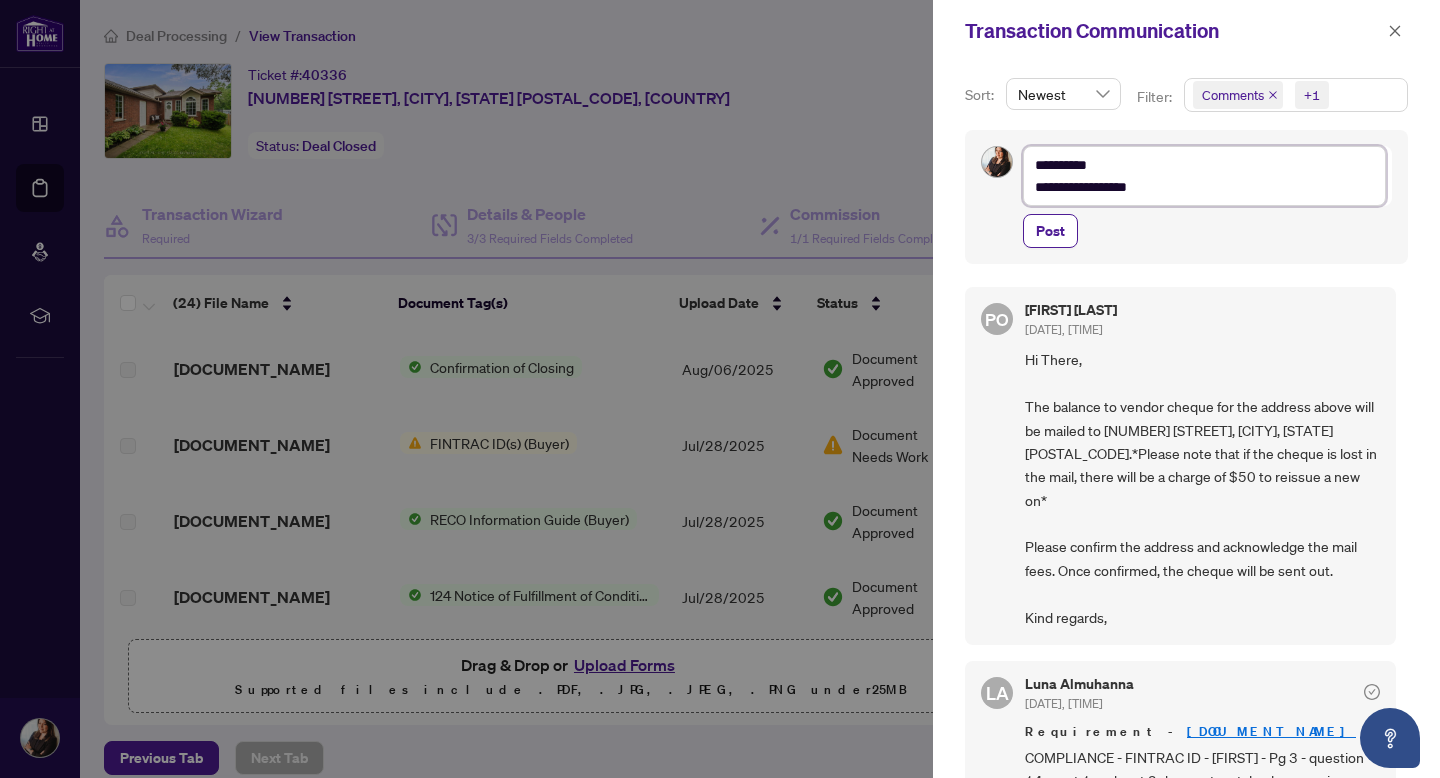 type on "**********" 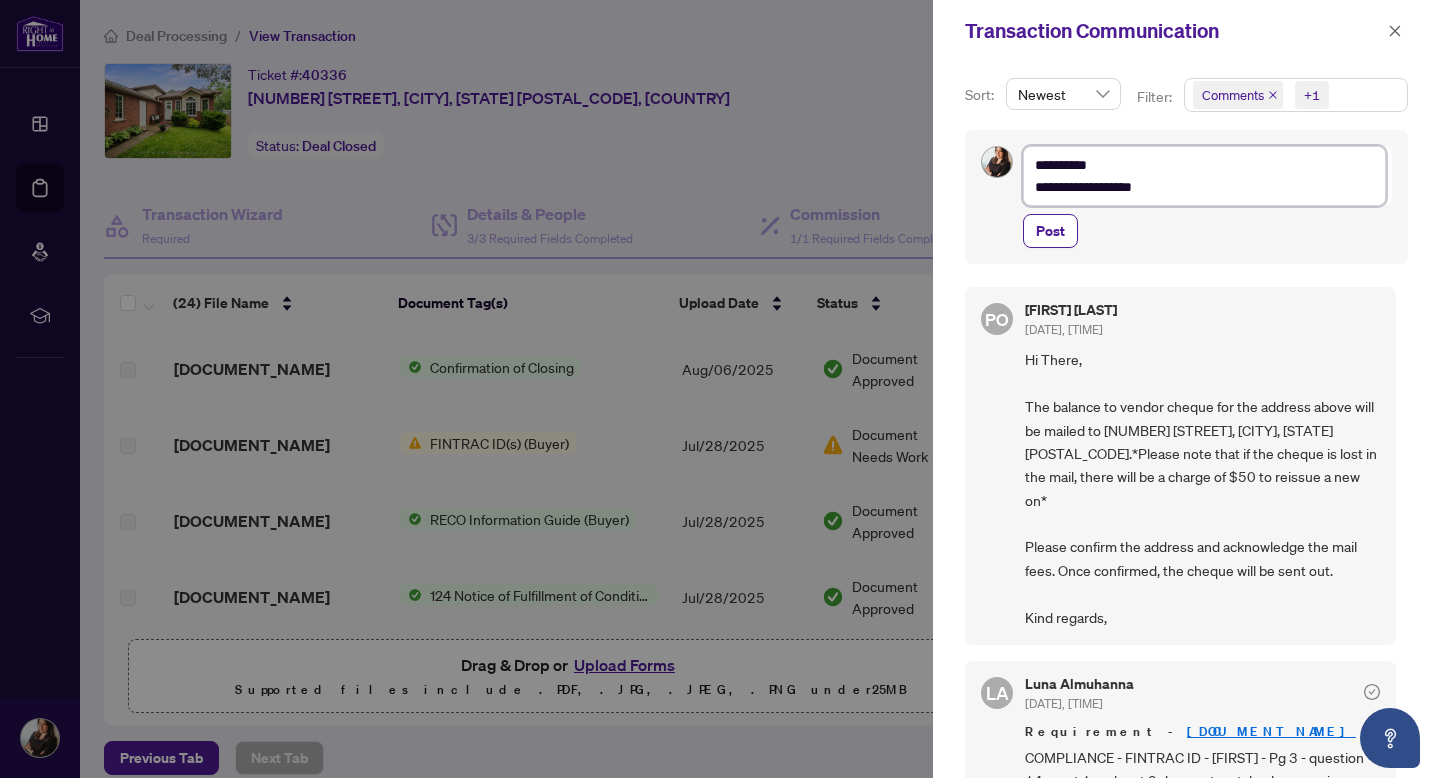 type on "**********" 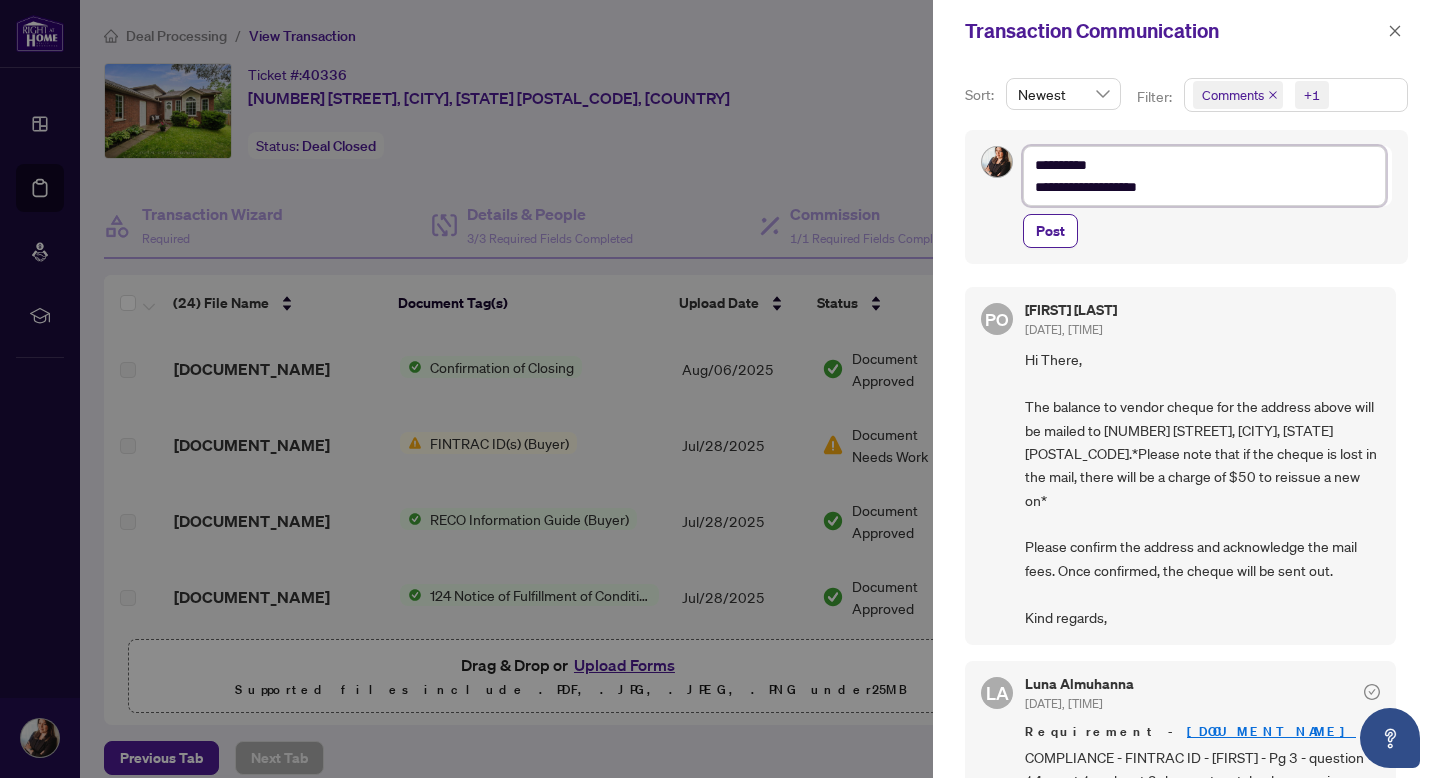 type on "**********" 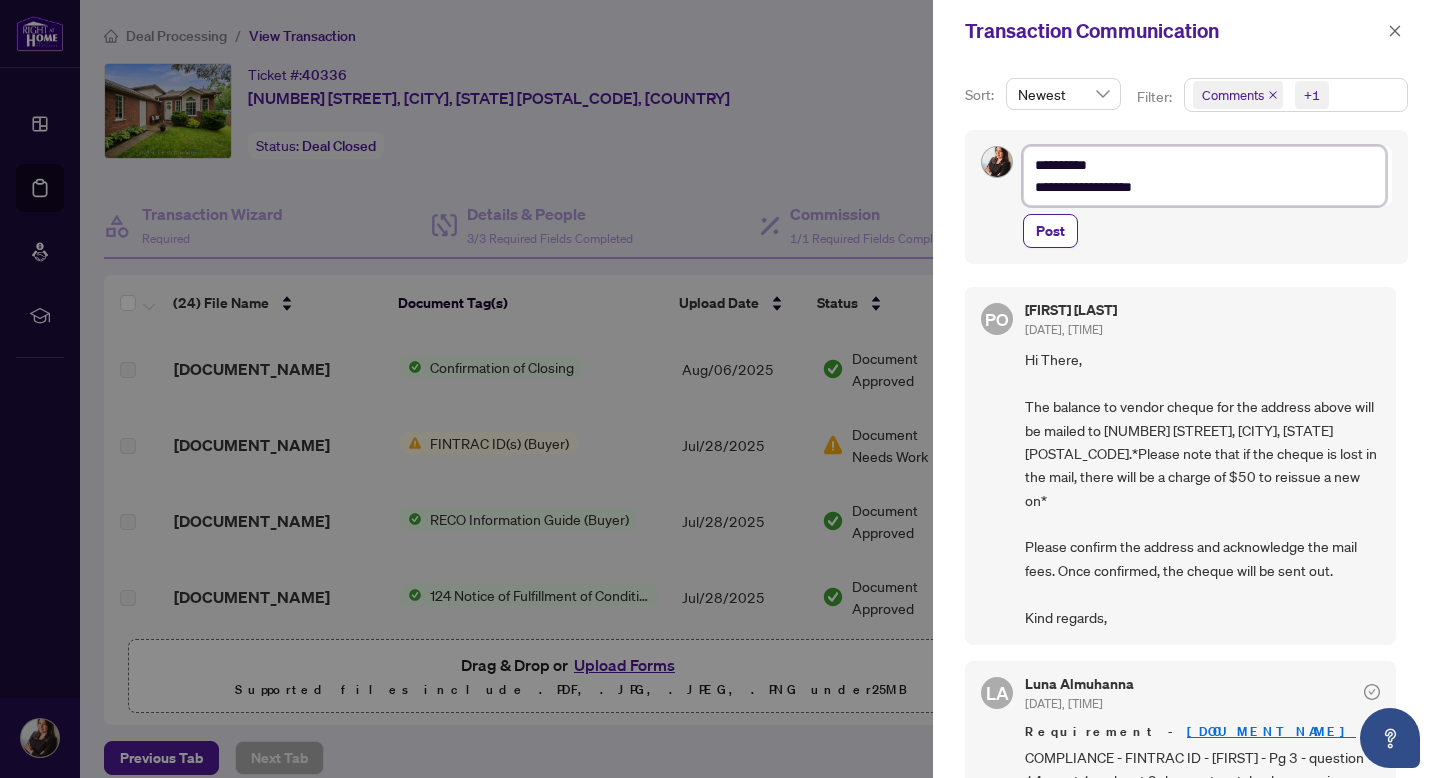 type on "**********" 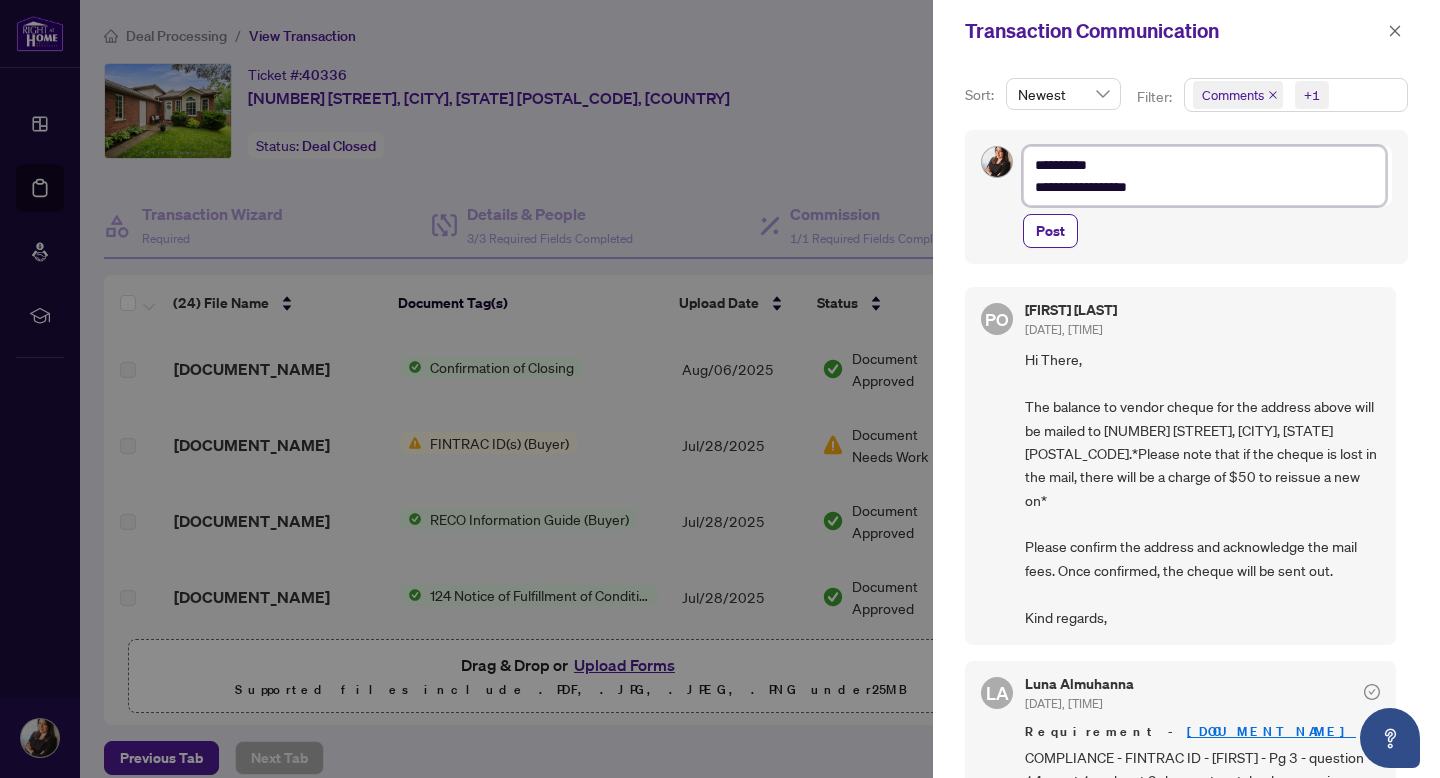type on "**********" 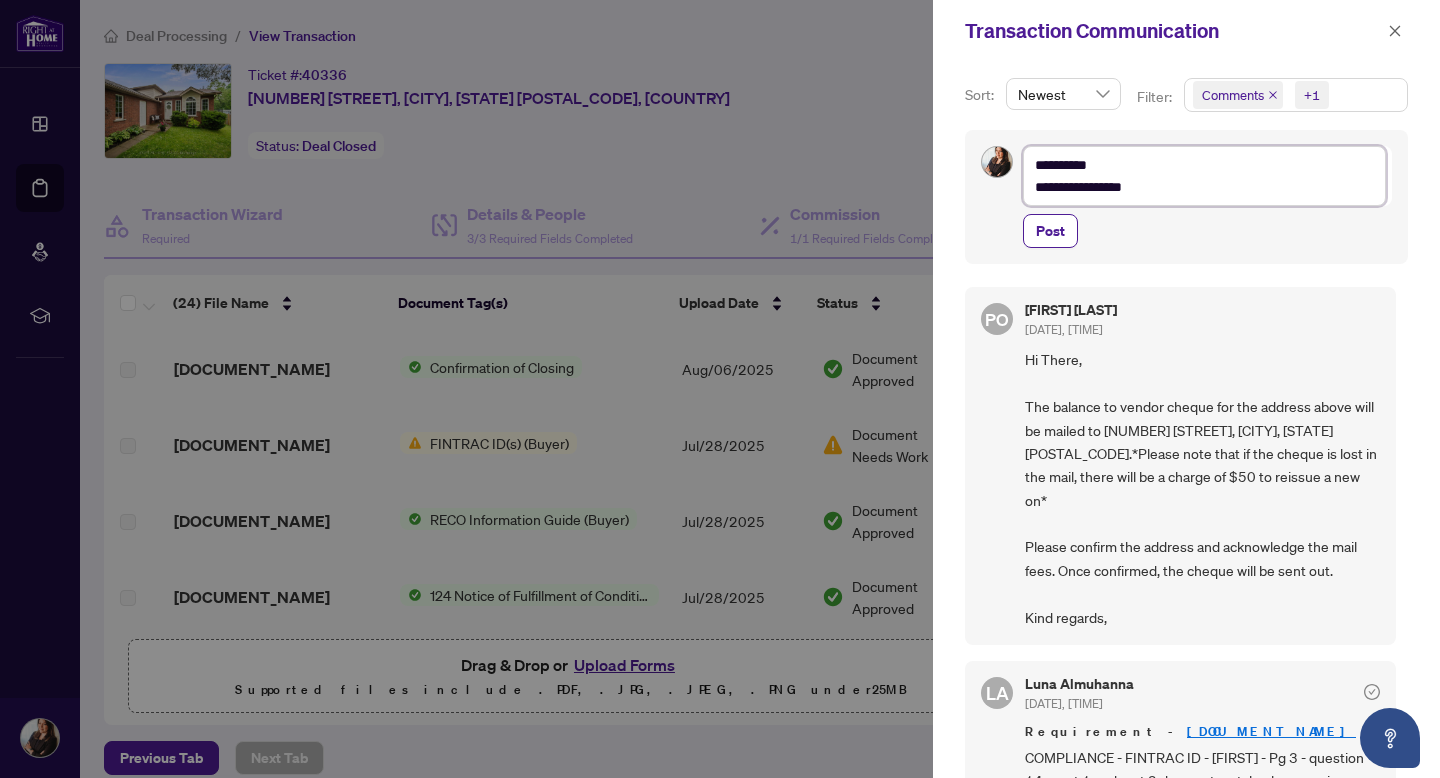type on "**********" 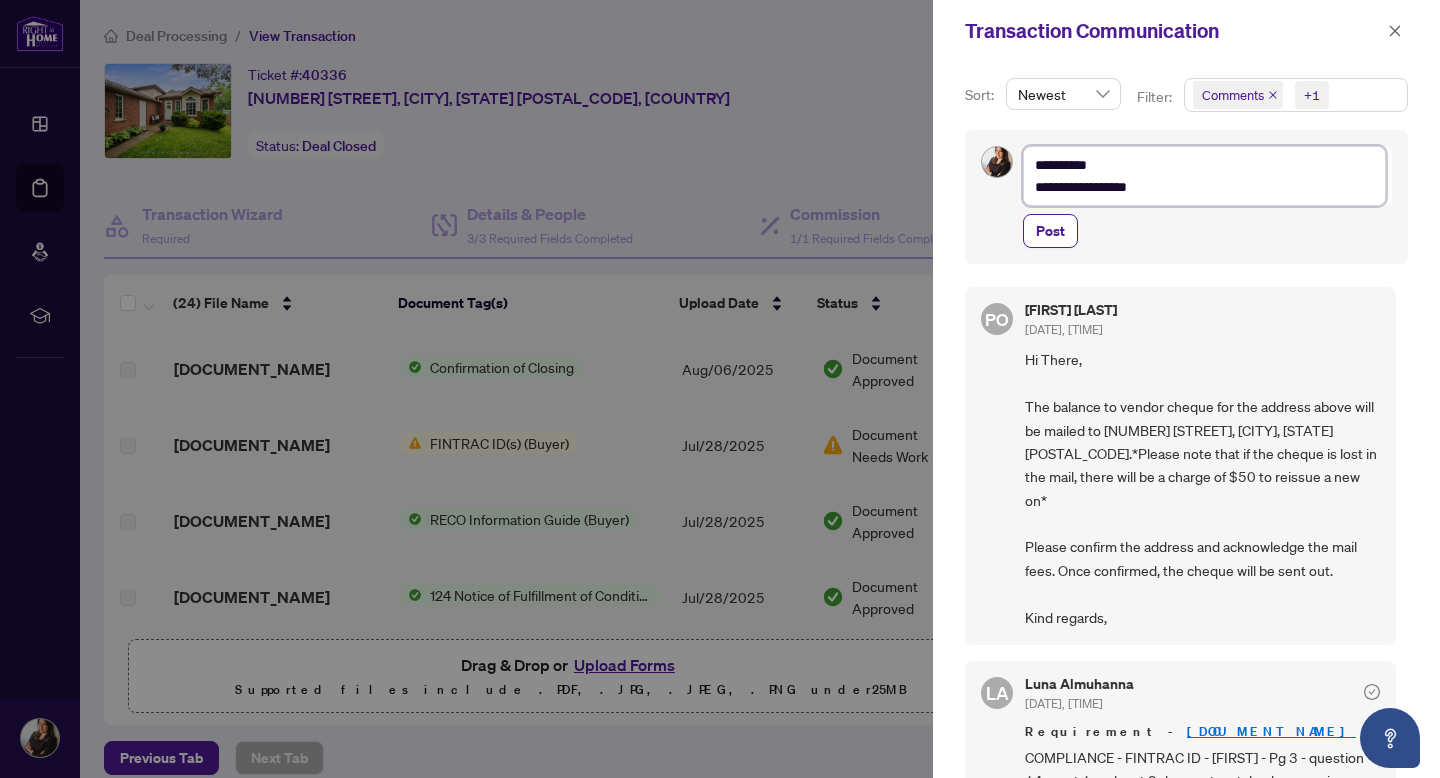 type on "**********" 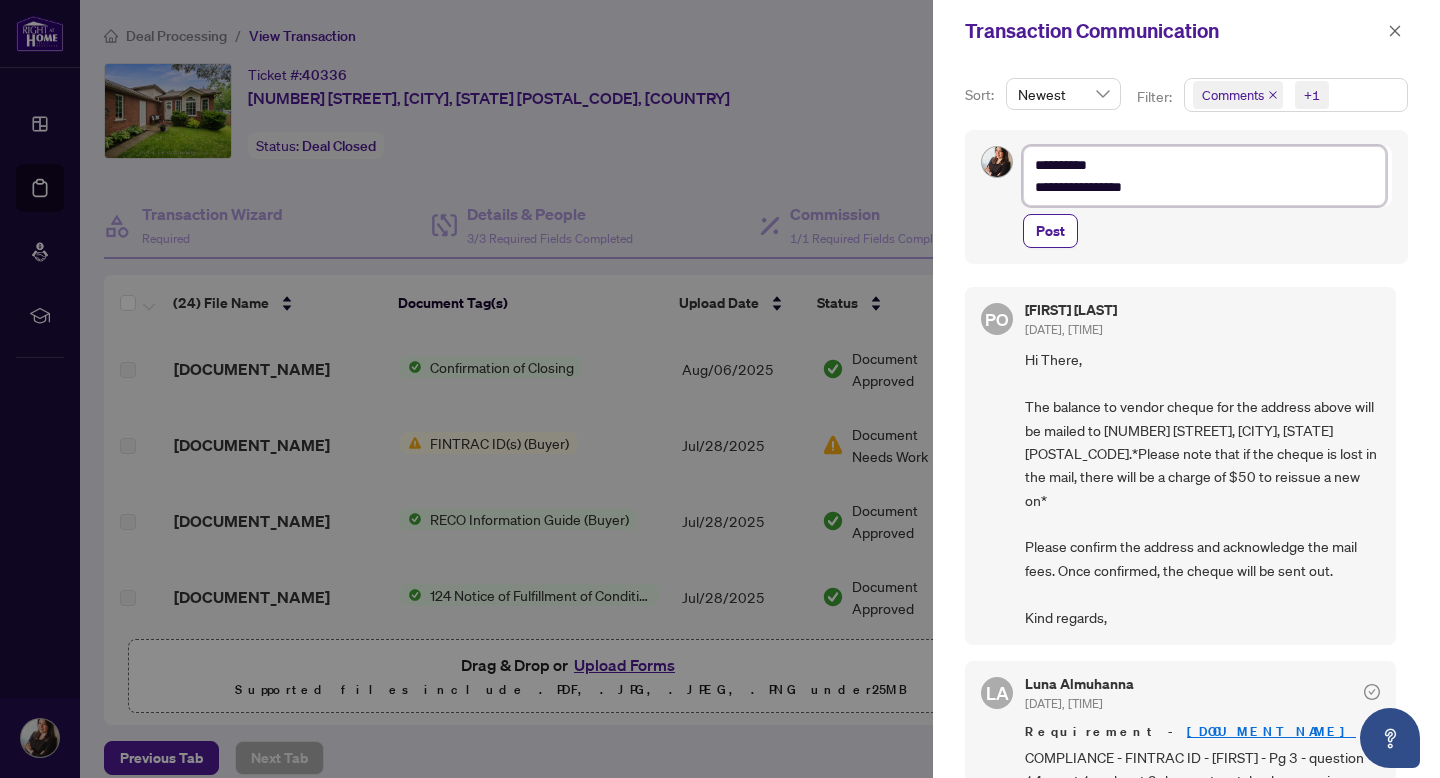 type on "**********" 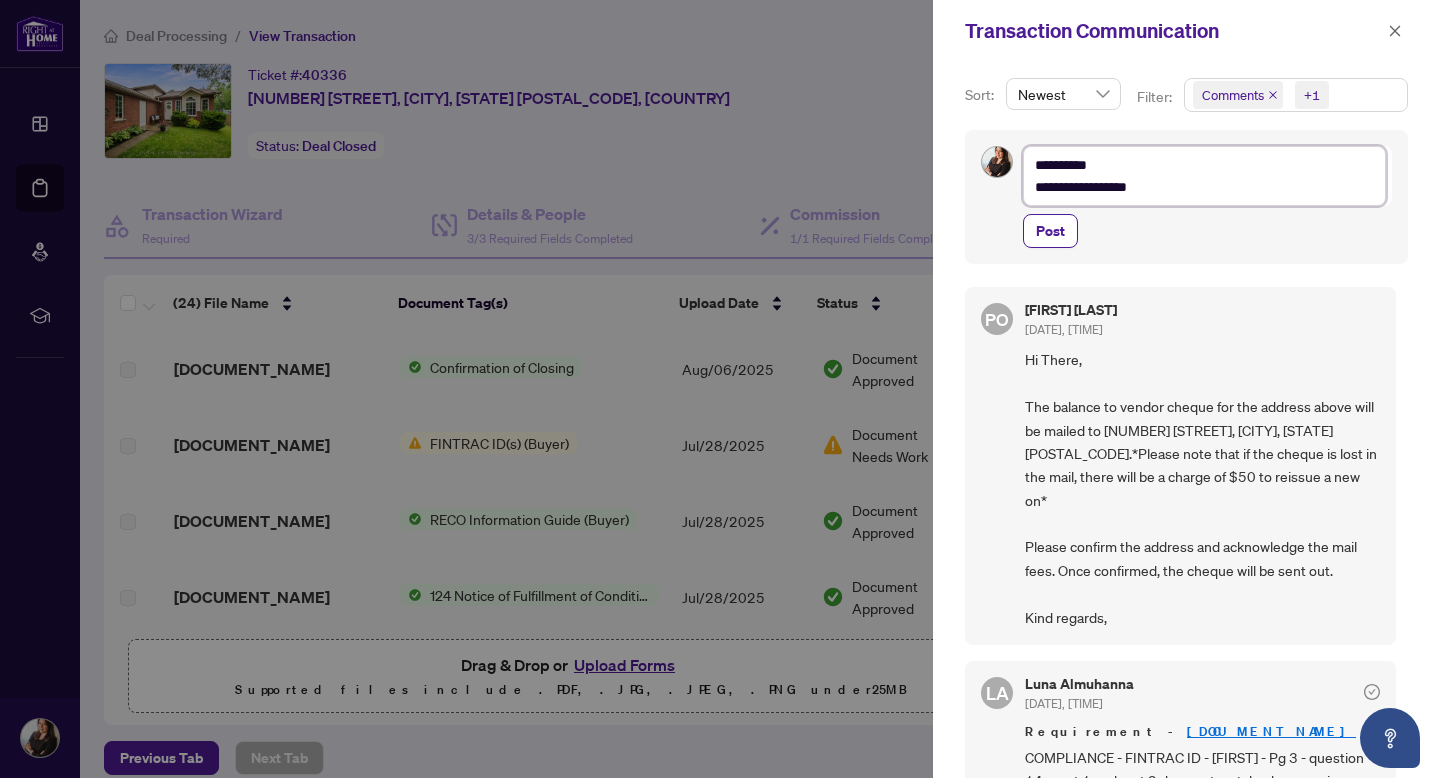 type on "**********" 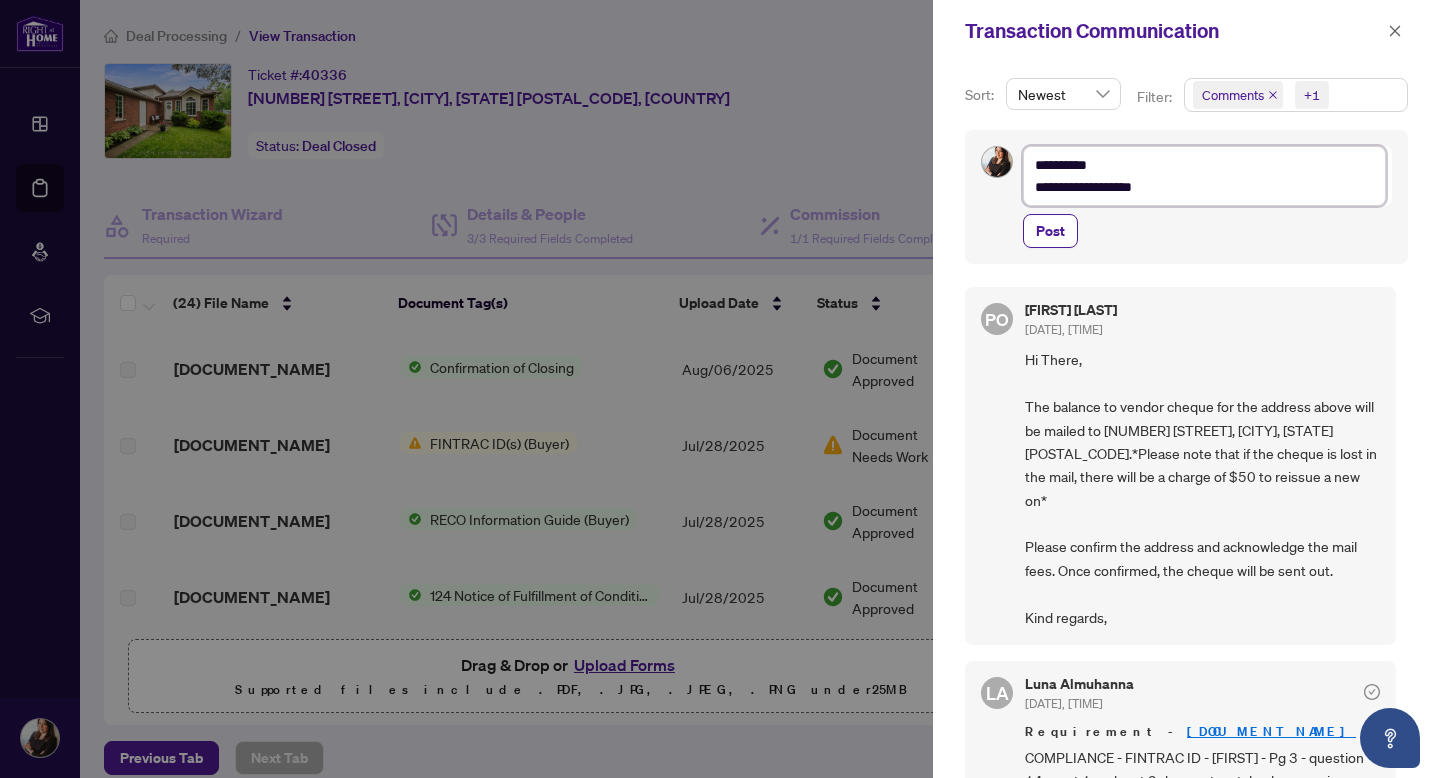 type on "**********" 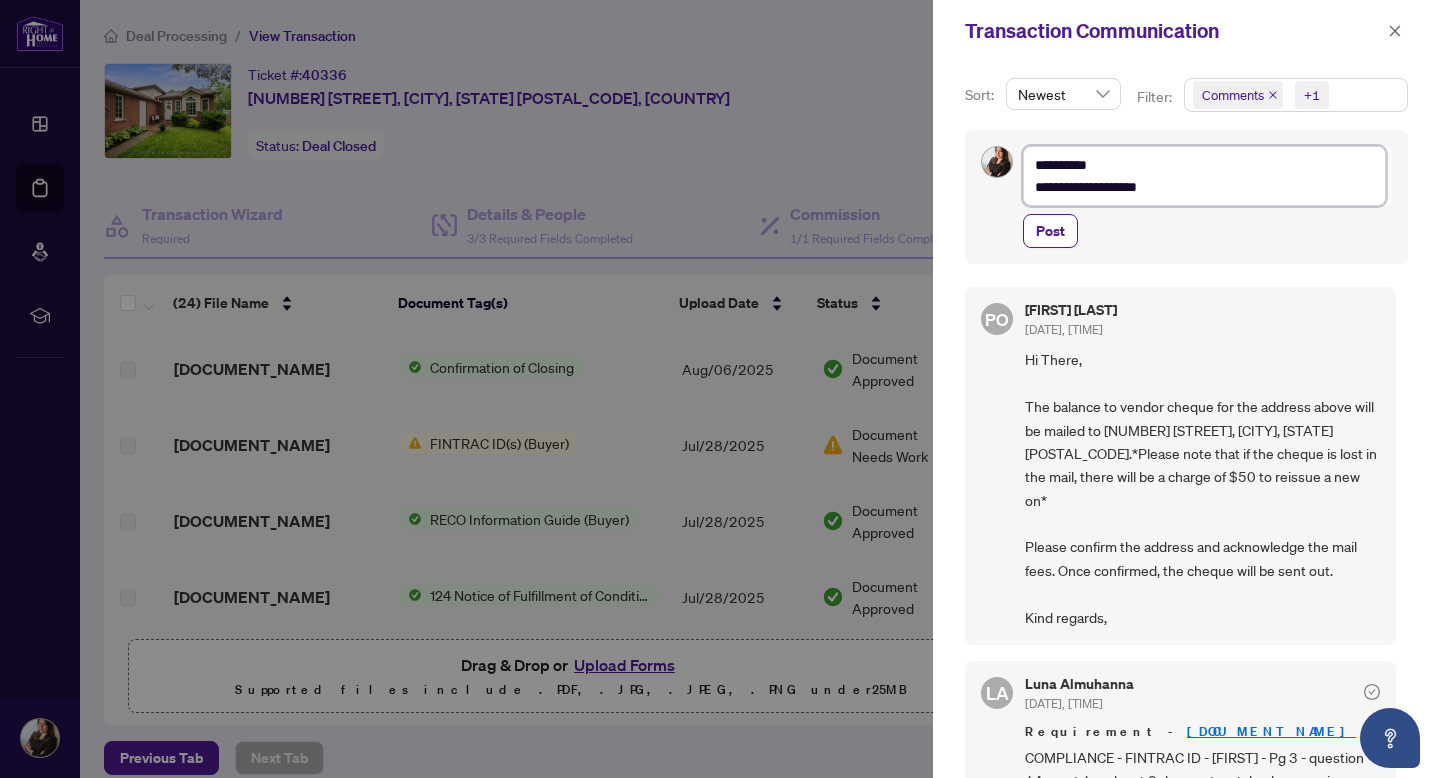 type on "**********" 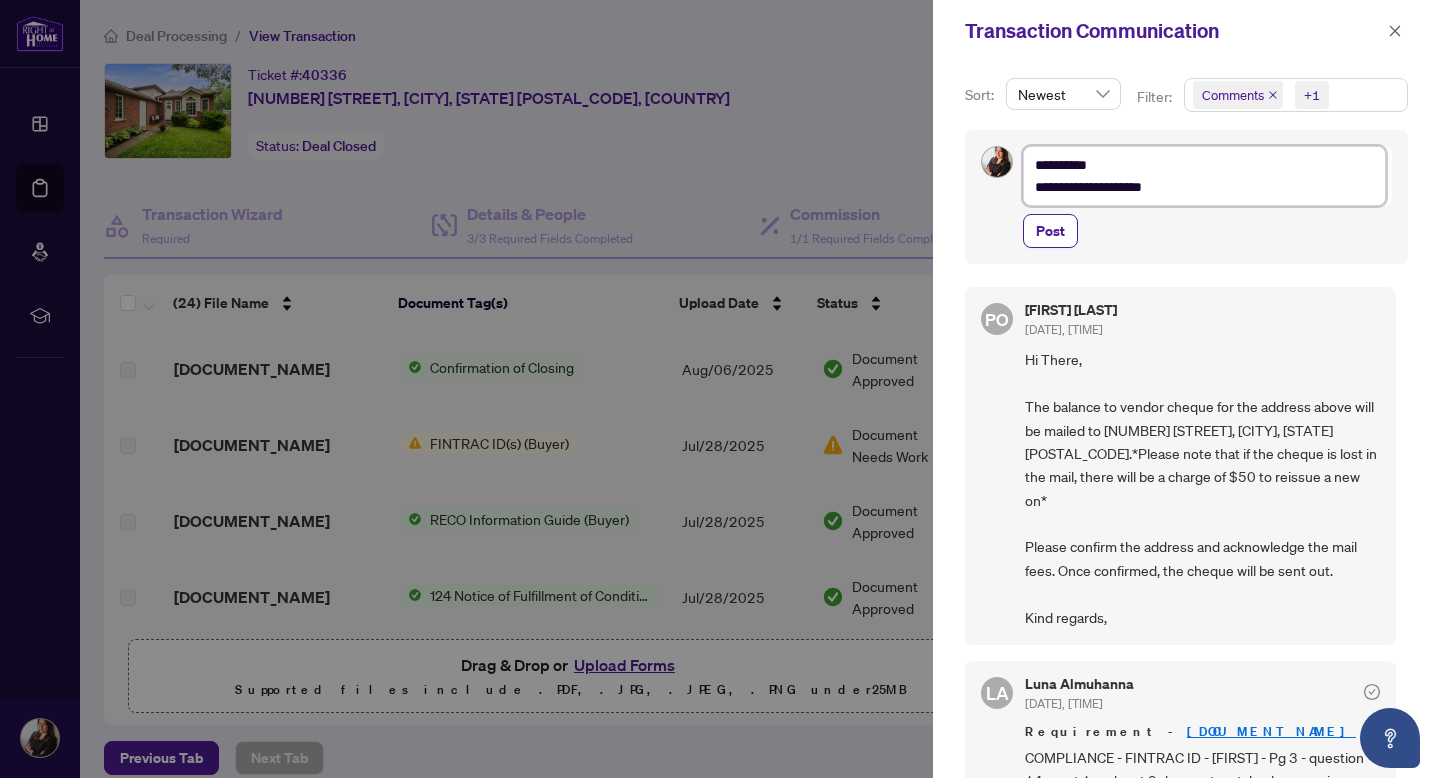 type on "**********" 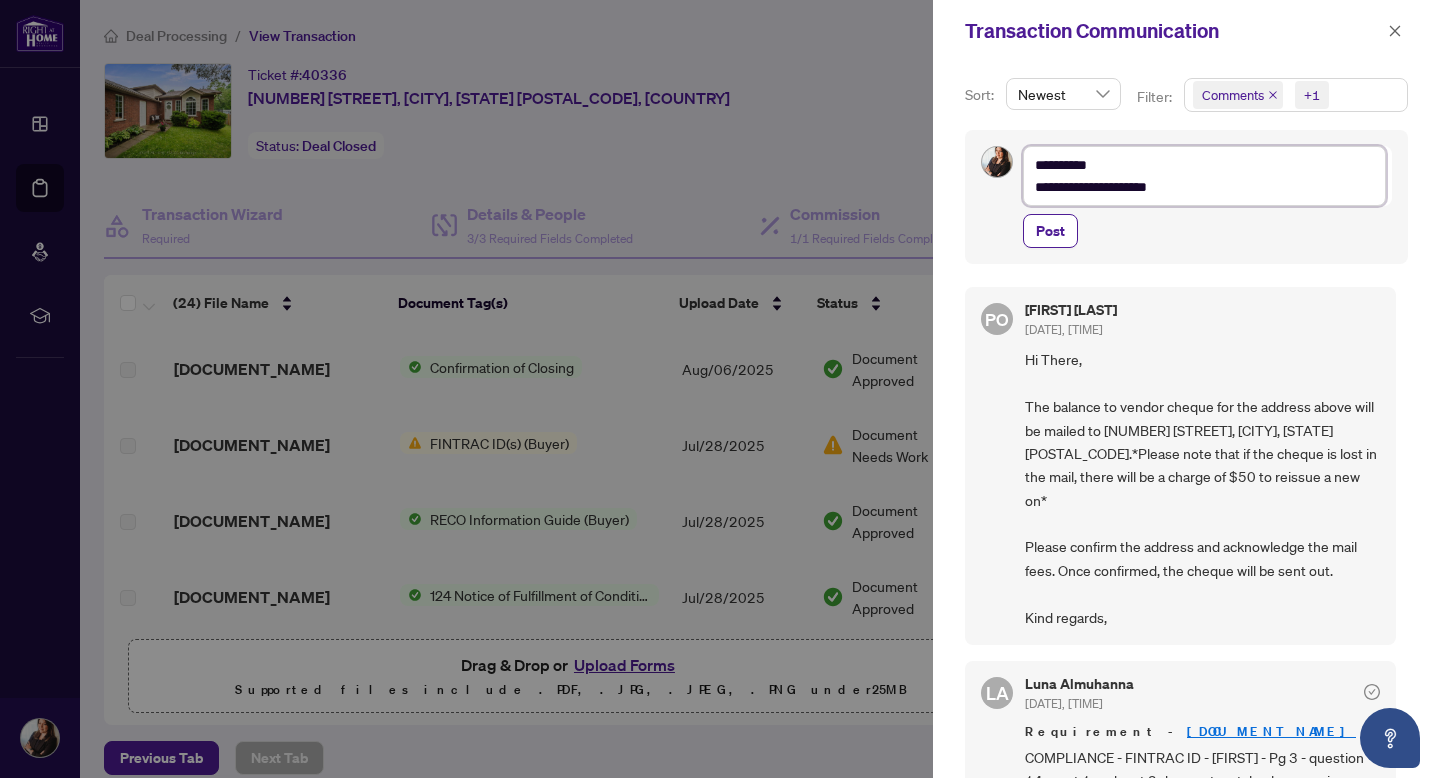type on "**********" 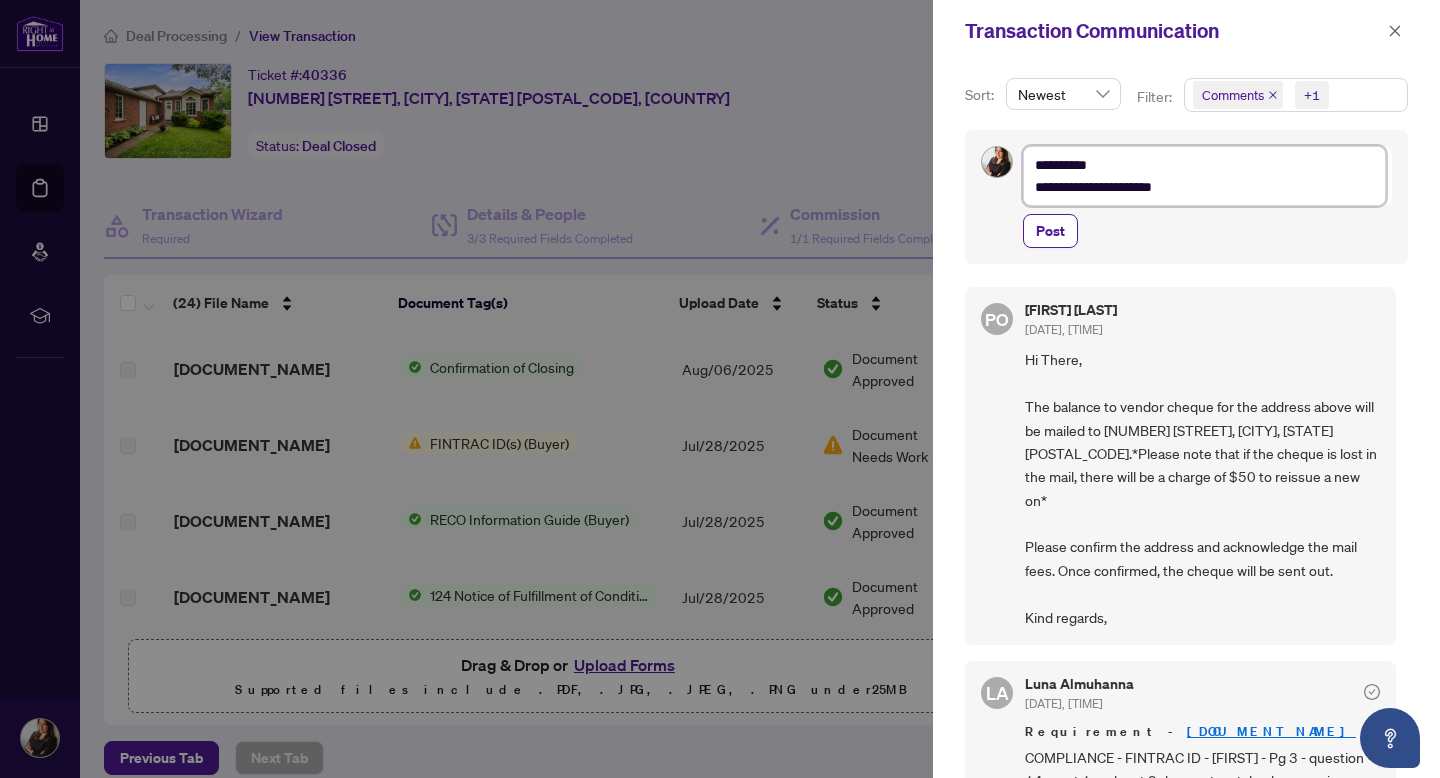 type on "**********" 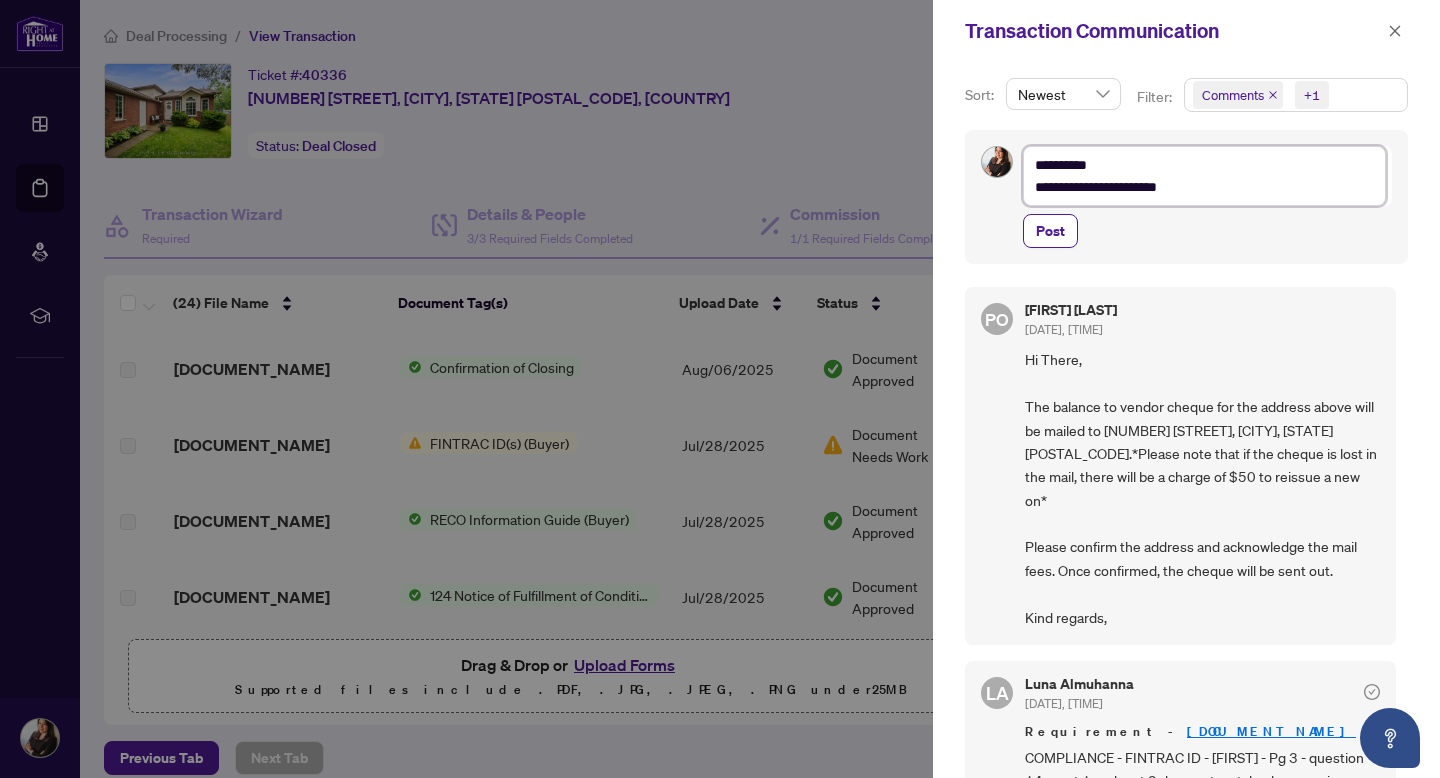 type on "**********" 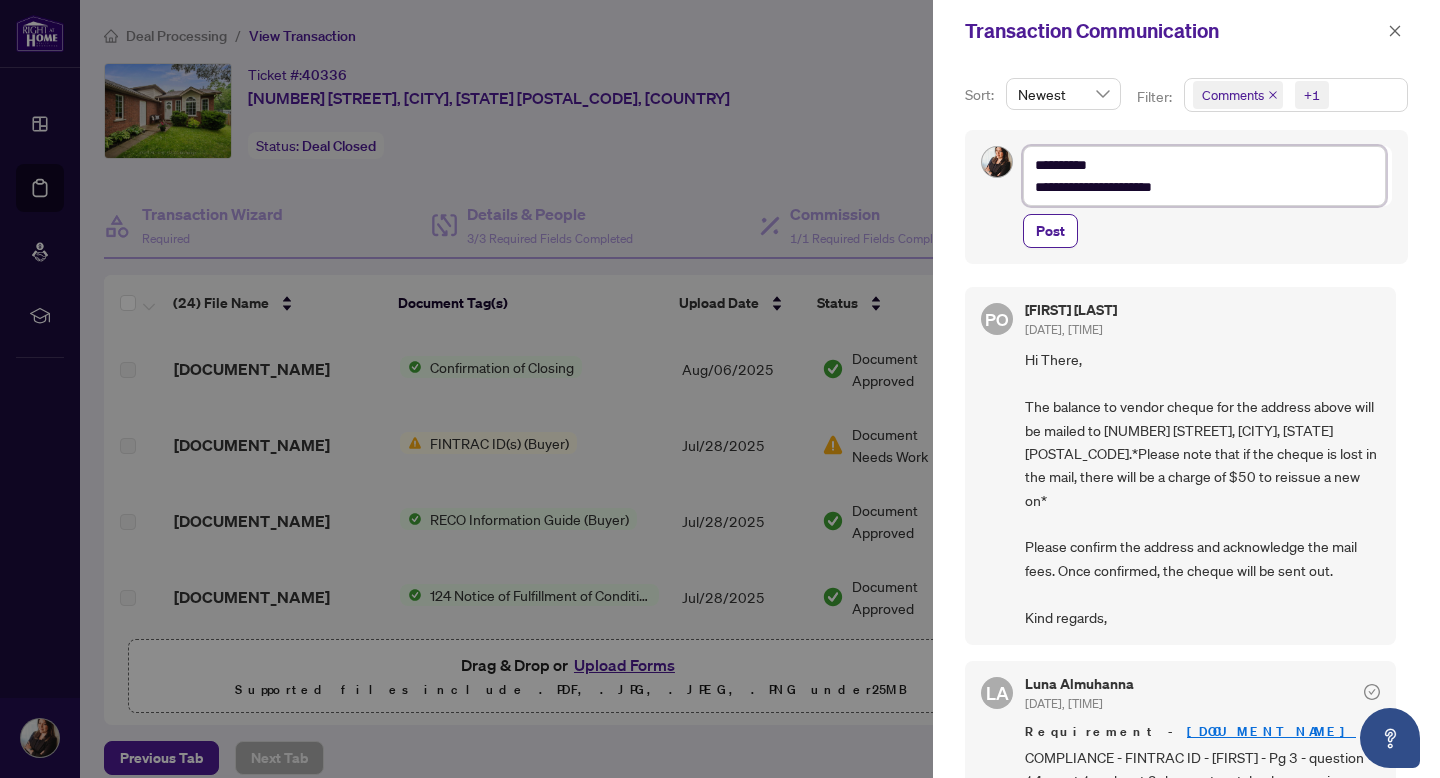 type on "**********" 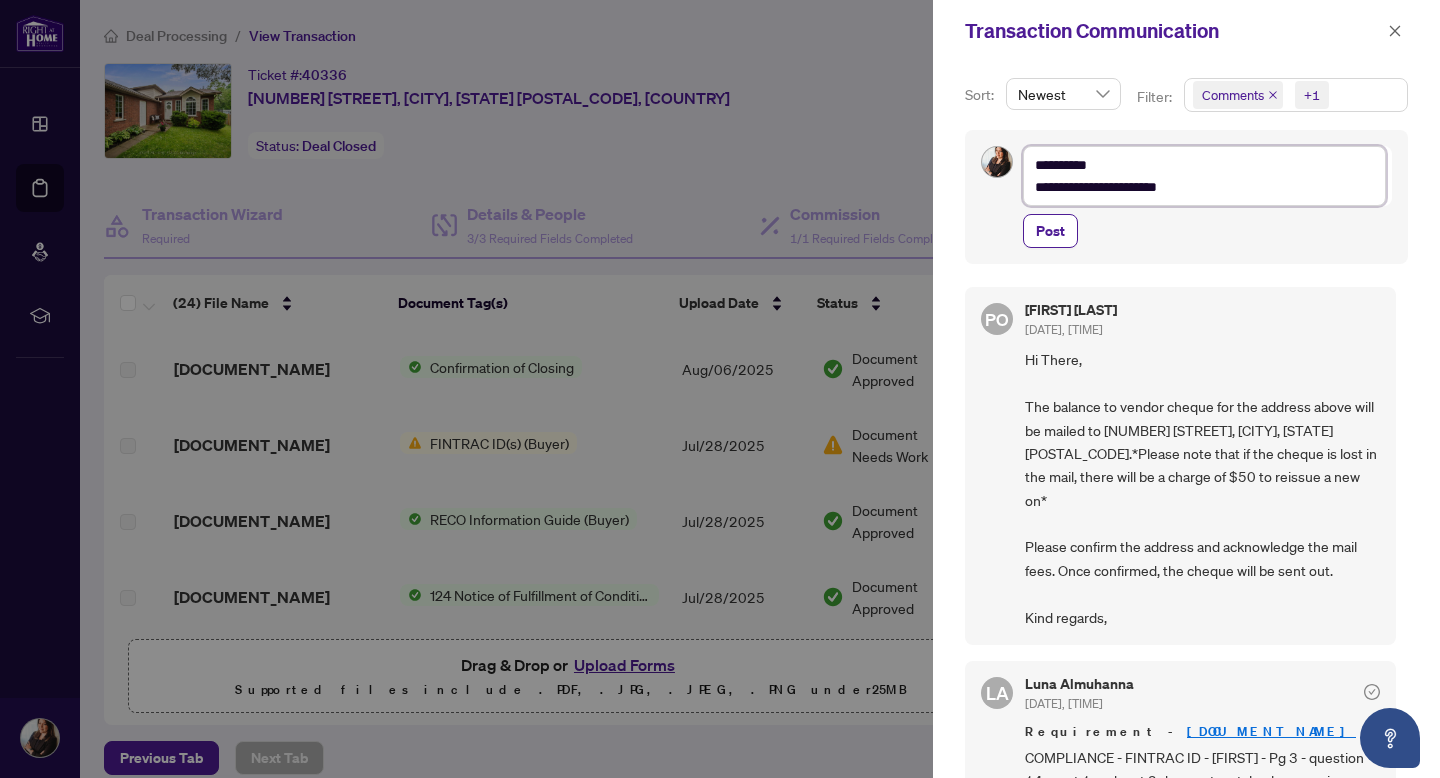 type on "**********" 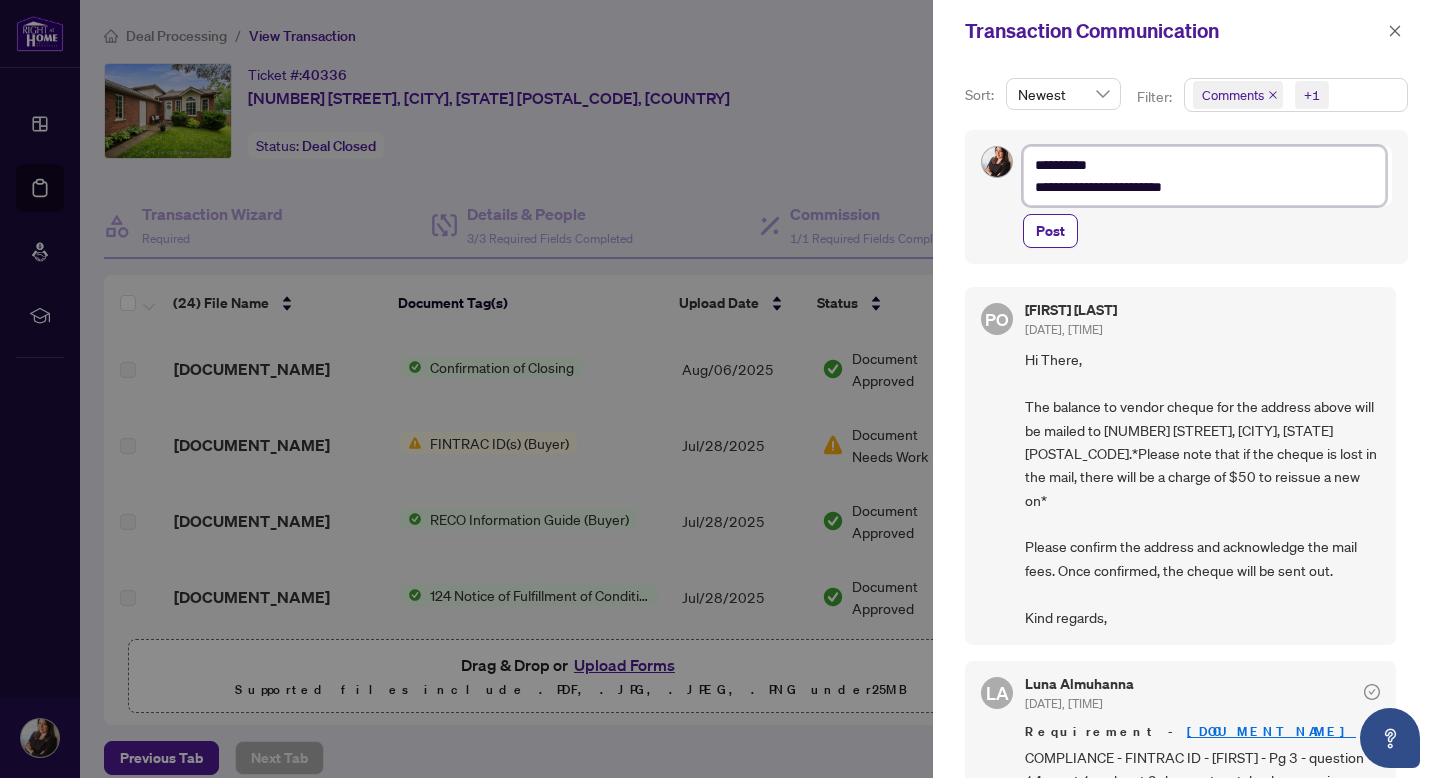type on "**********" 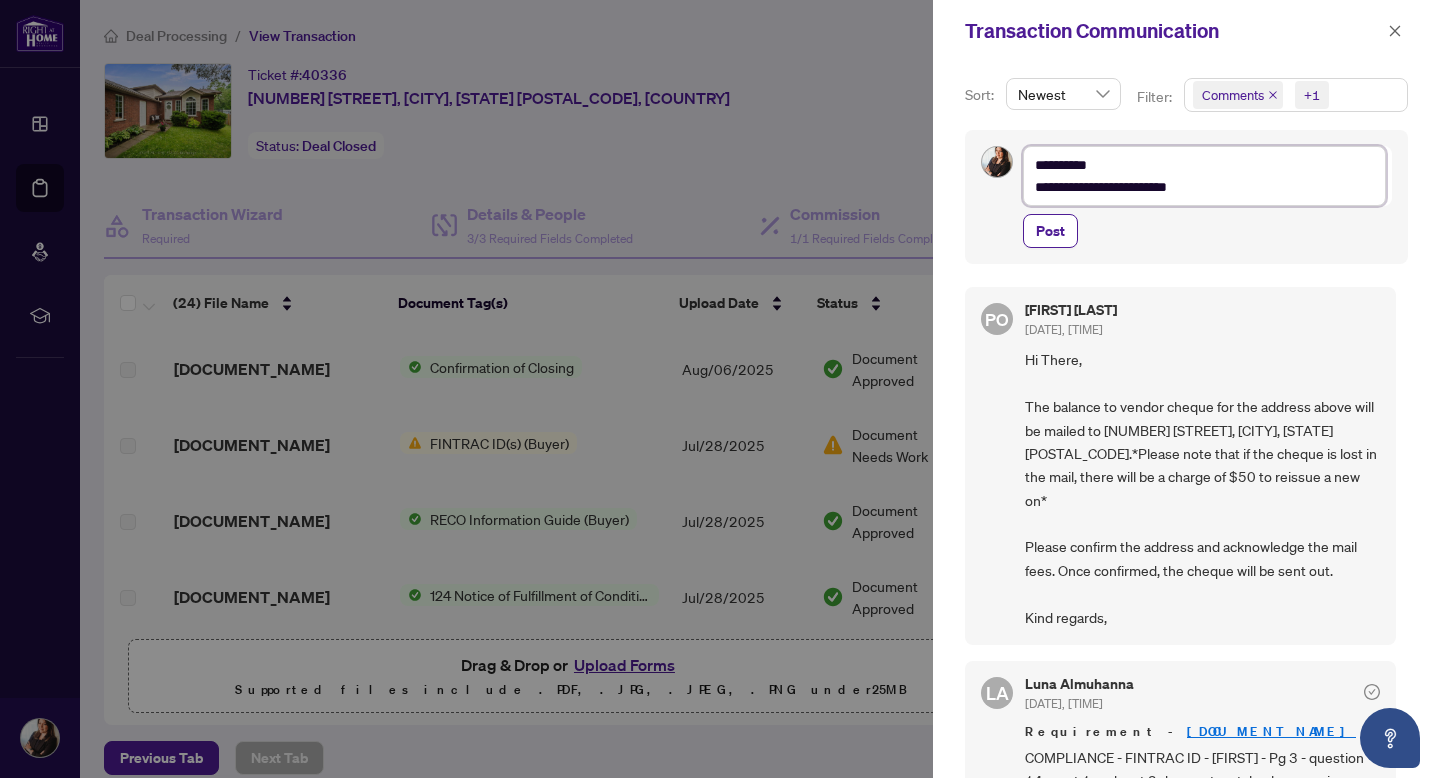 type on "**********" 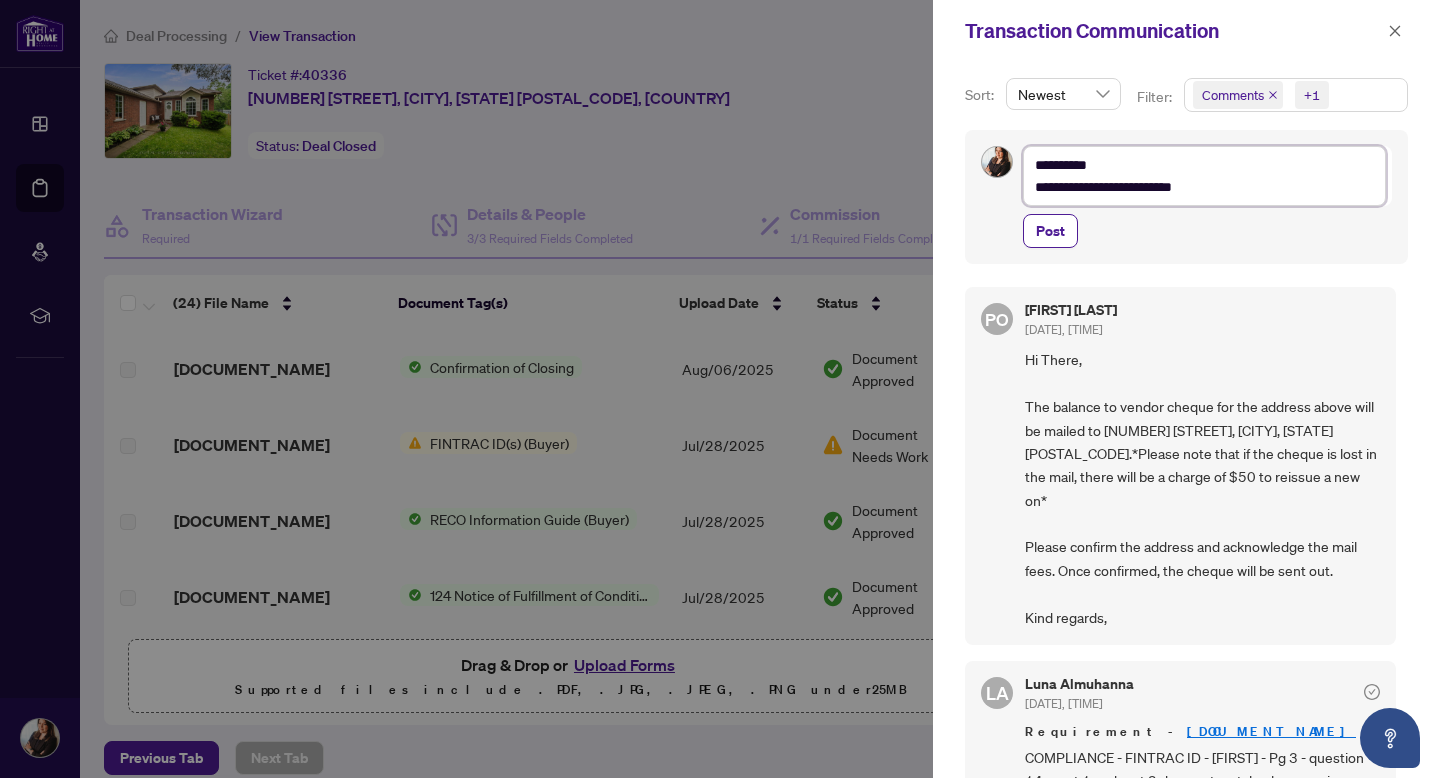 type on "**********" 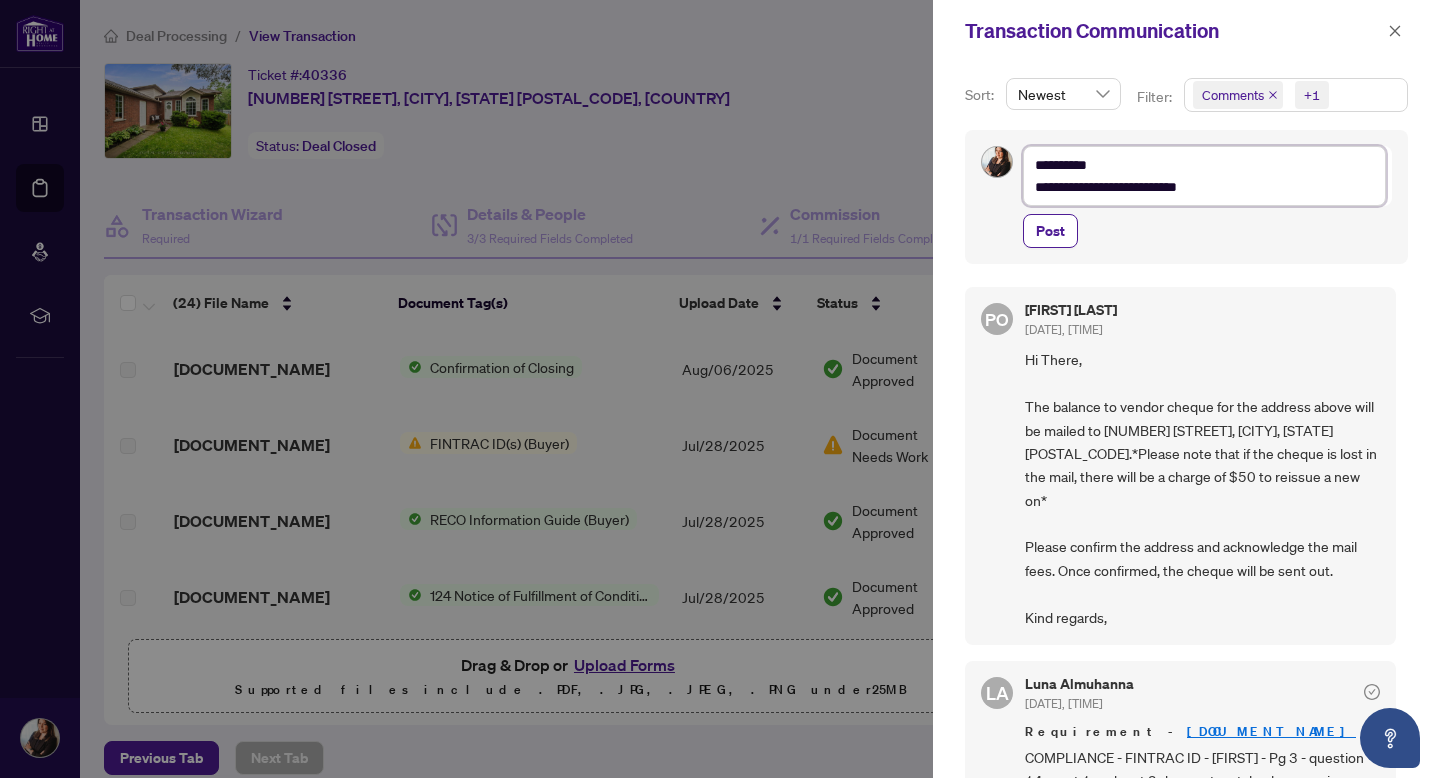 type on "**********" 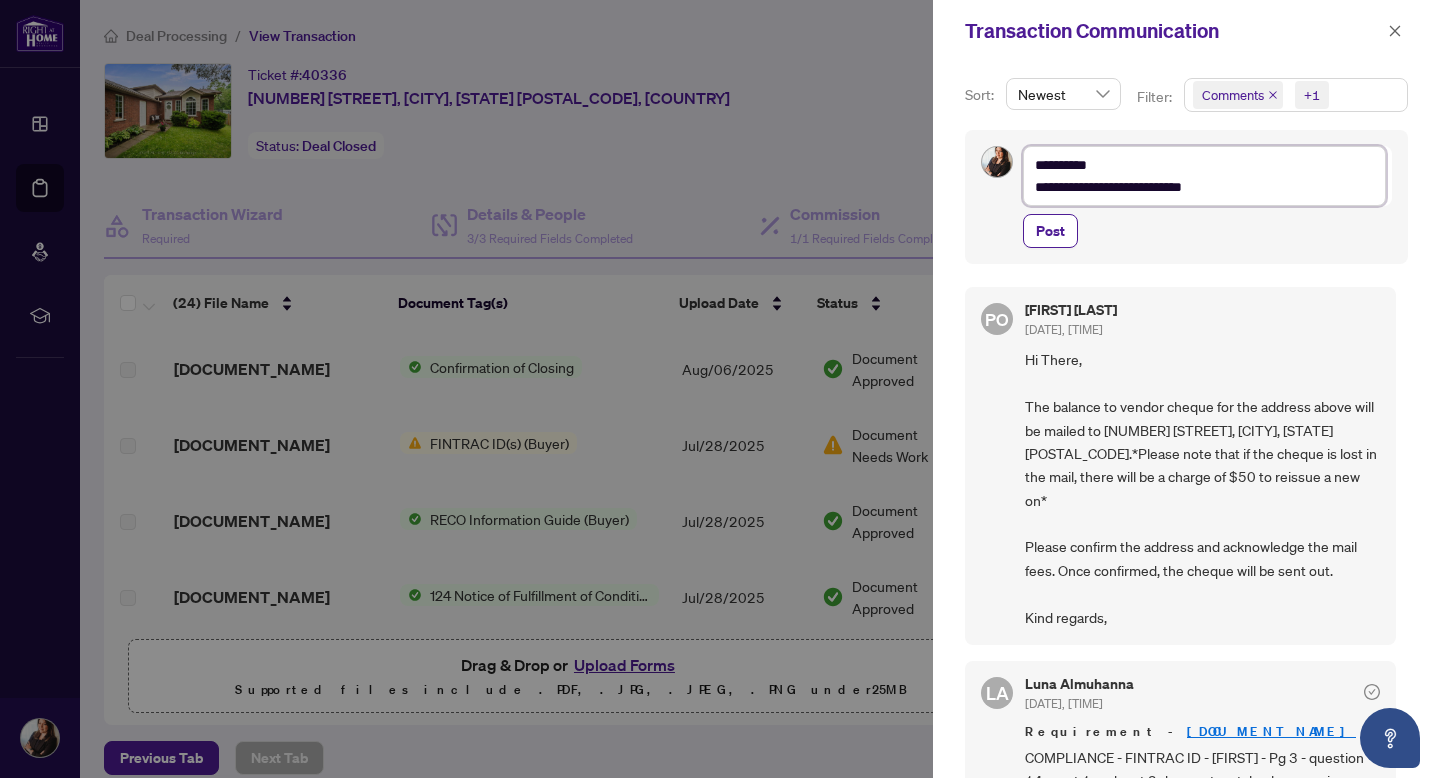 type on "**********" 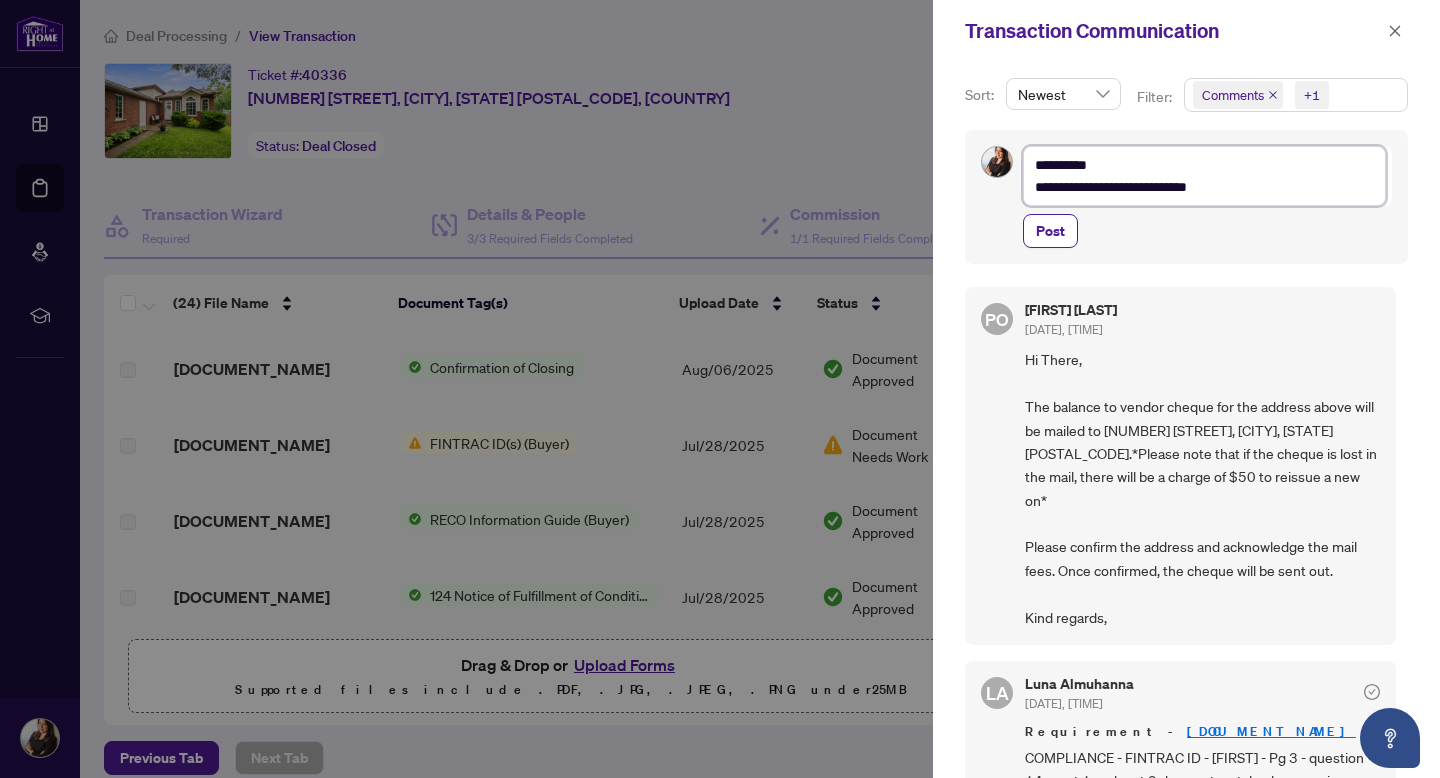 type on "**********" 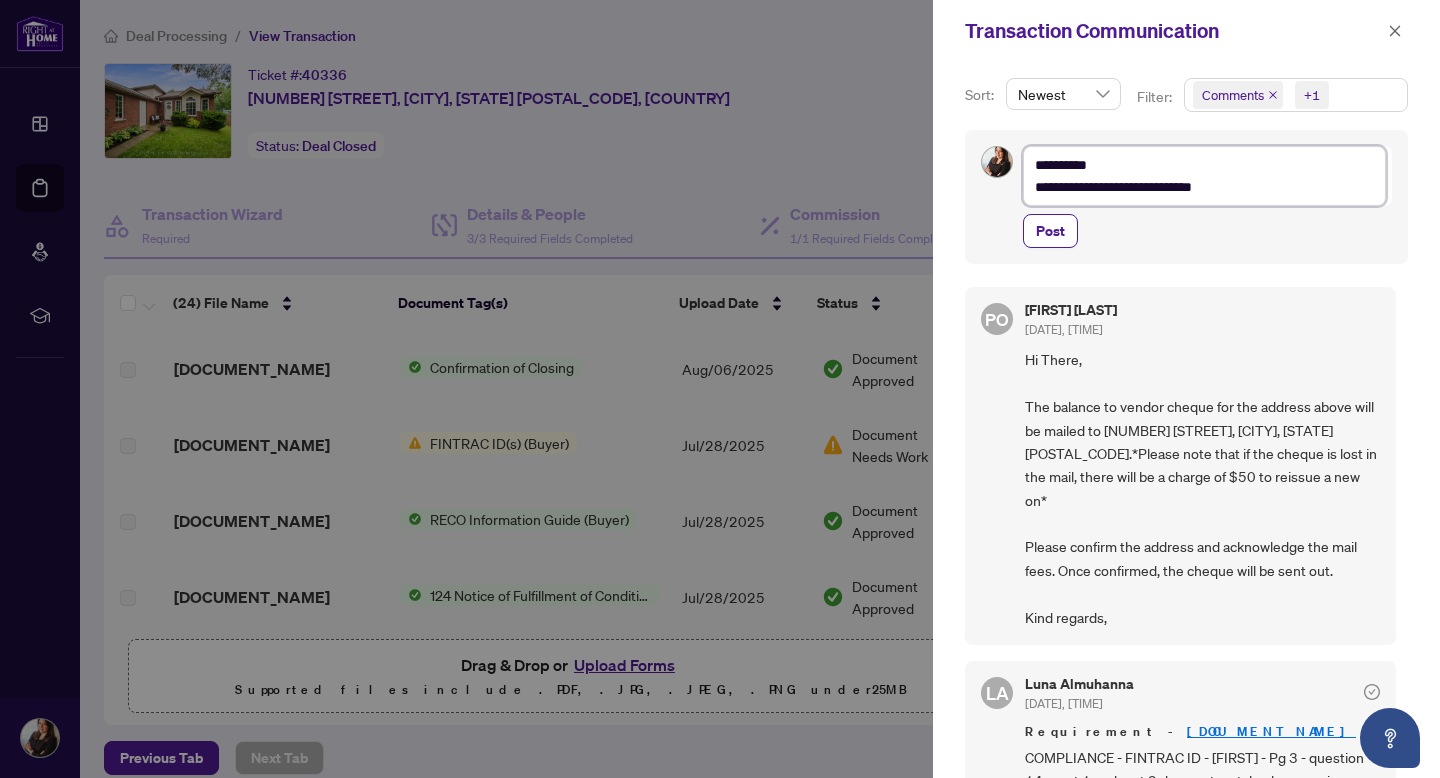 type on "**********" 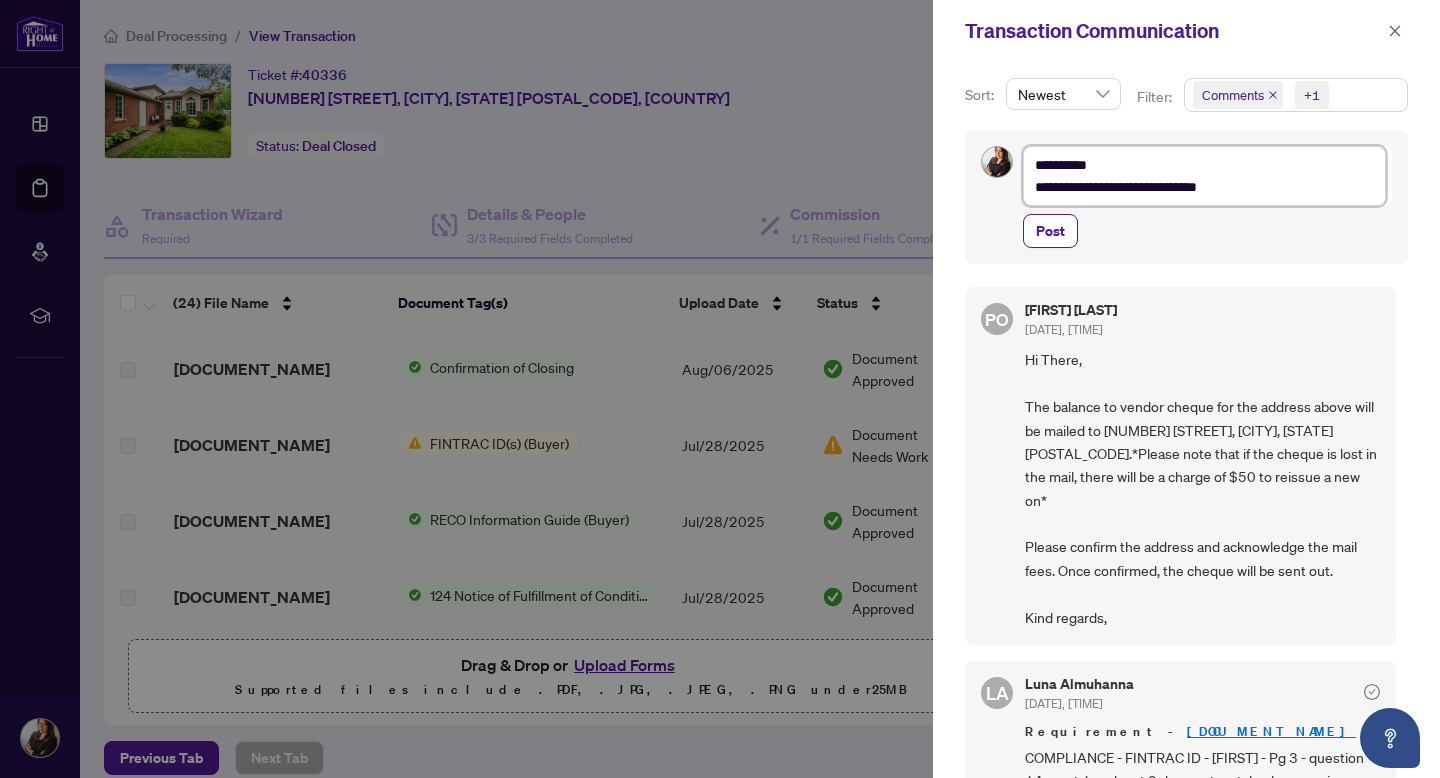 type on "**********" 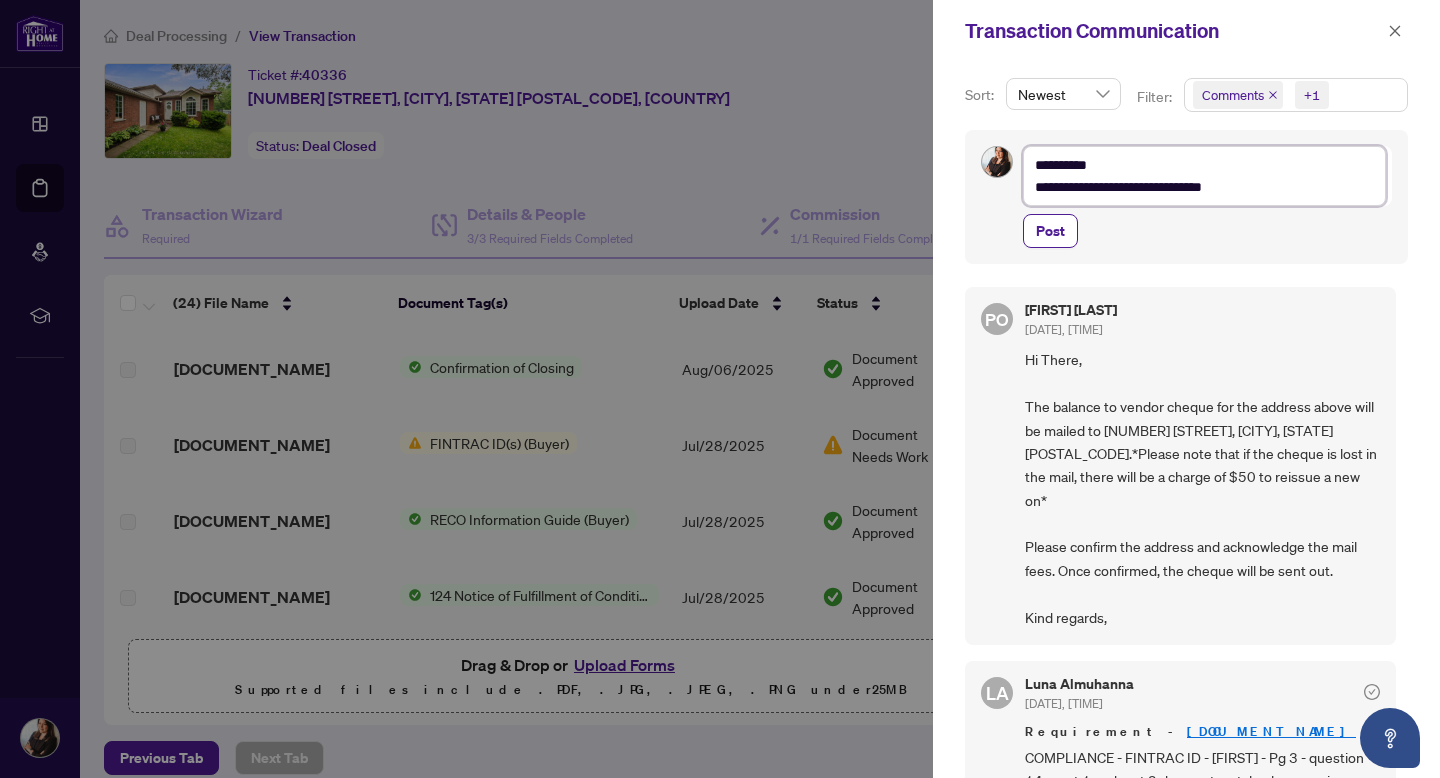 type on "**********" 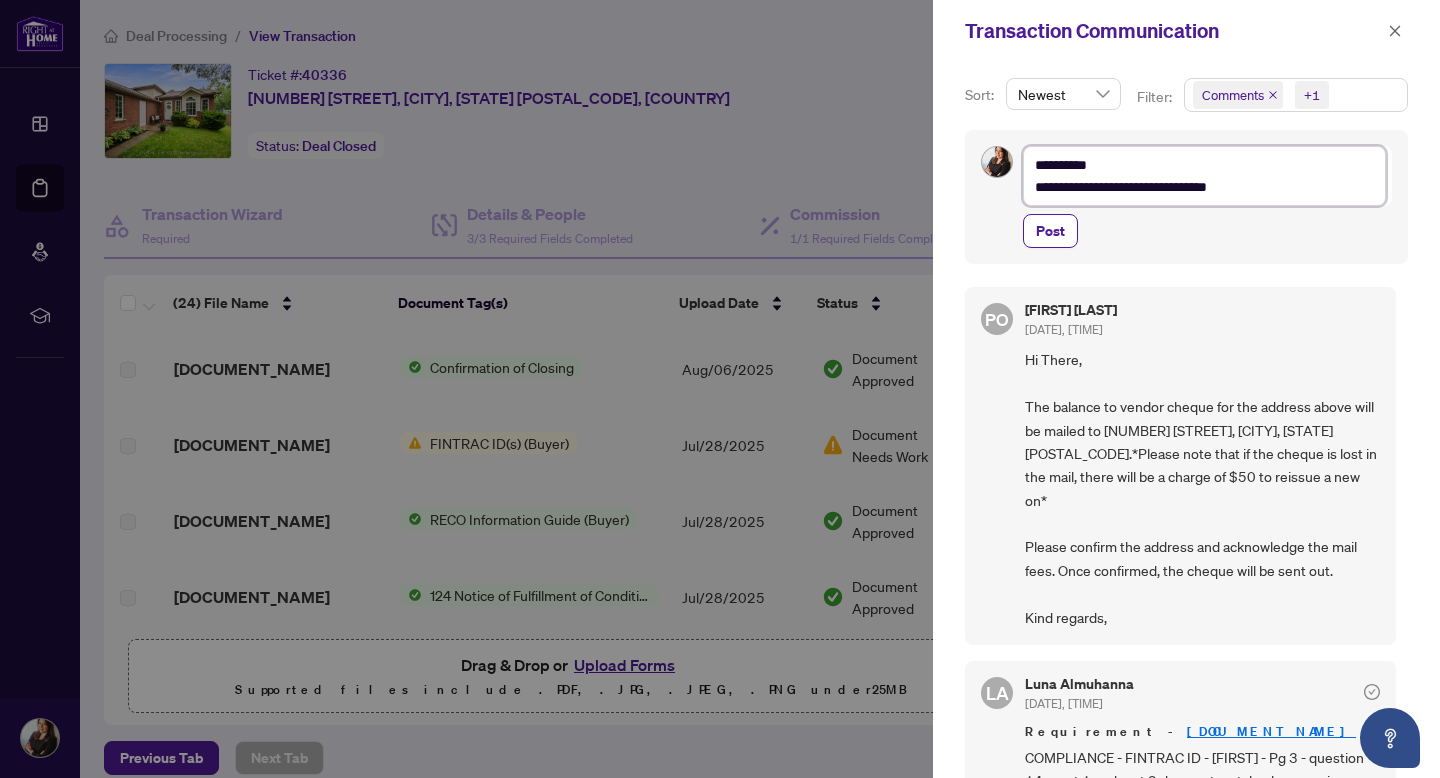 type on "**********" 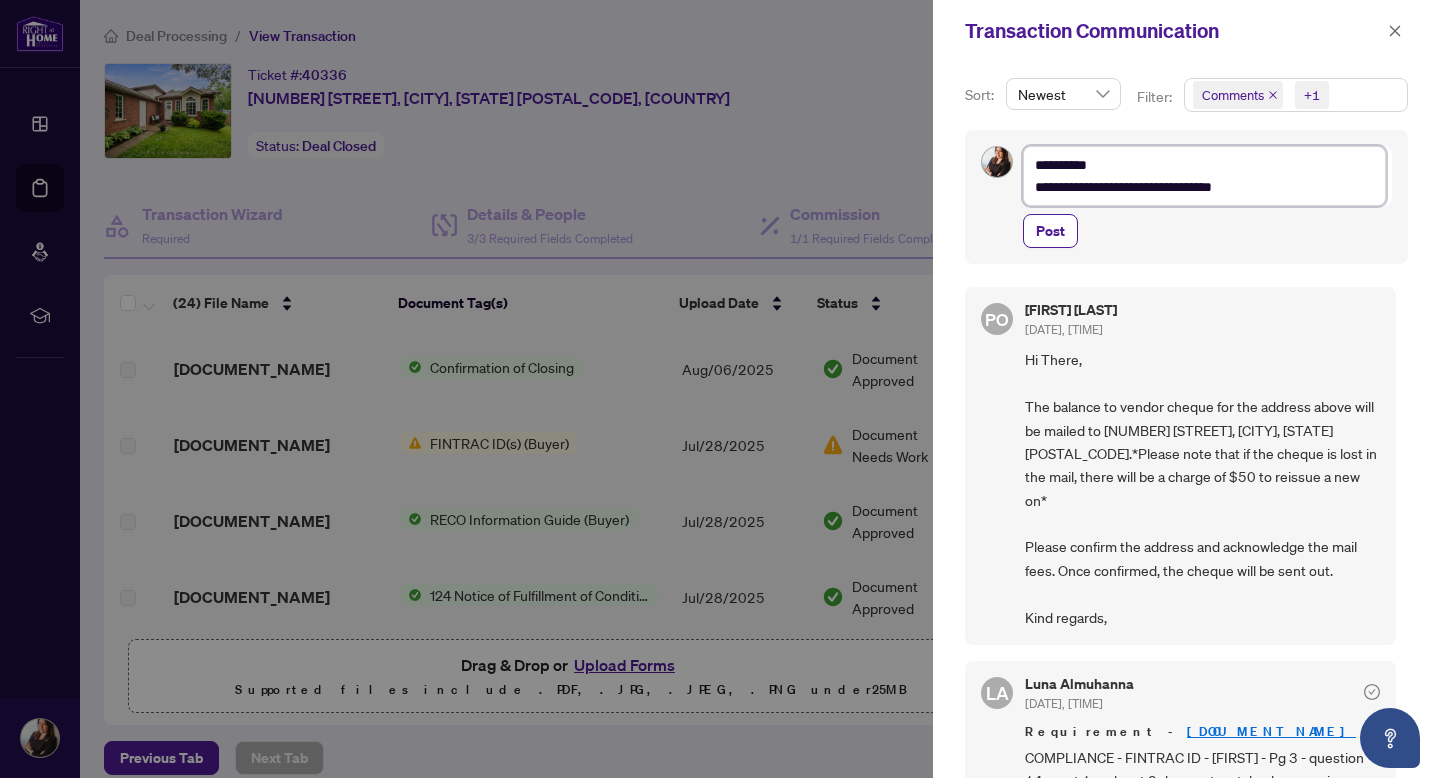 type on "**********" 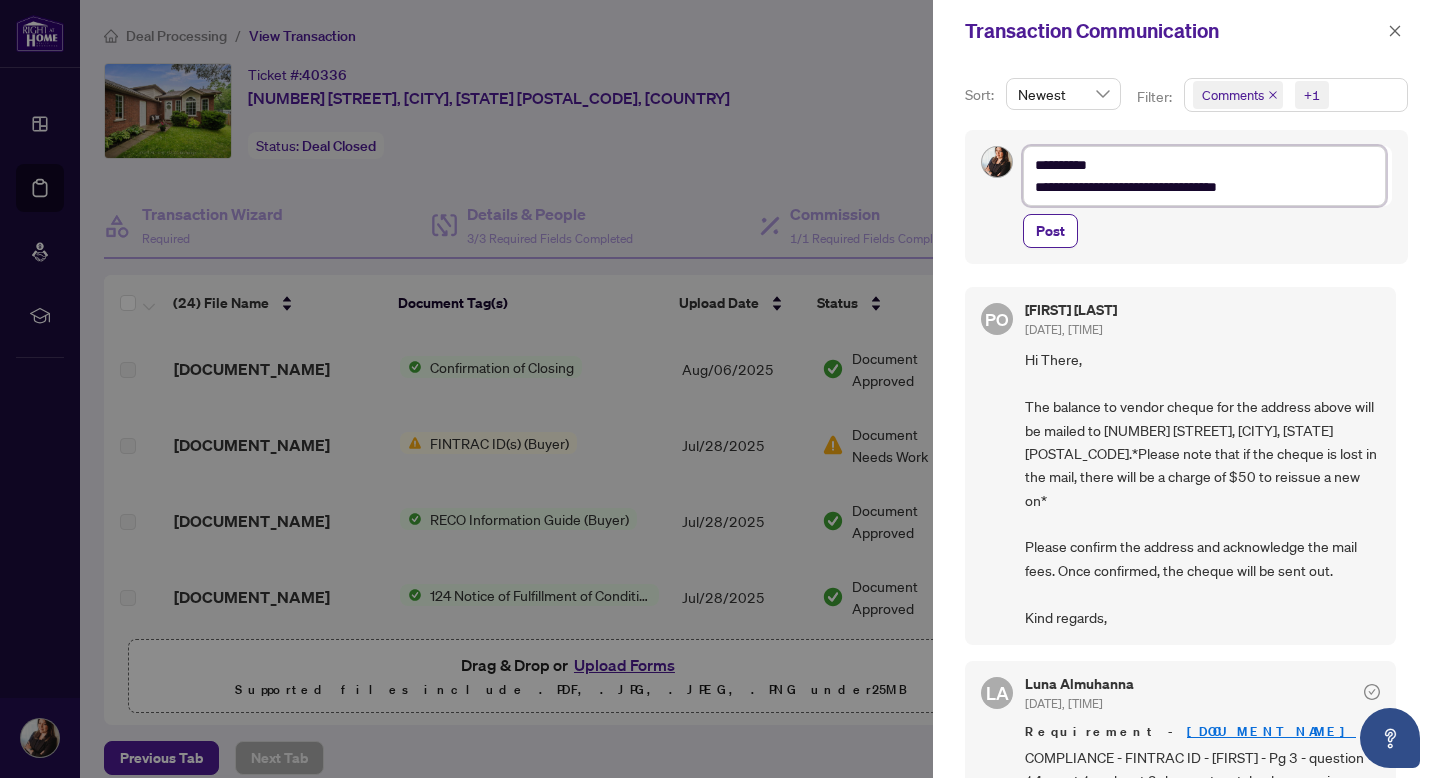 type on "**********" 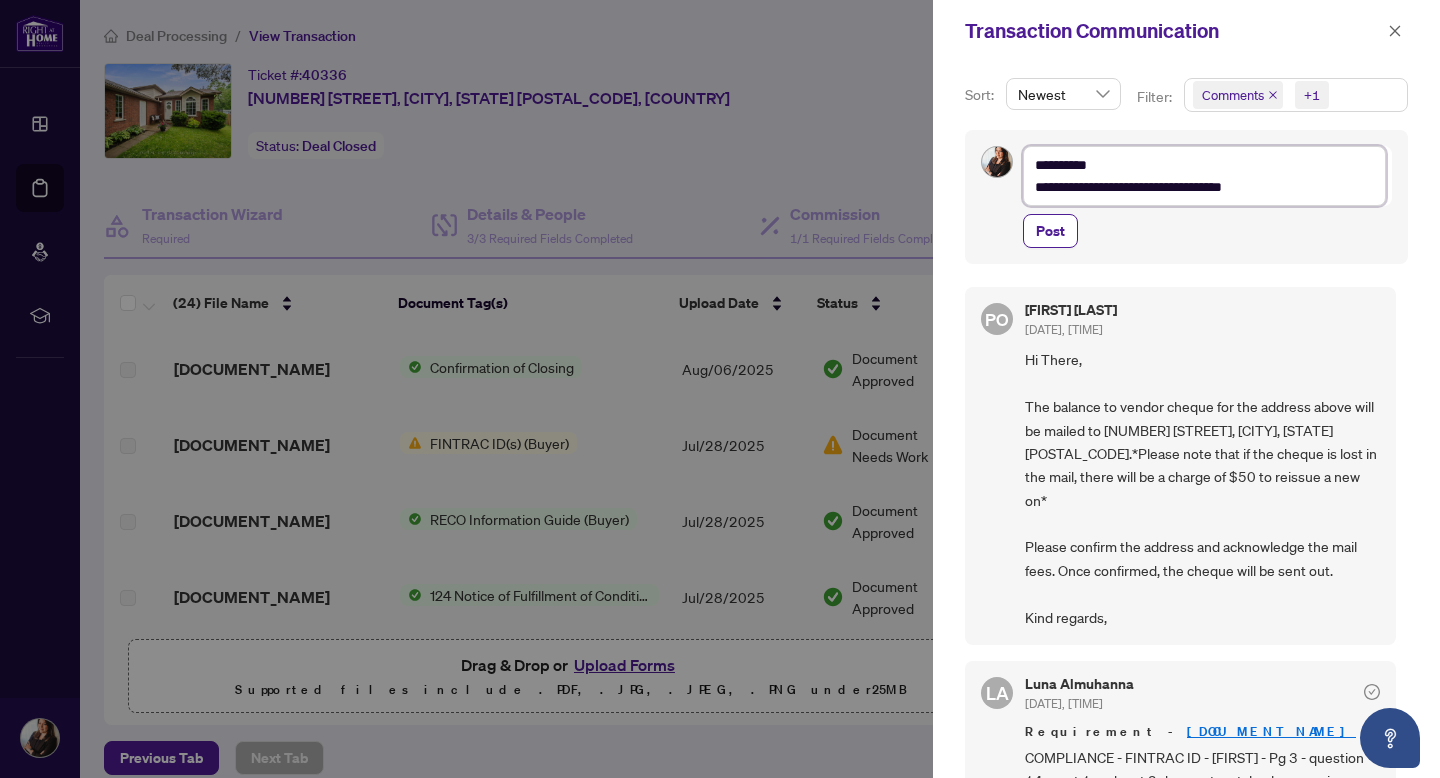 type on "**********" 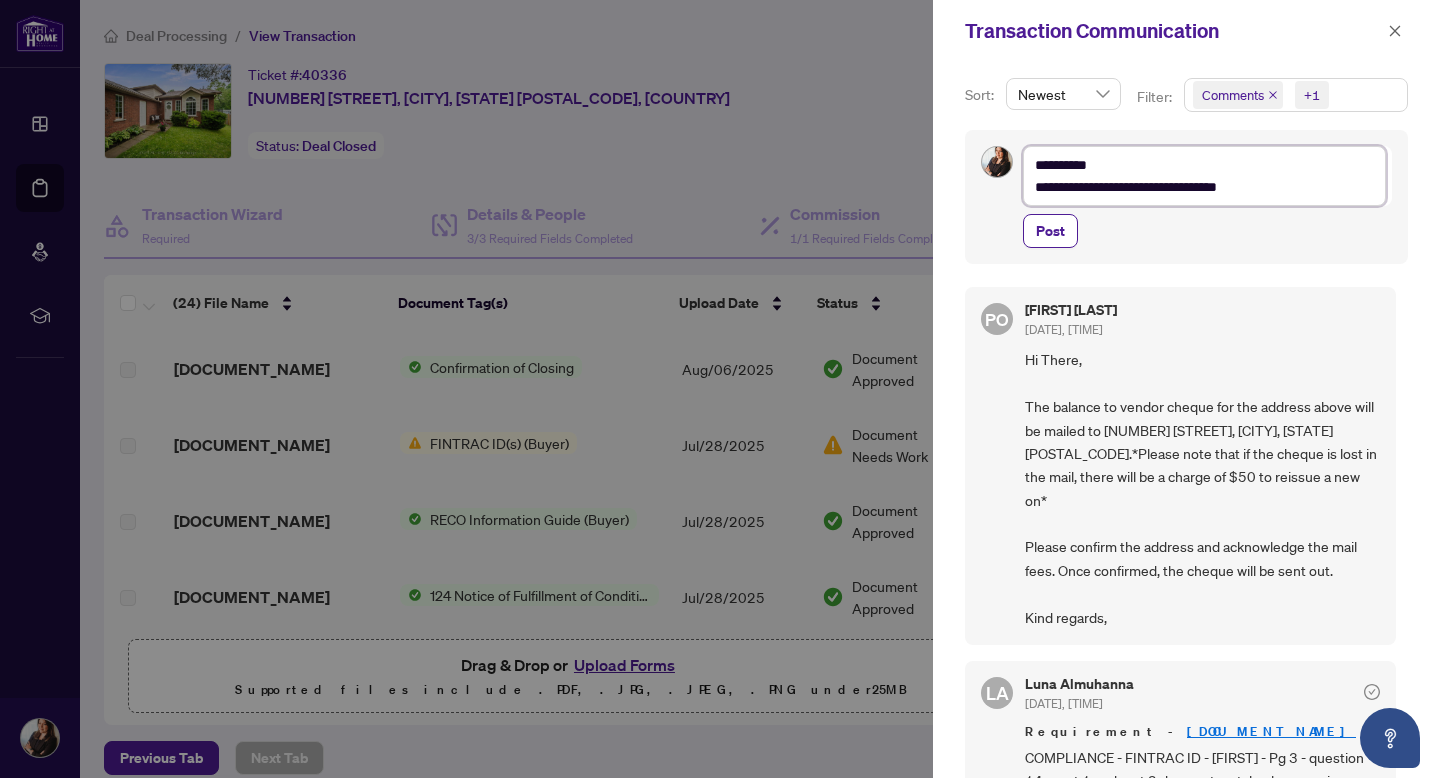 type on "**********" 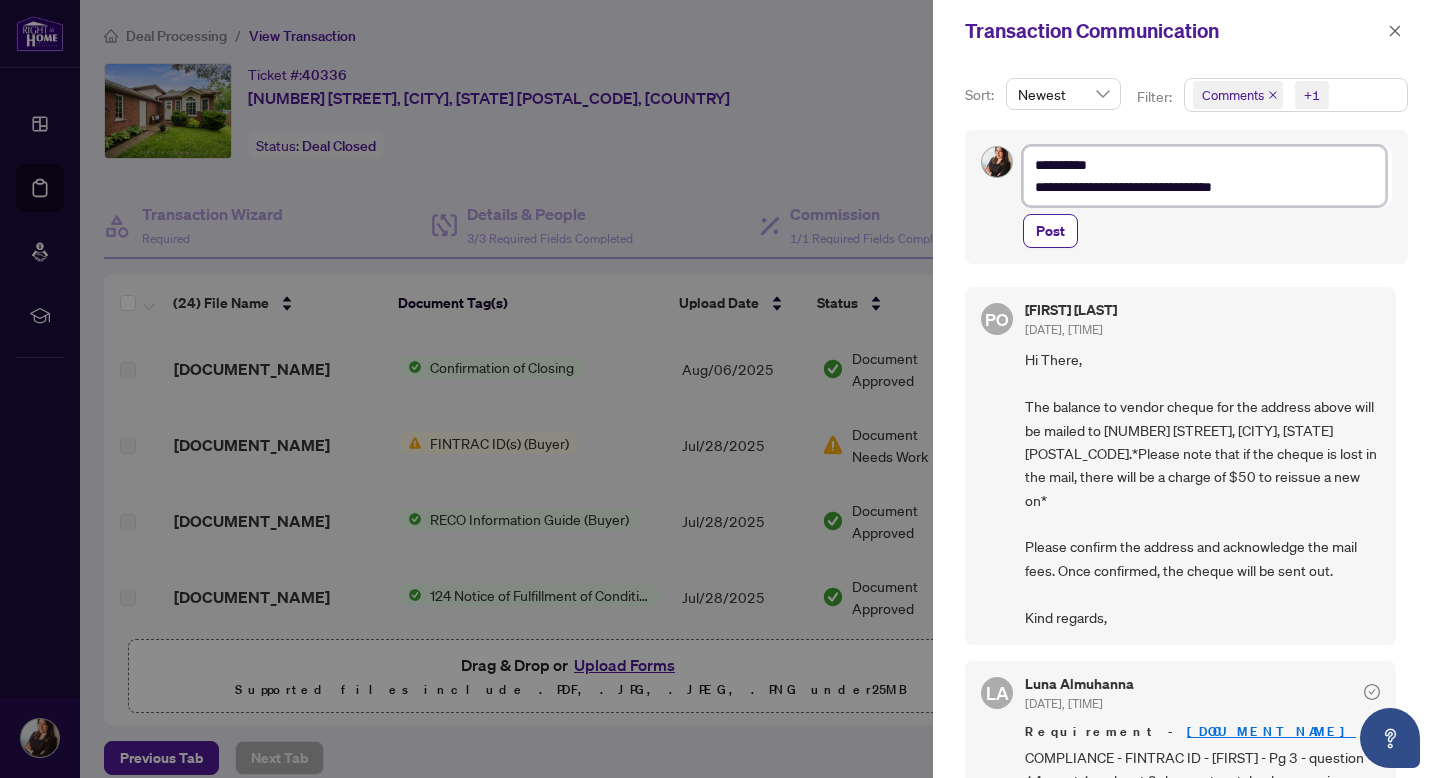 type on "**********" 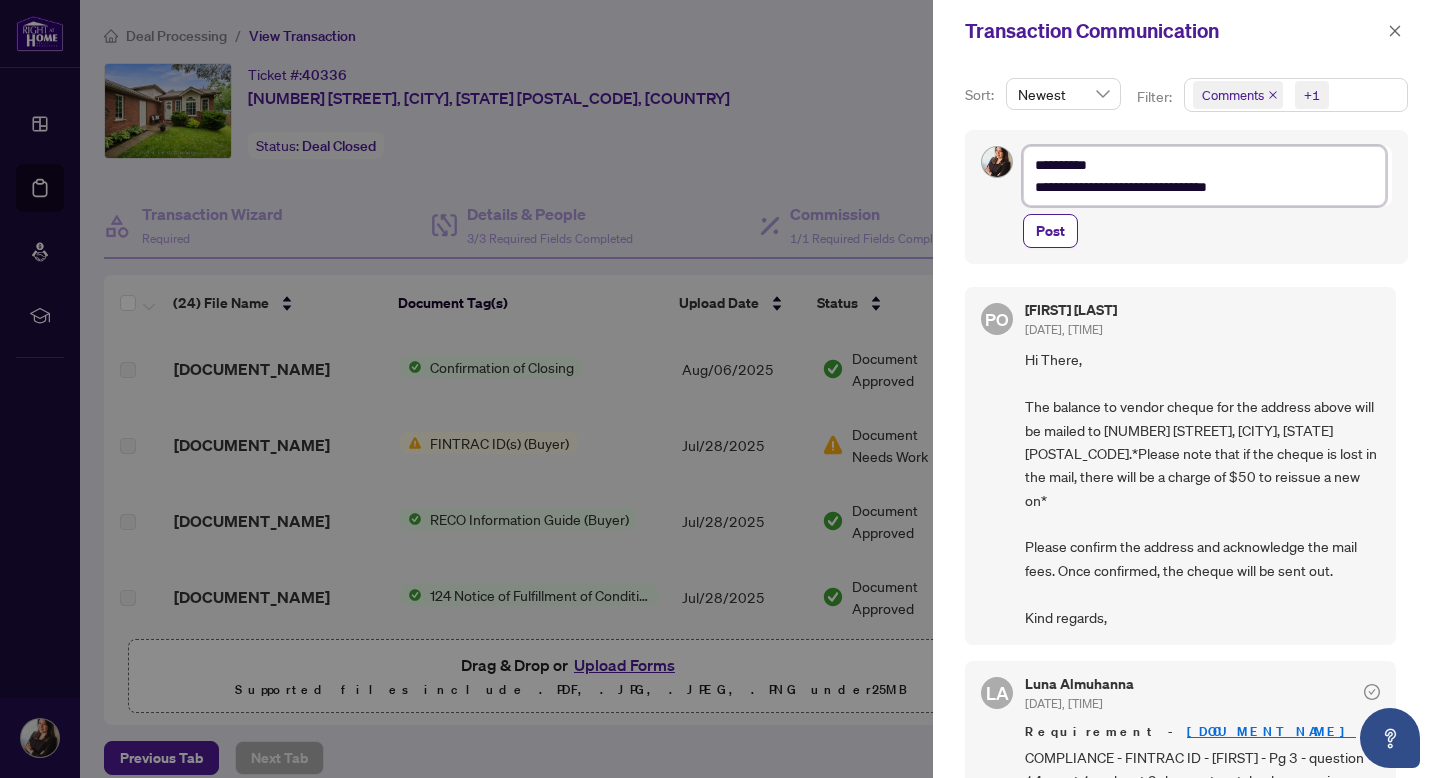 type on "**********" 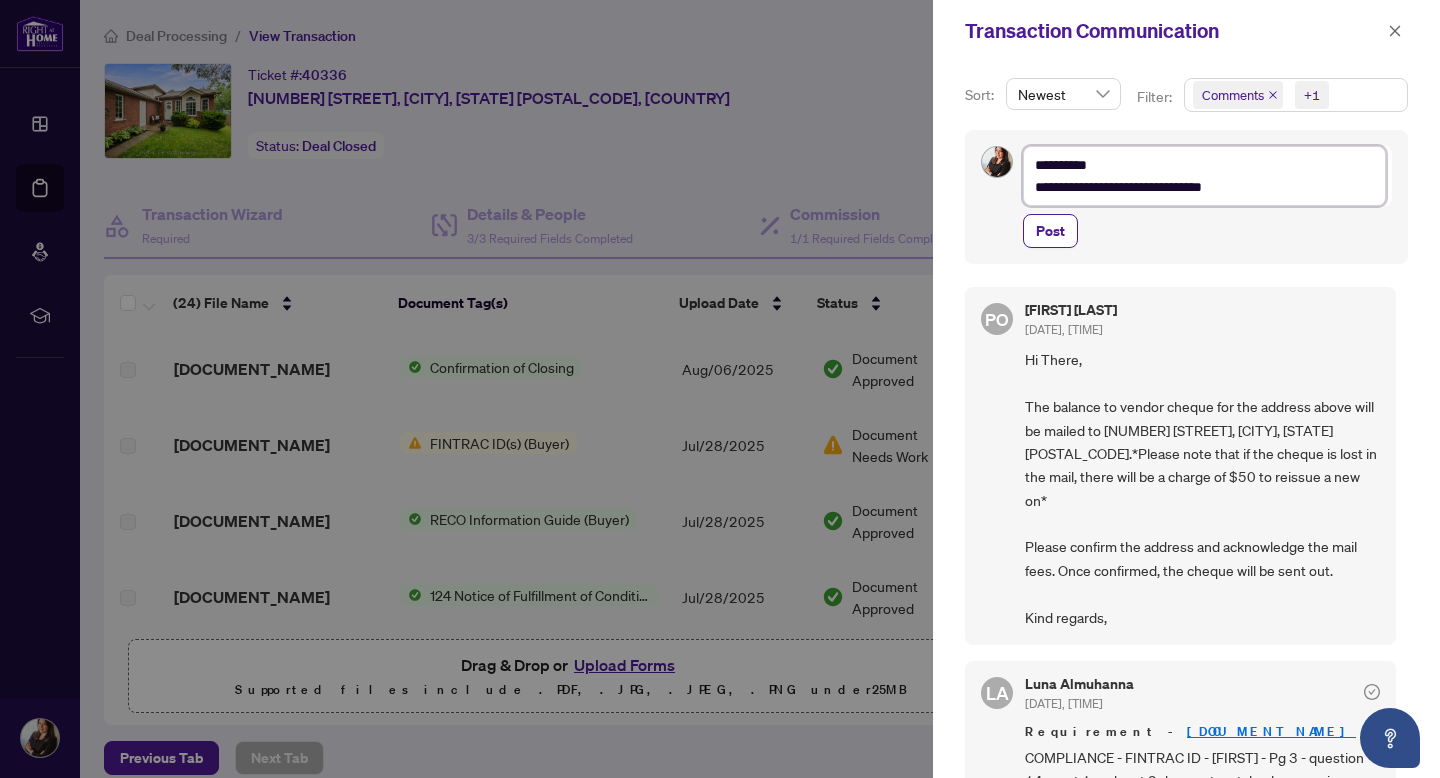 type on "**********" 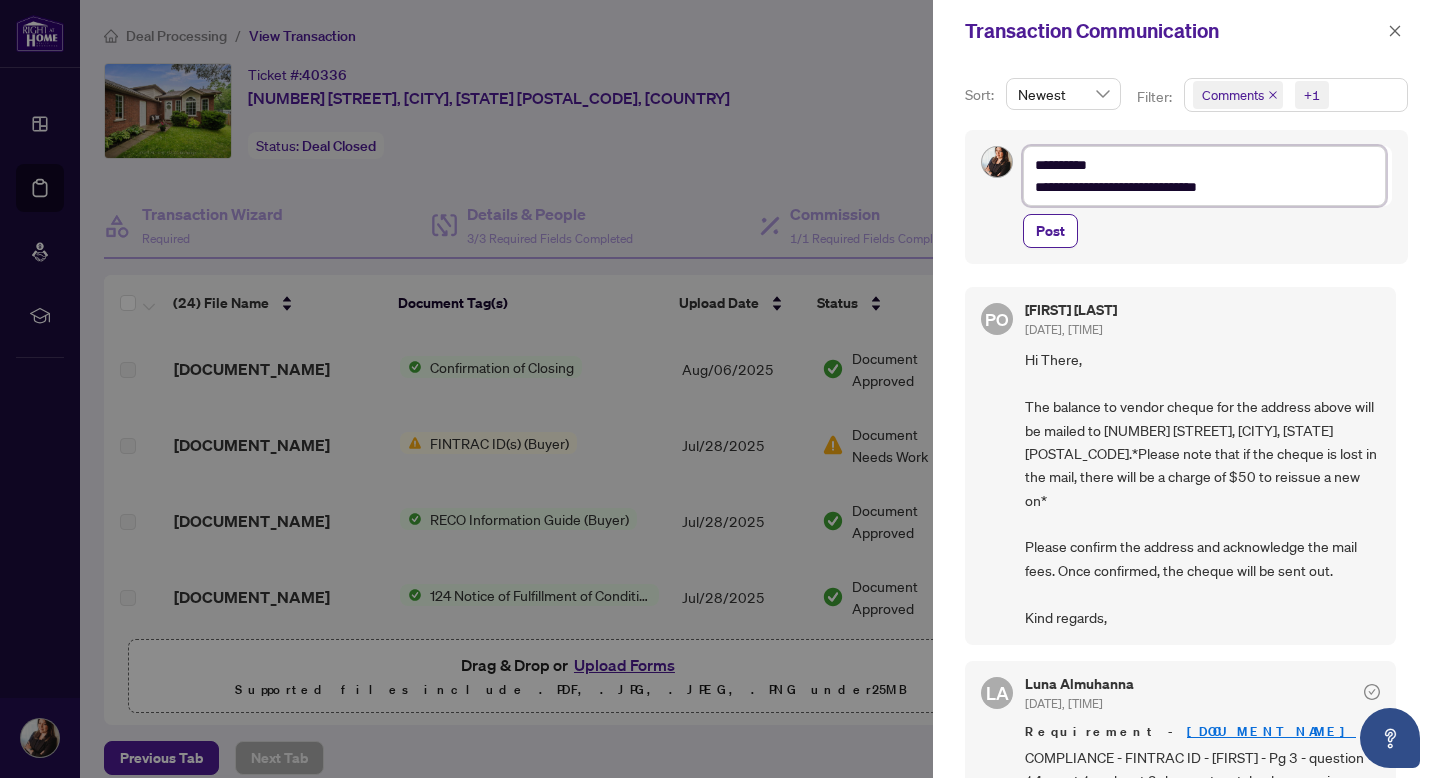 type on "**********" 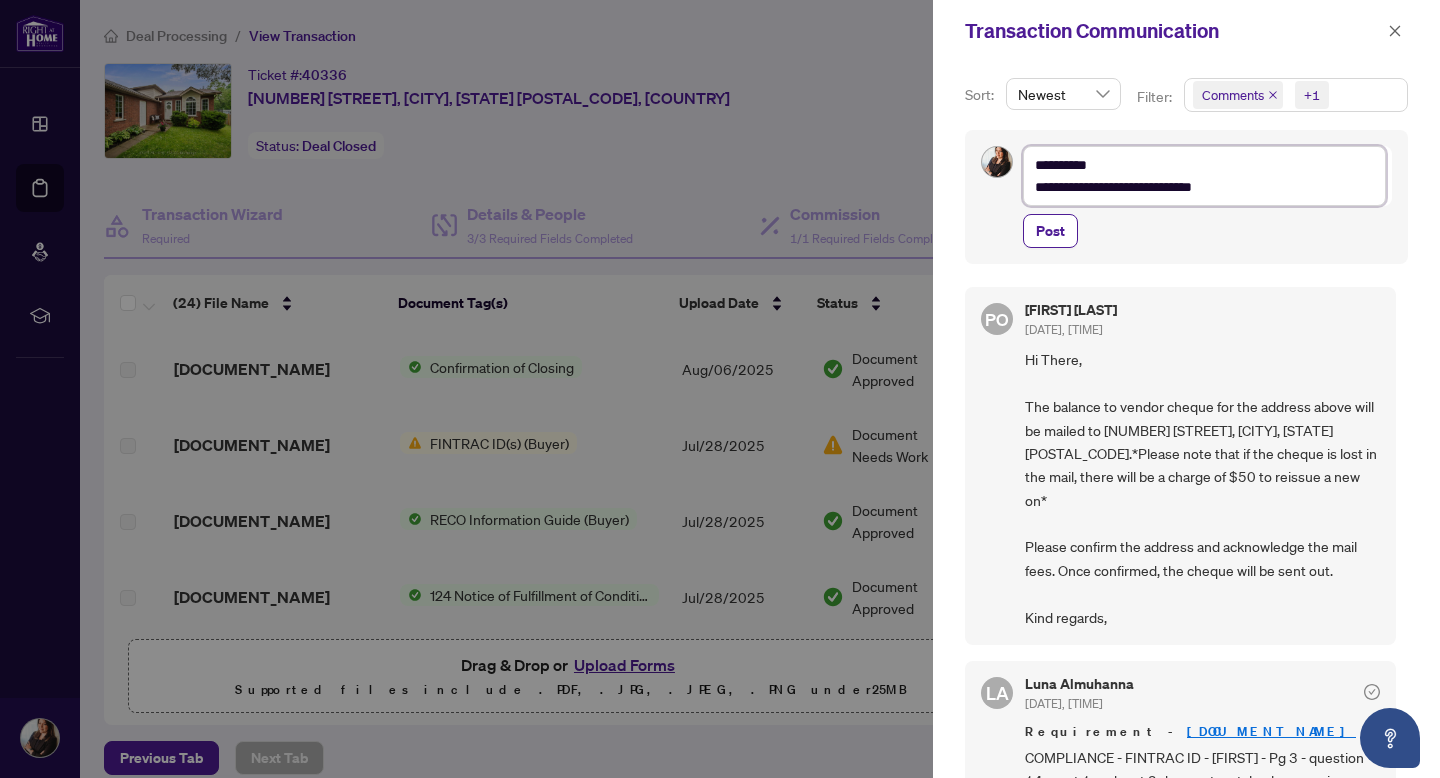 type on "**********" 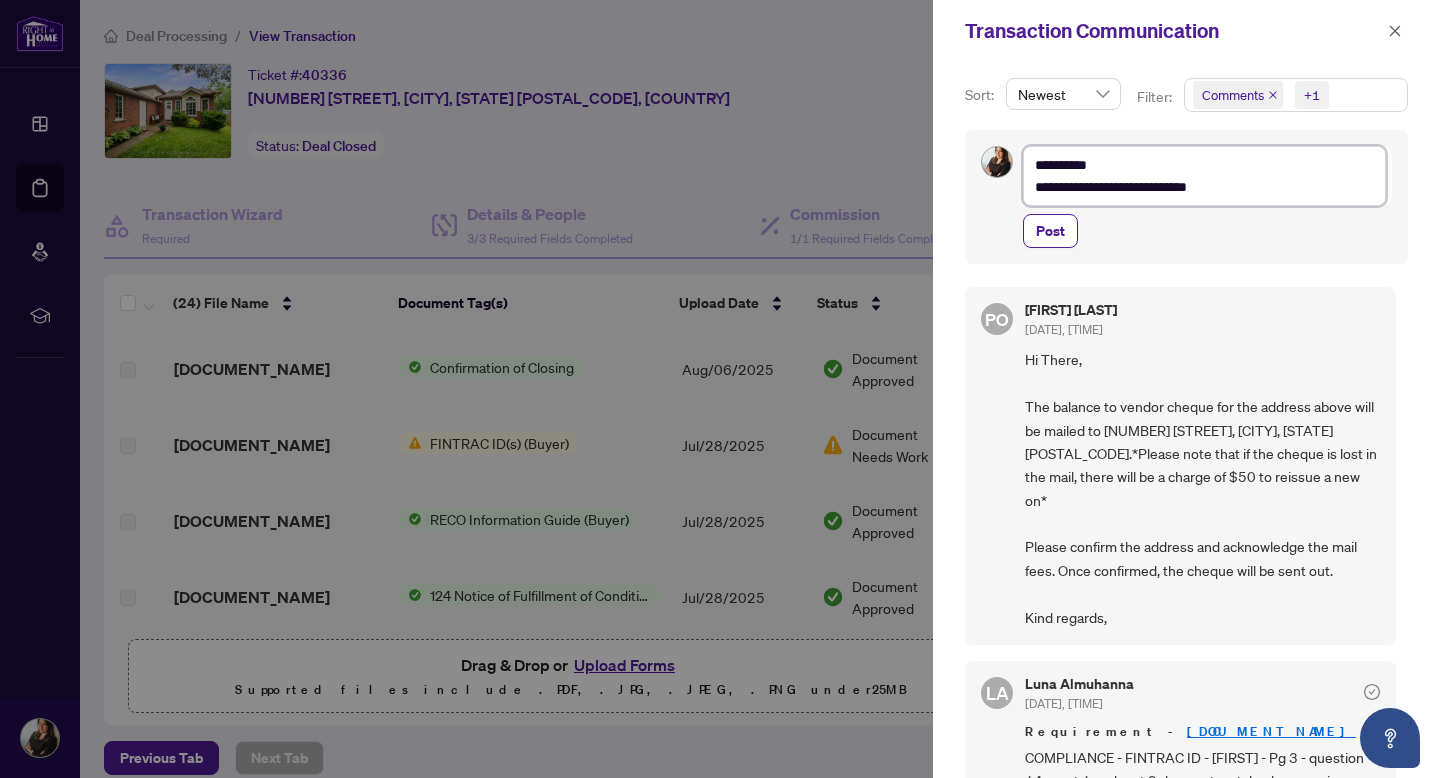 type on "**********" 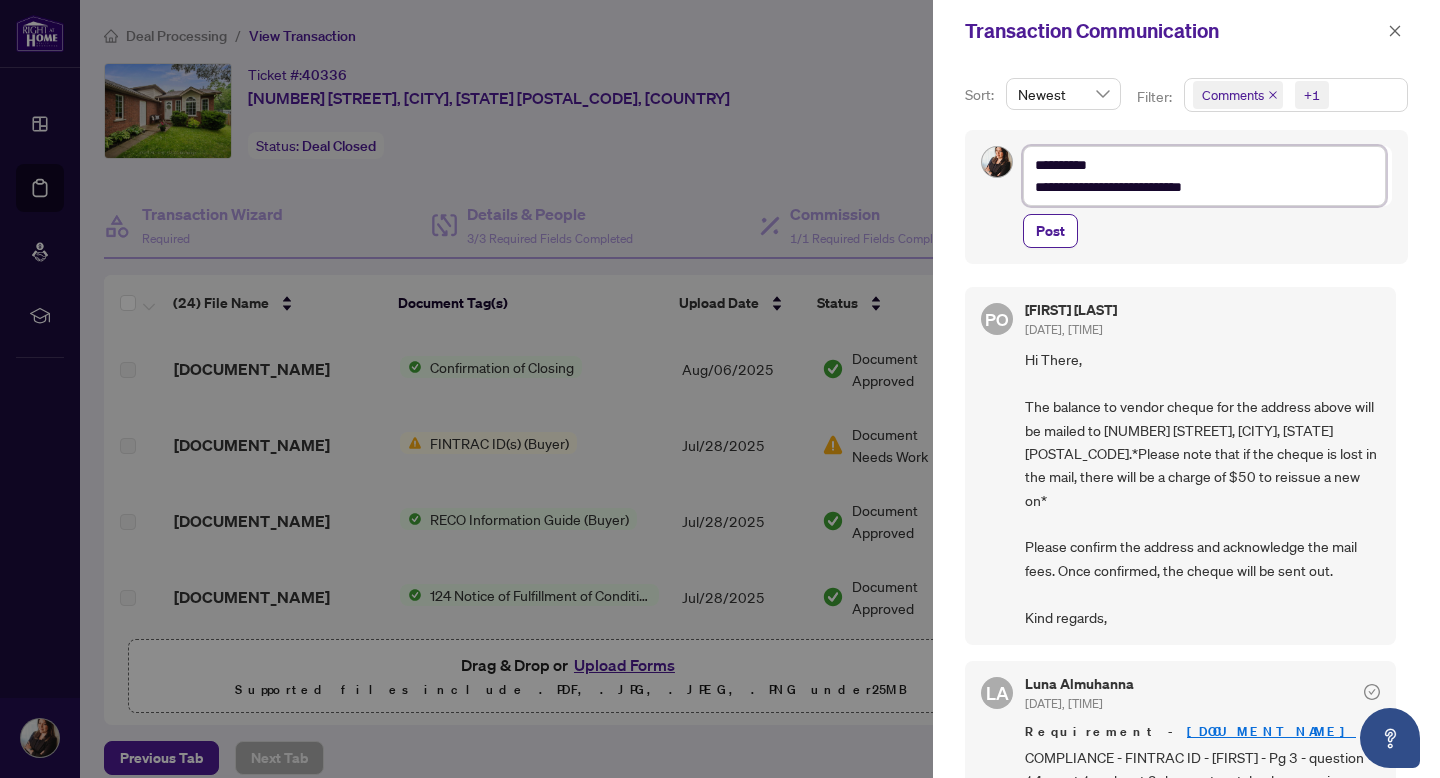 type on "**********" 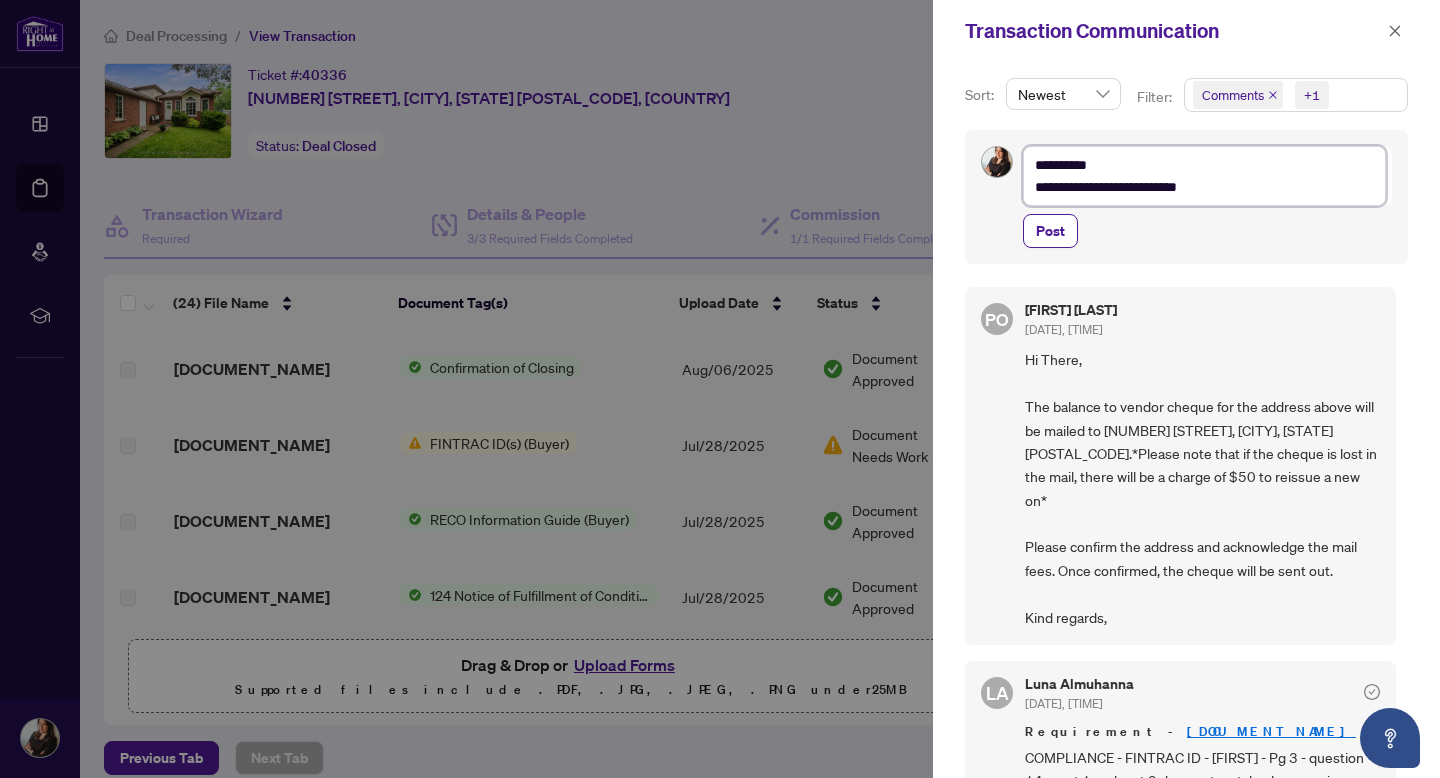 type on "**********" 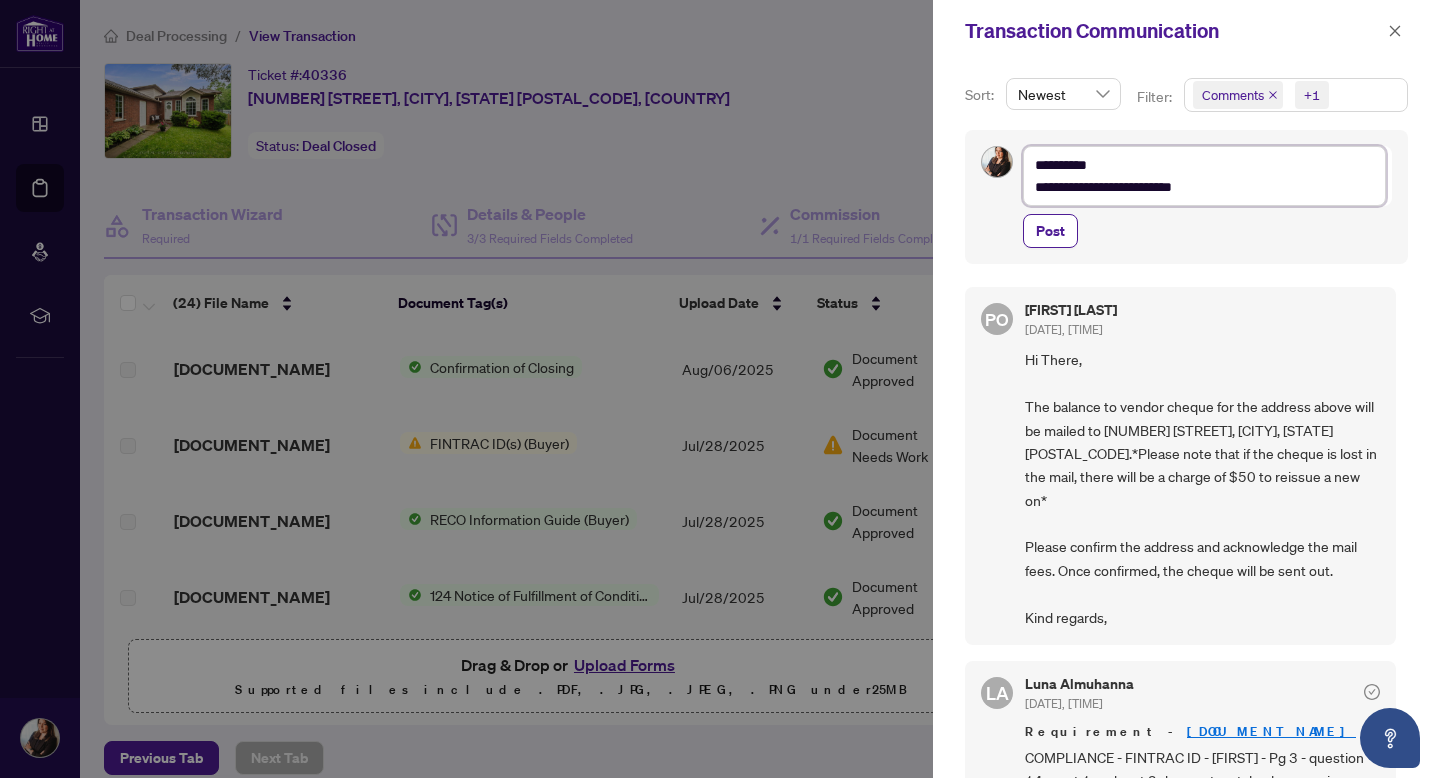 type on "**********" 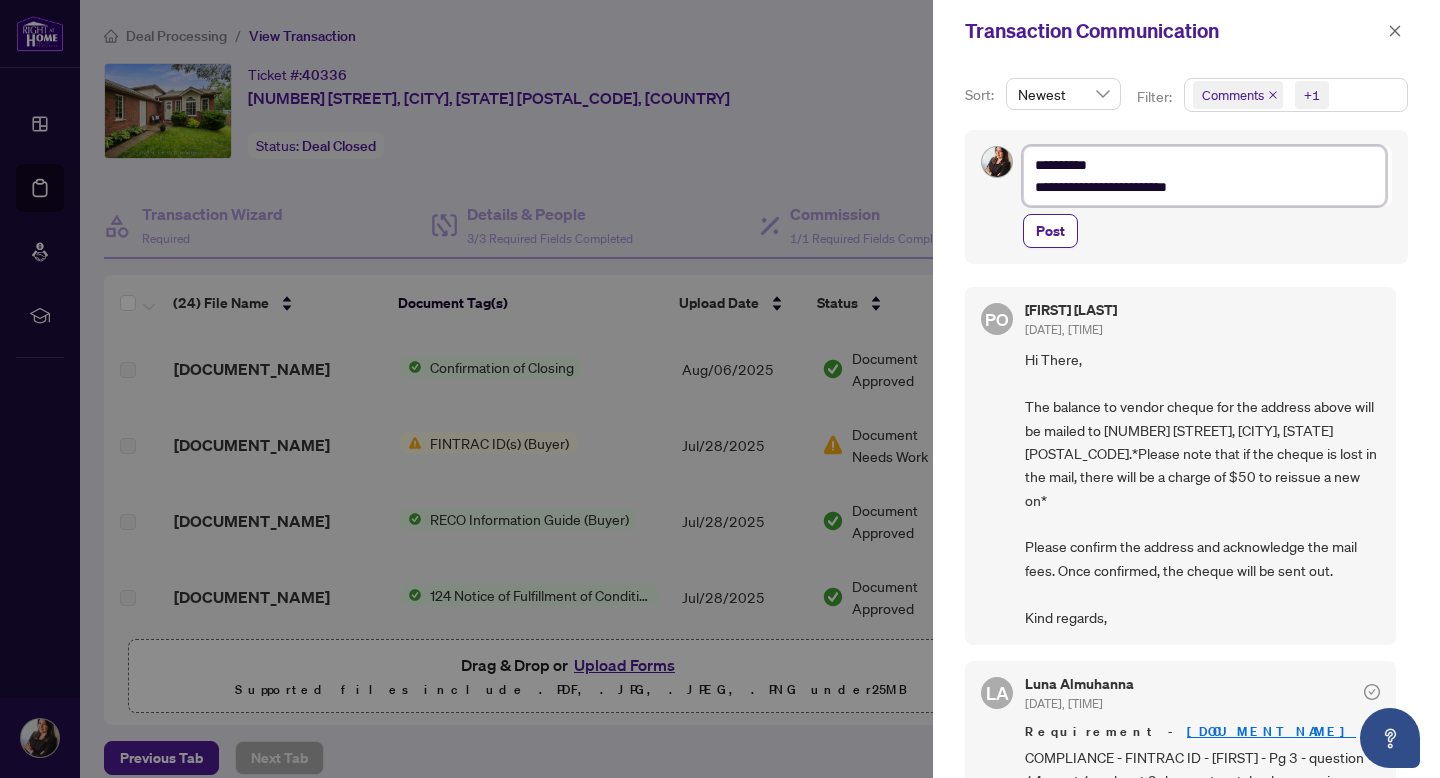 type on "**********" 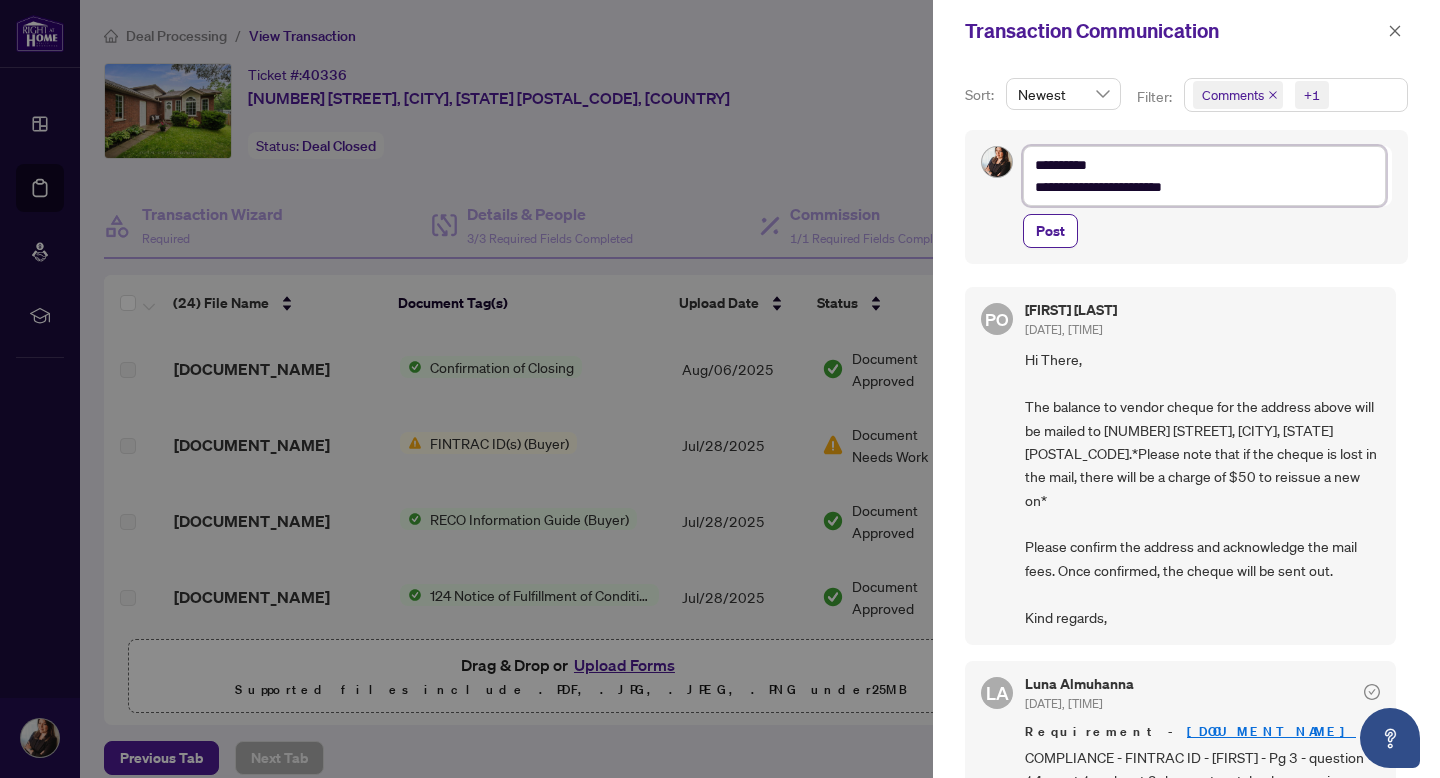 type on "**********" 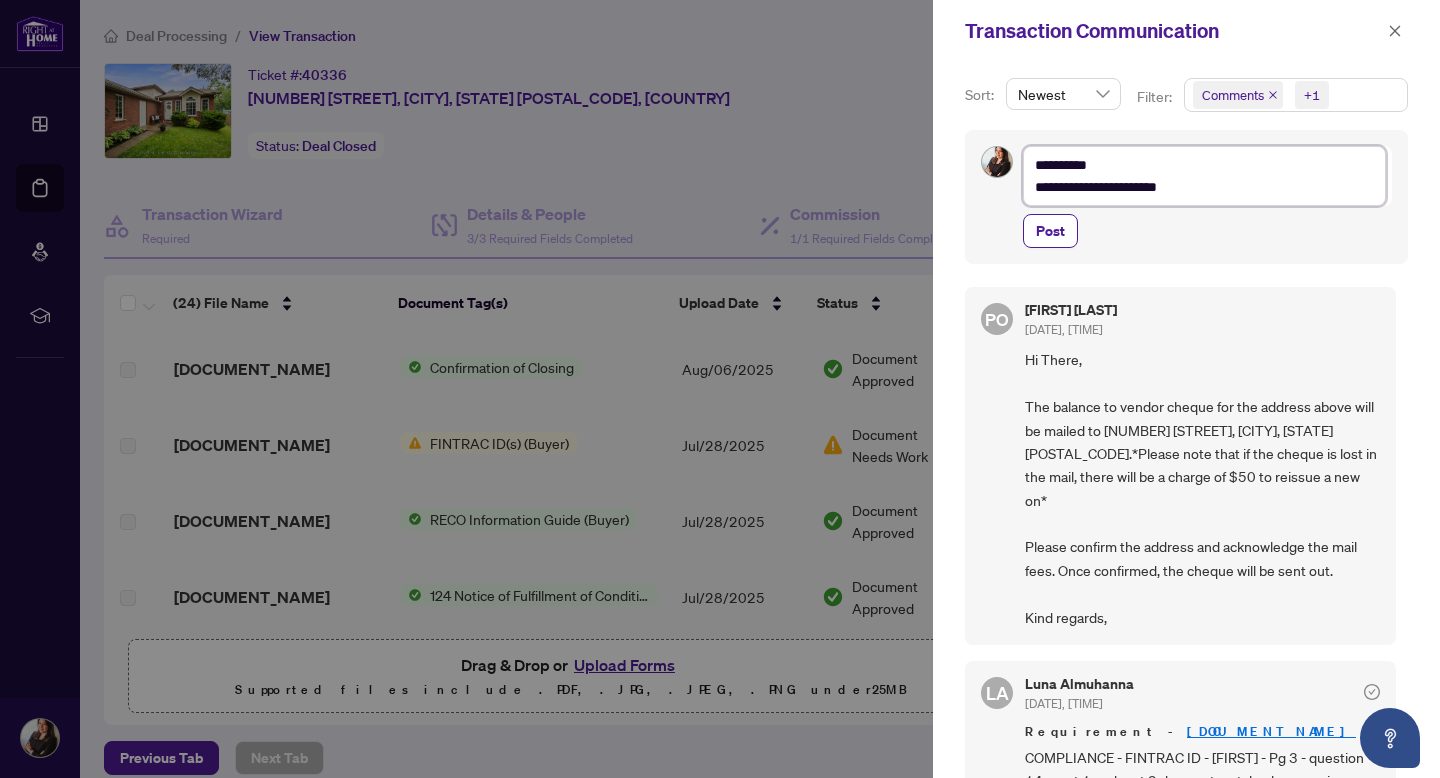 type on "**********" 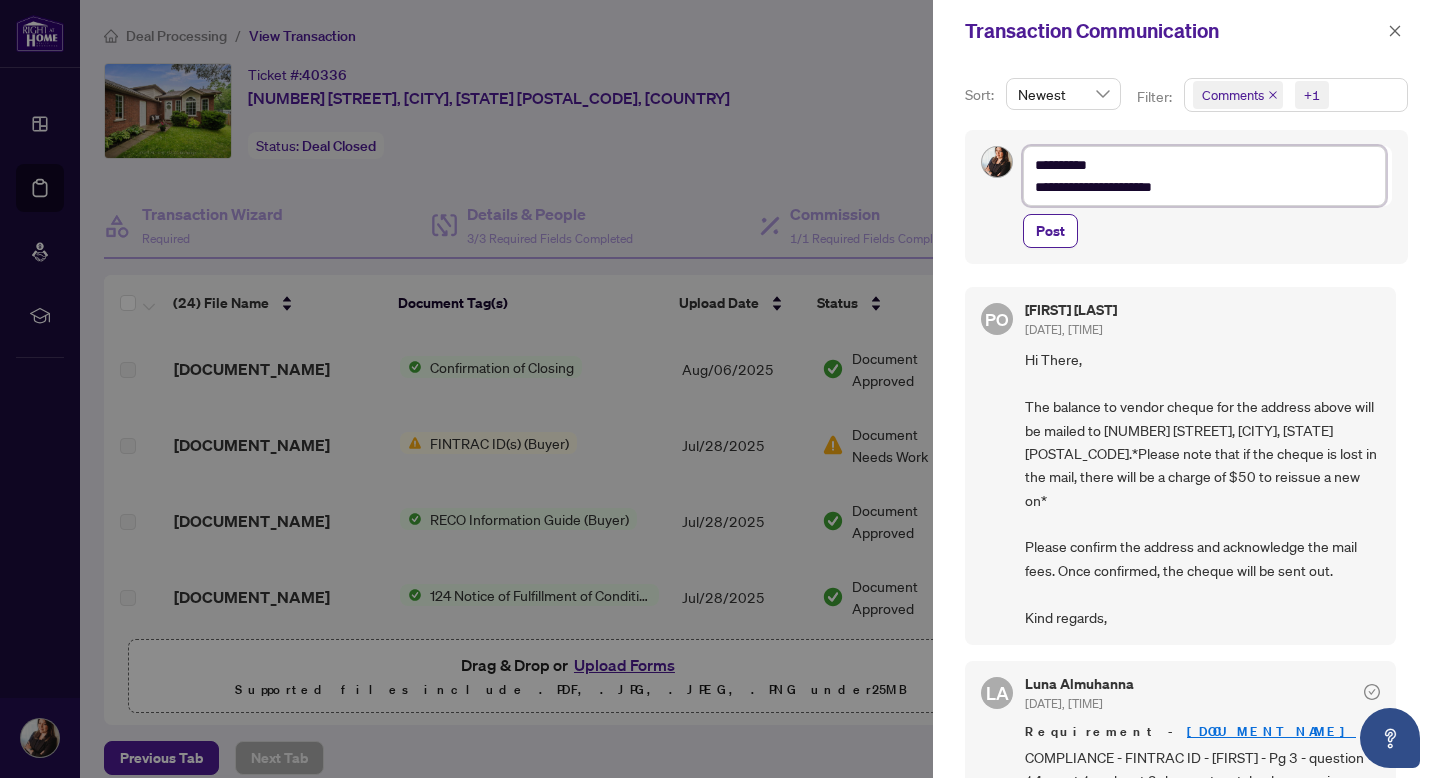 type on "**********" 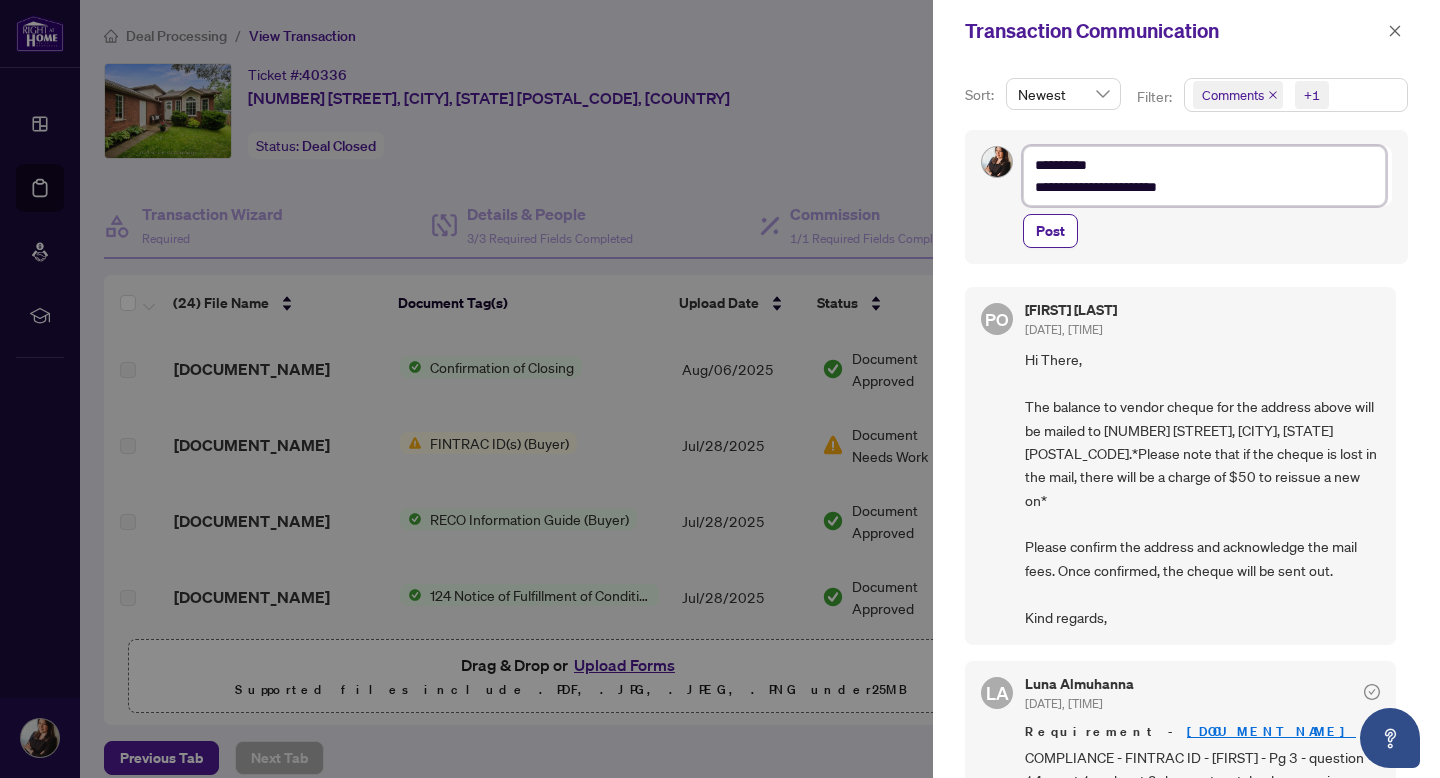 type on "**********" 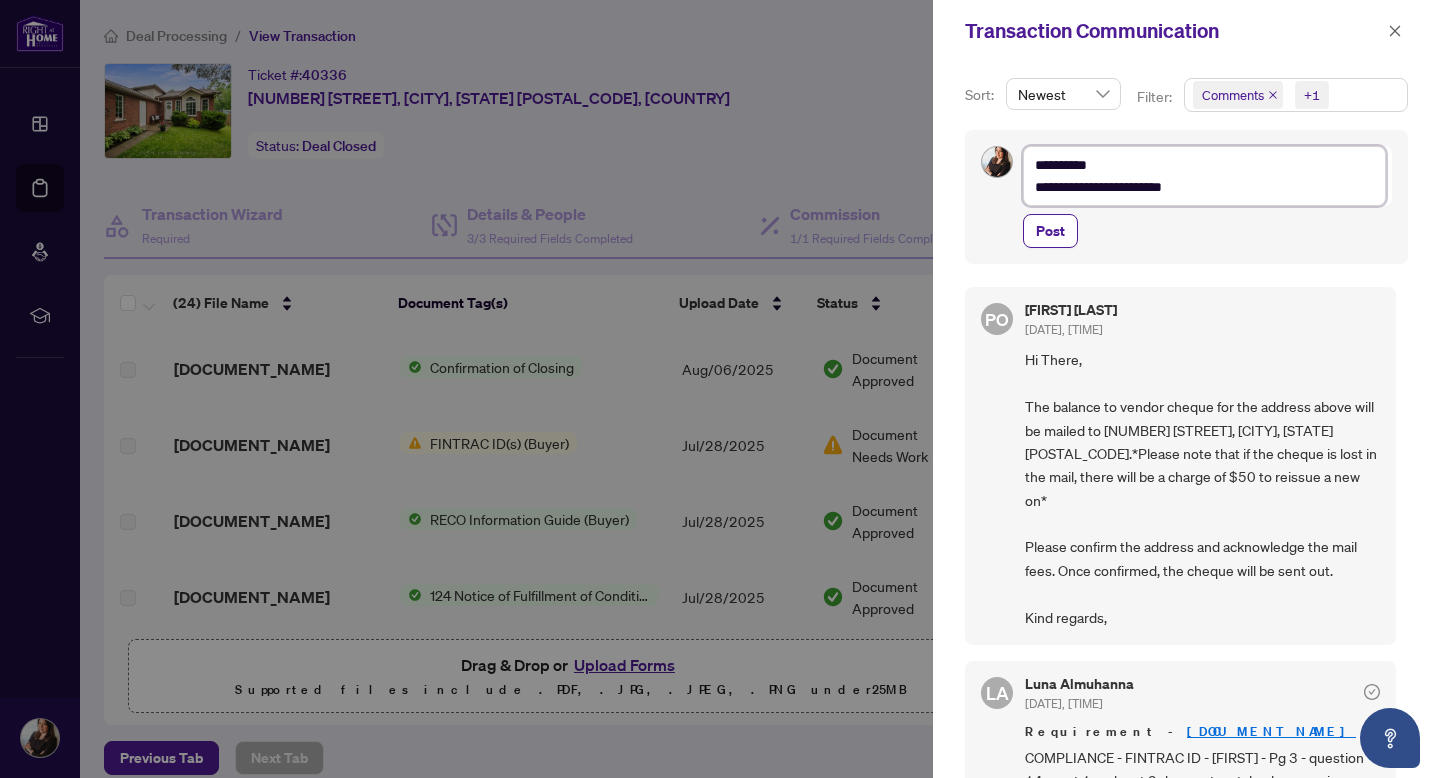 type on "**********" 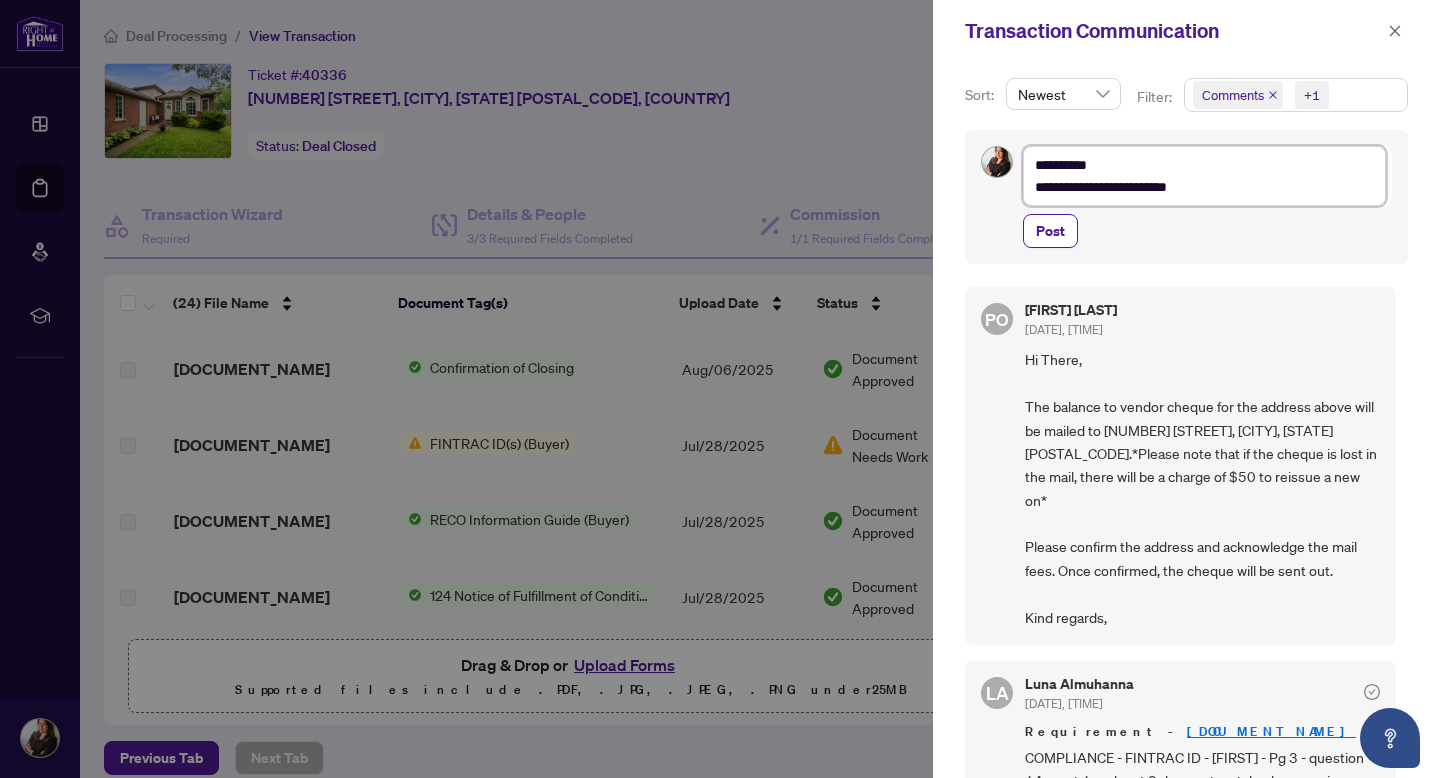 type on "**********" 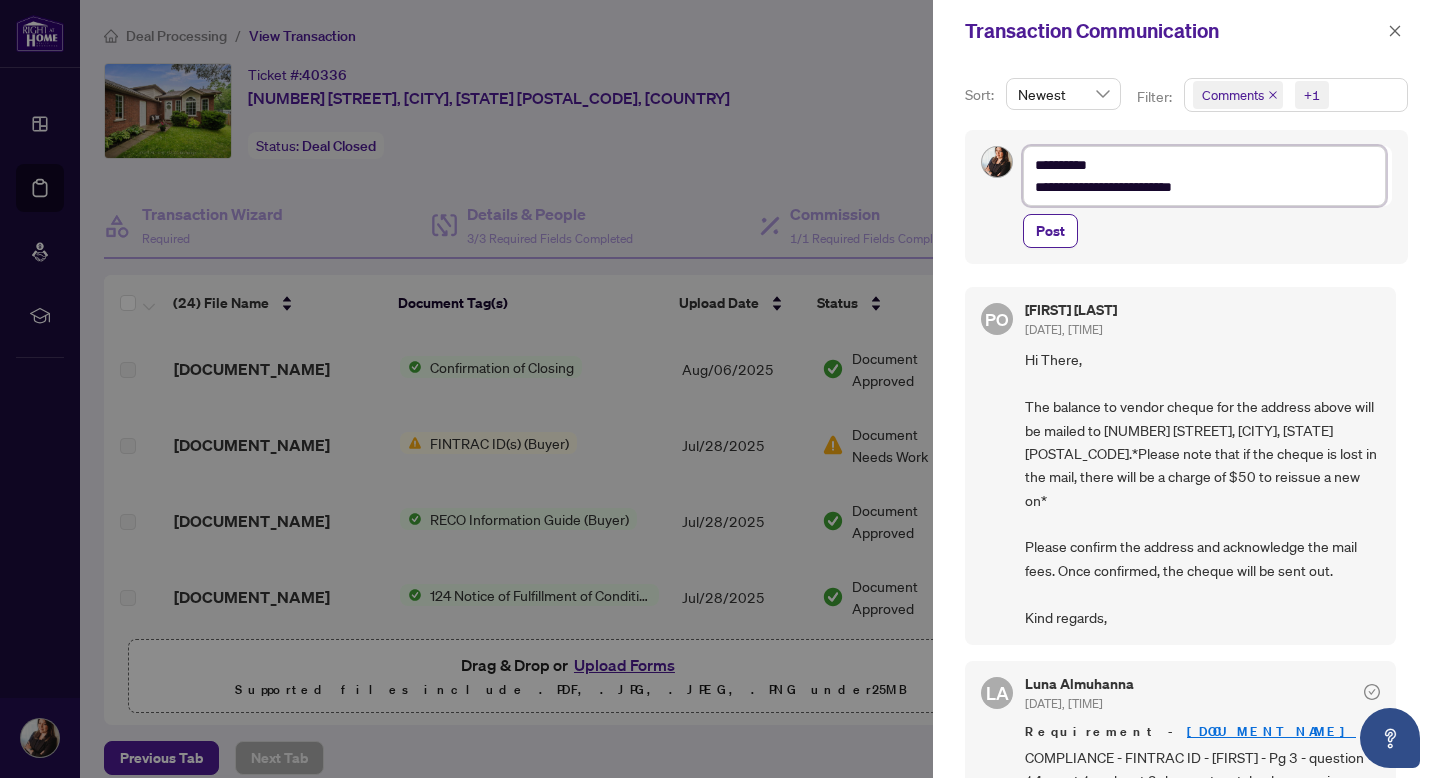 type on "**********" 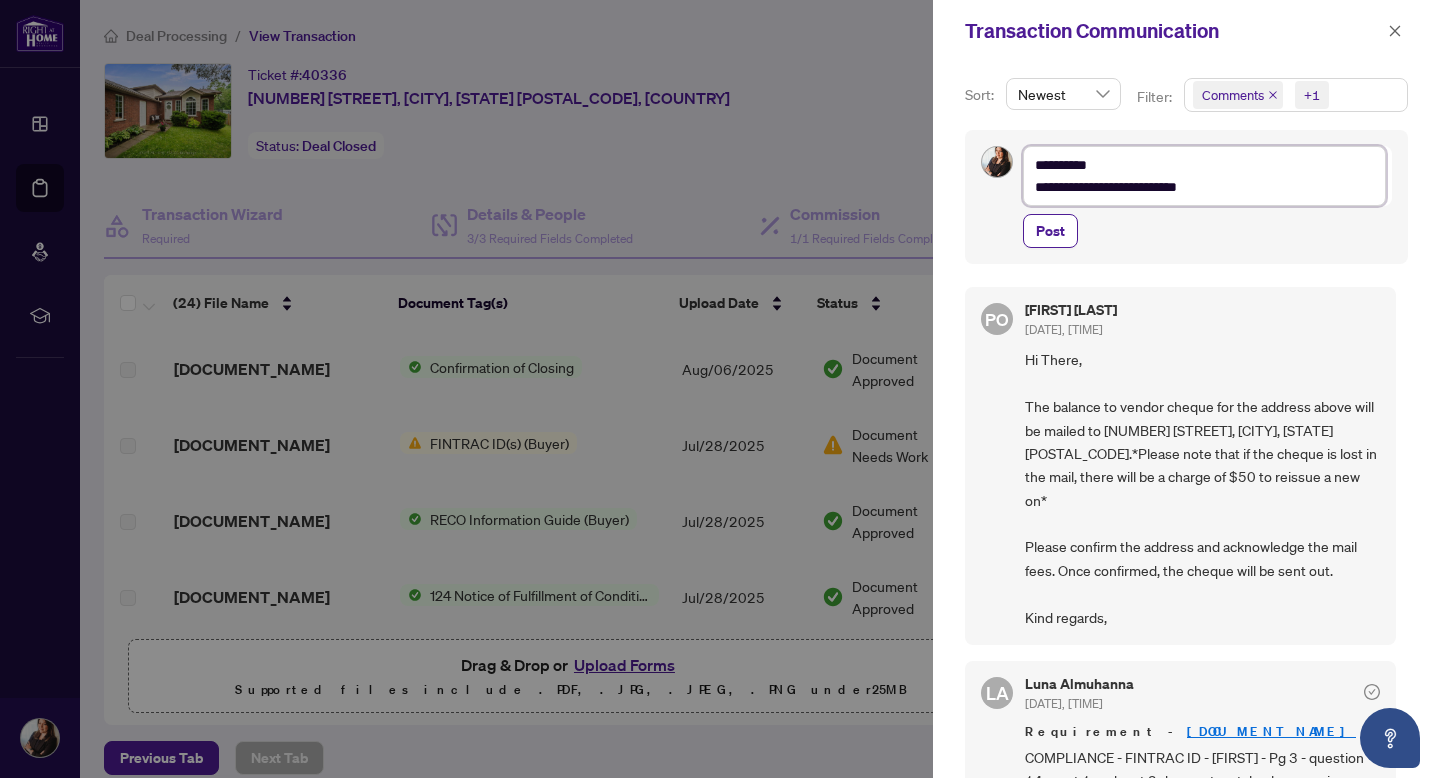 type on "**********" 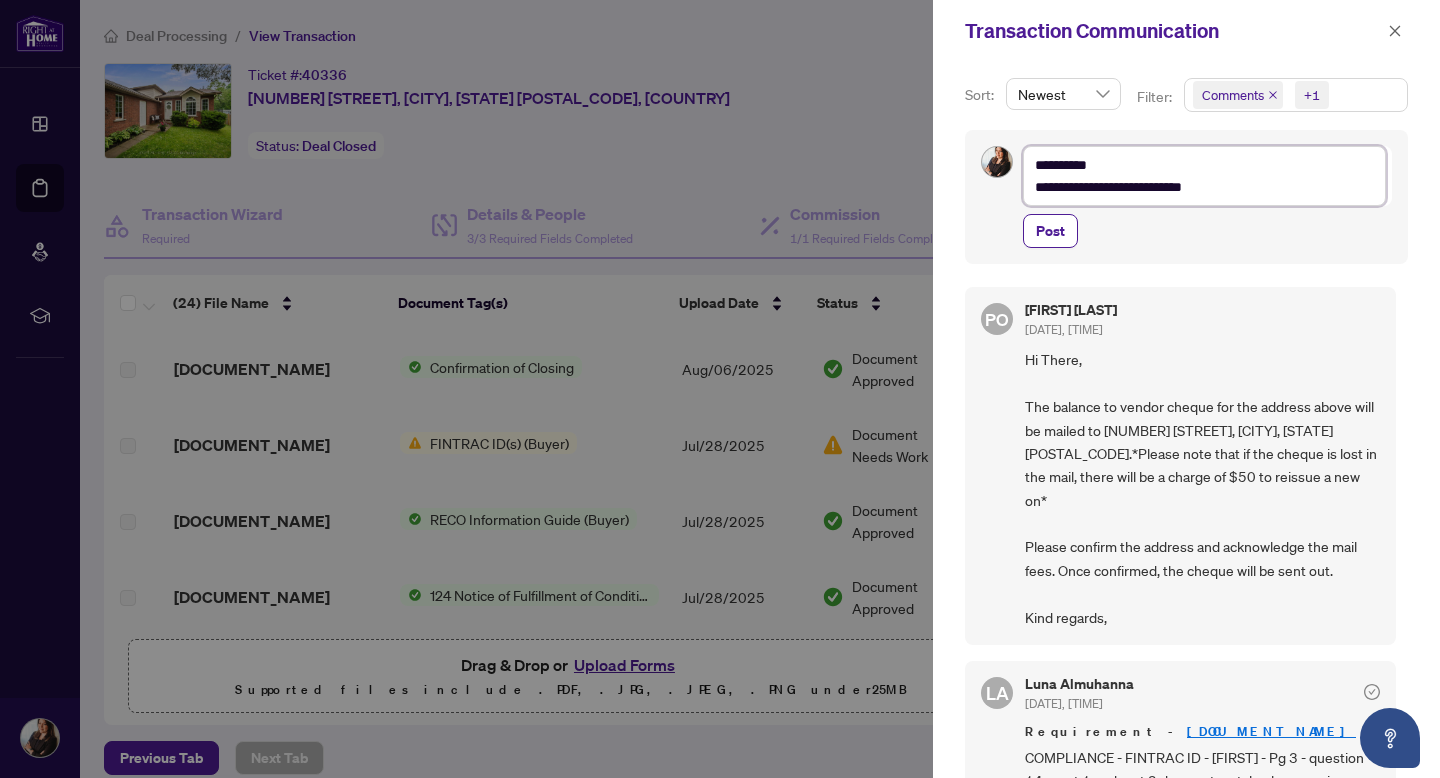 type on "**********" 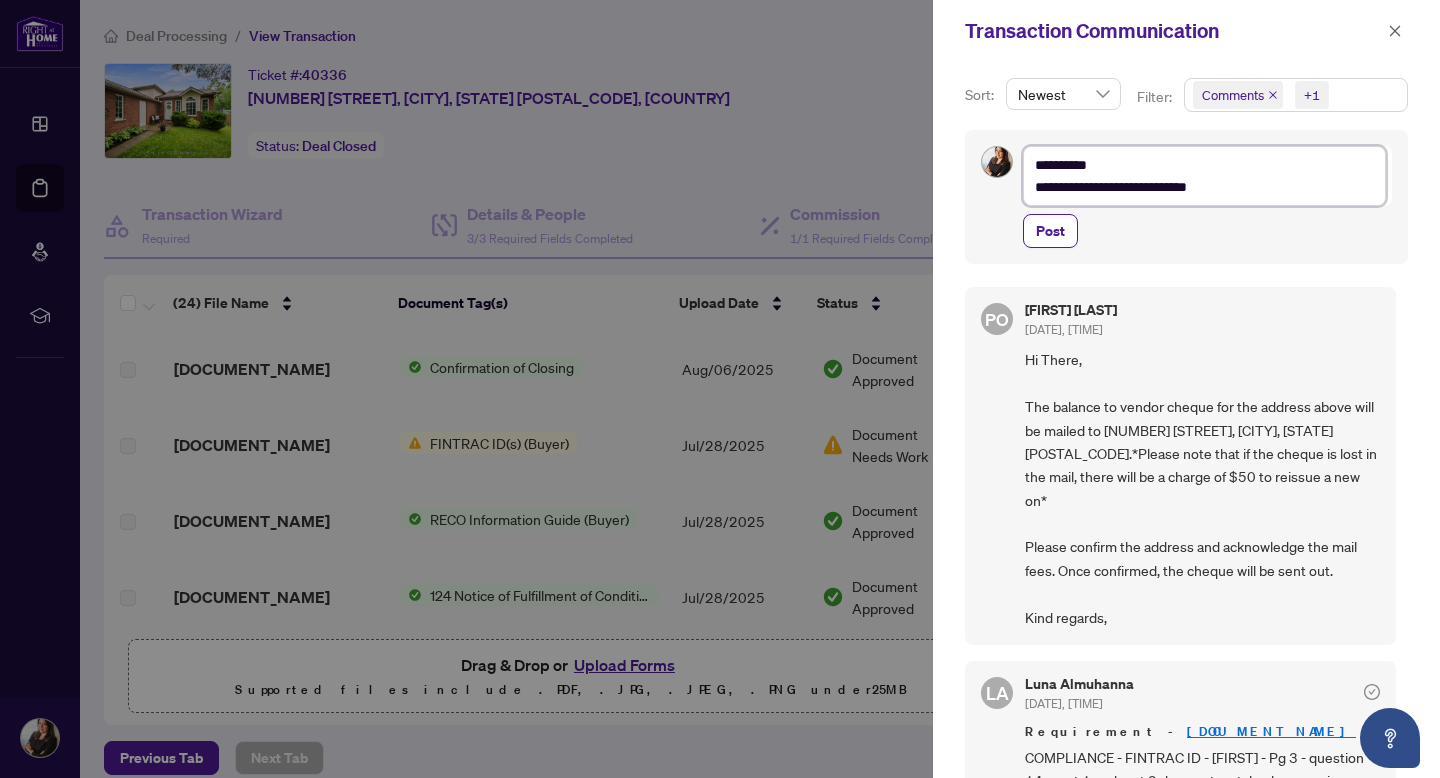 type on "**********" 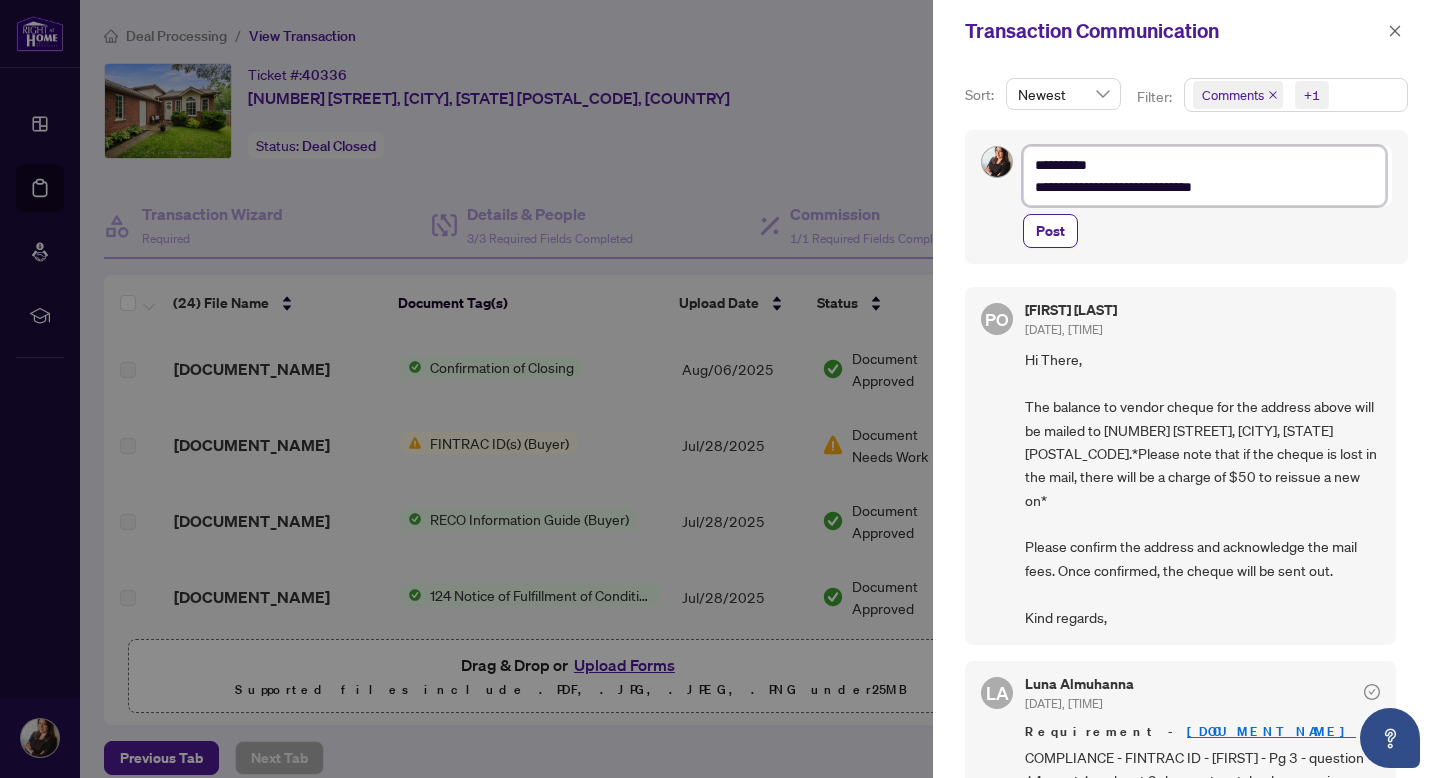 type on "**********" 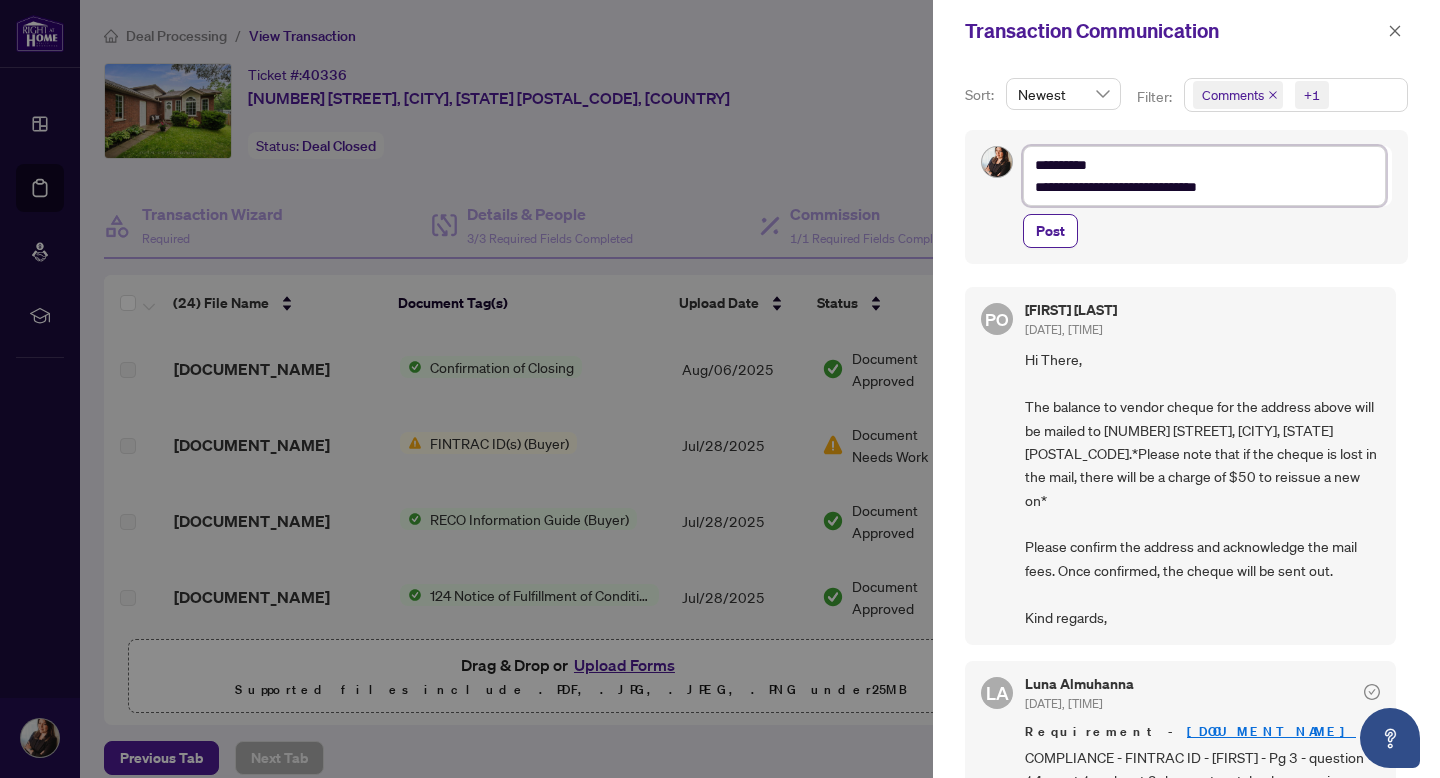 type on "**********" 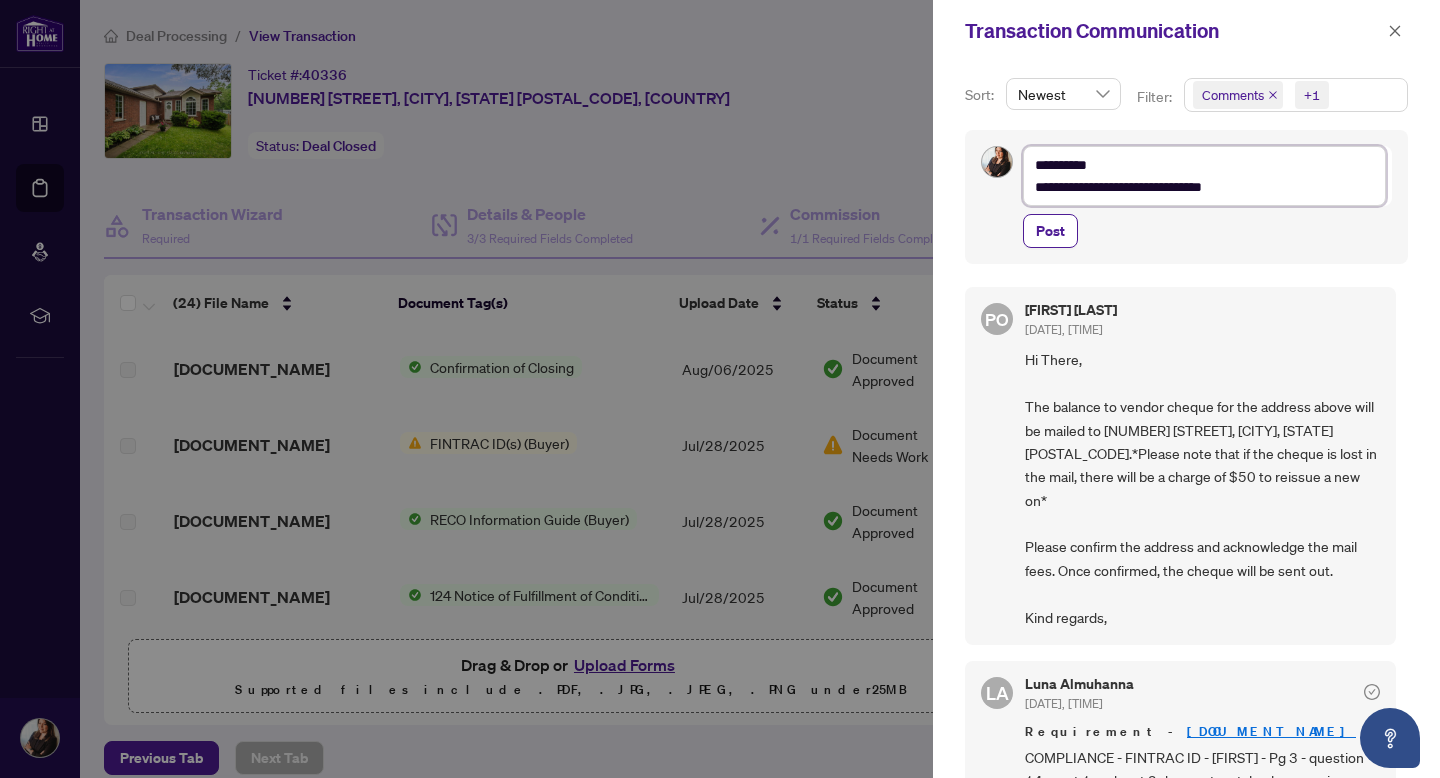 type on "**********" 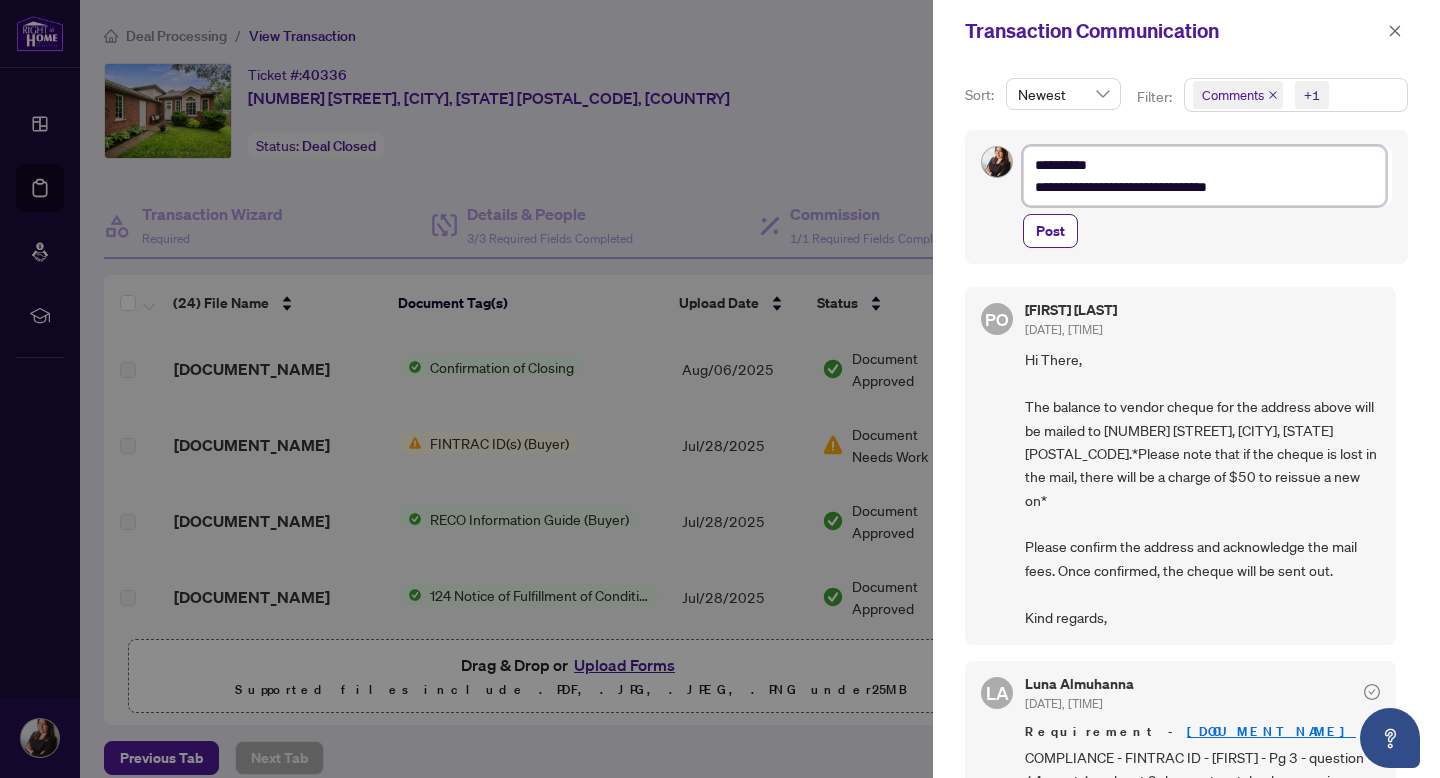 type on "**********" 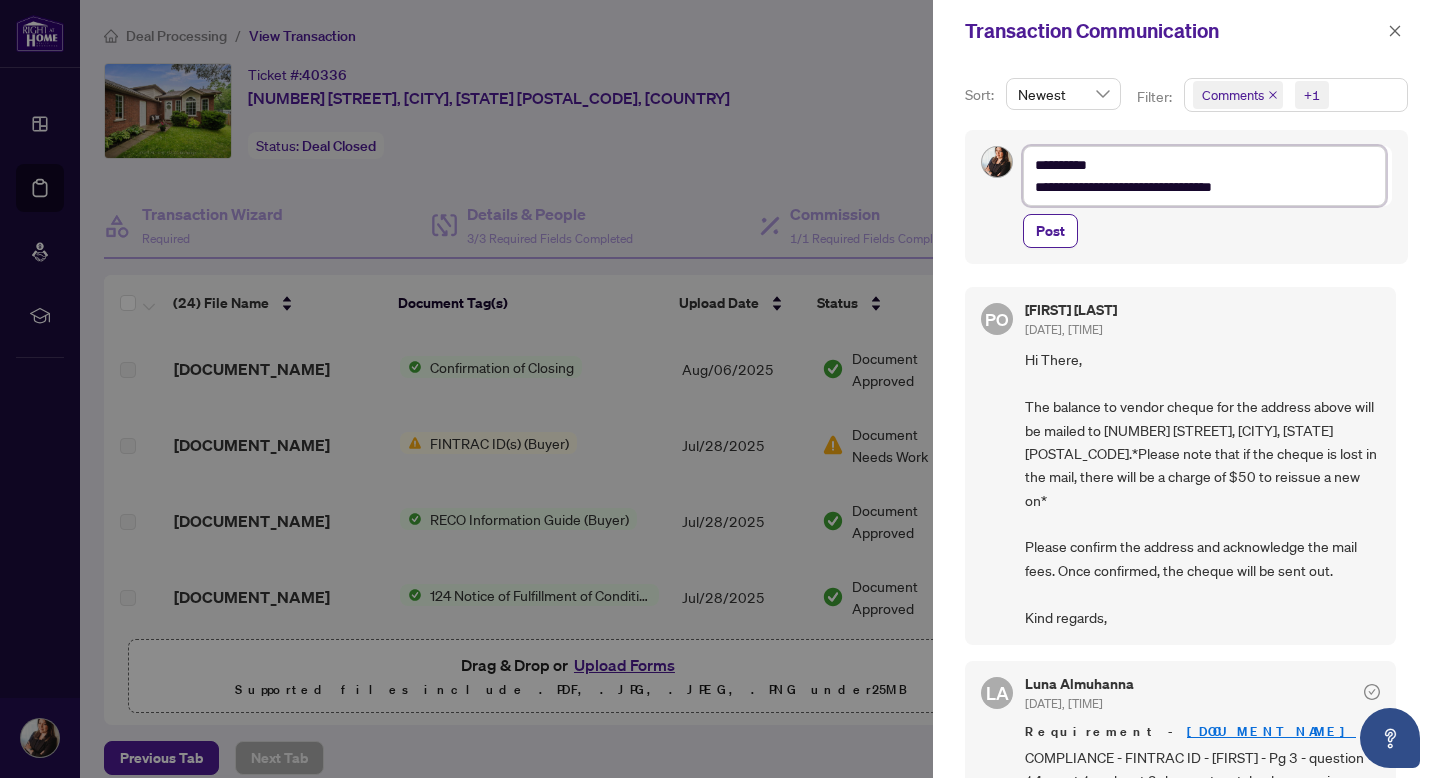 type on "**********" 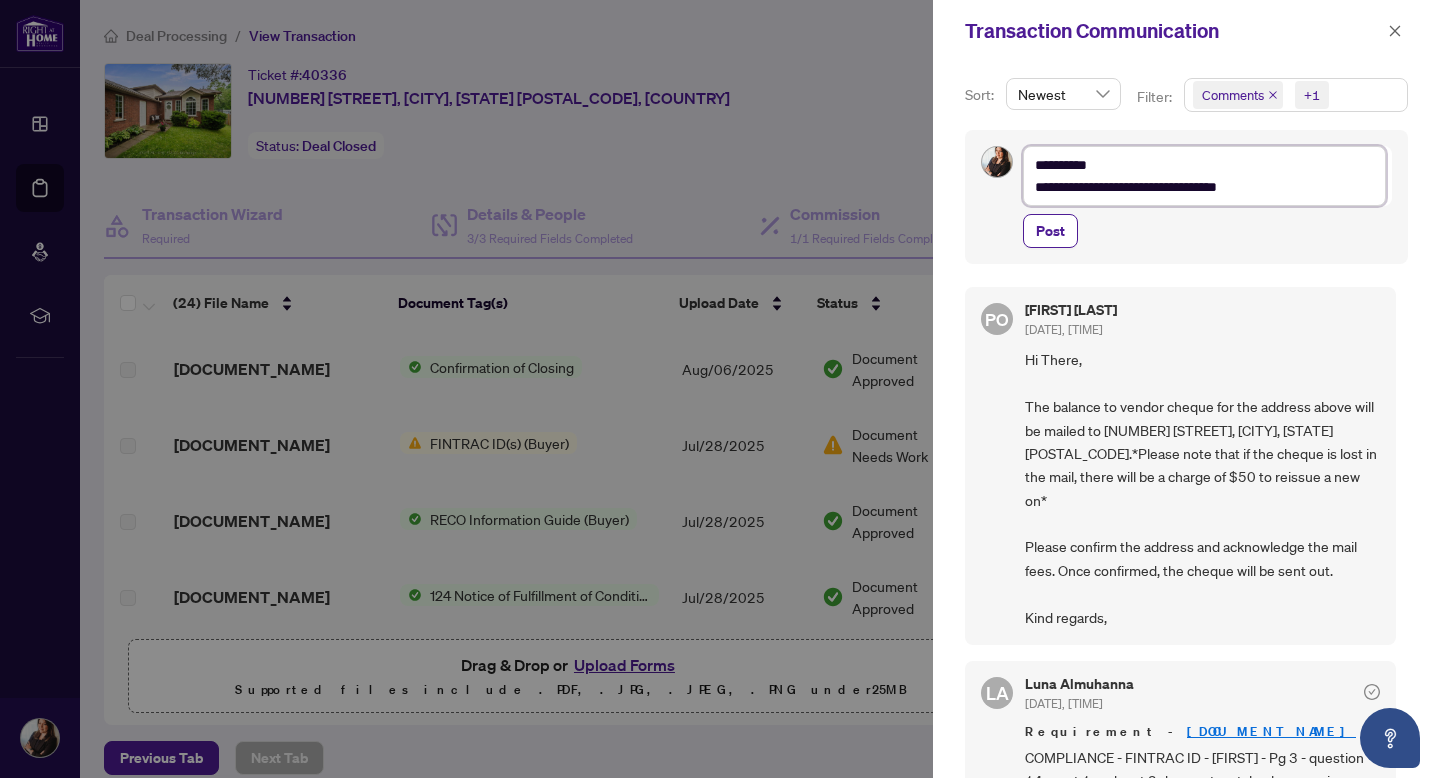 type on "**********" 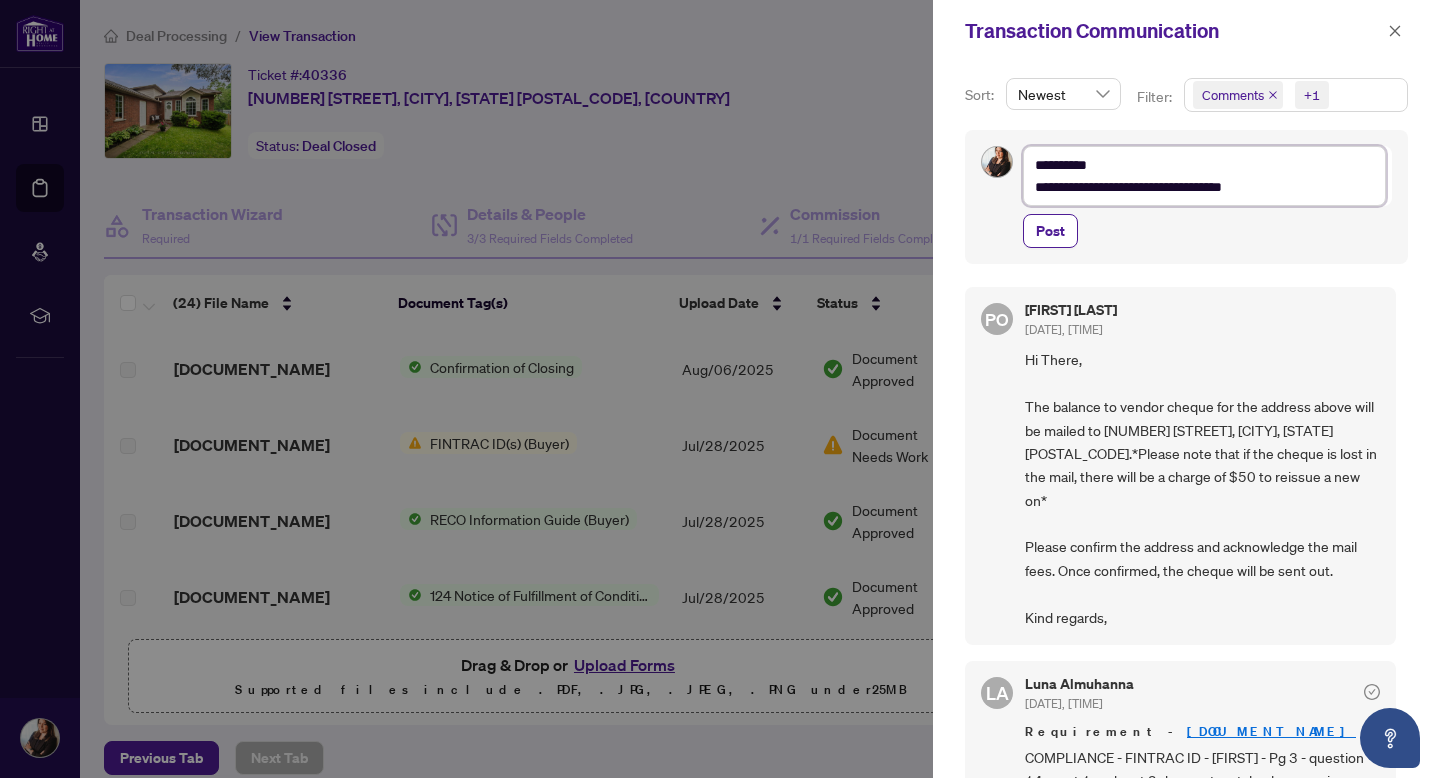 type on "**********" 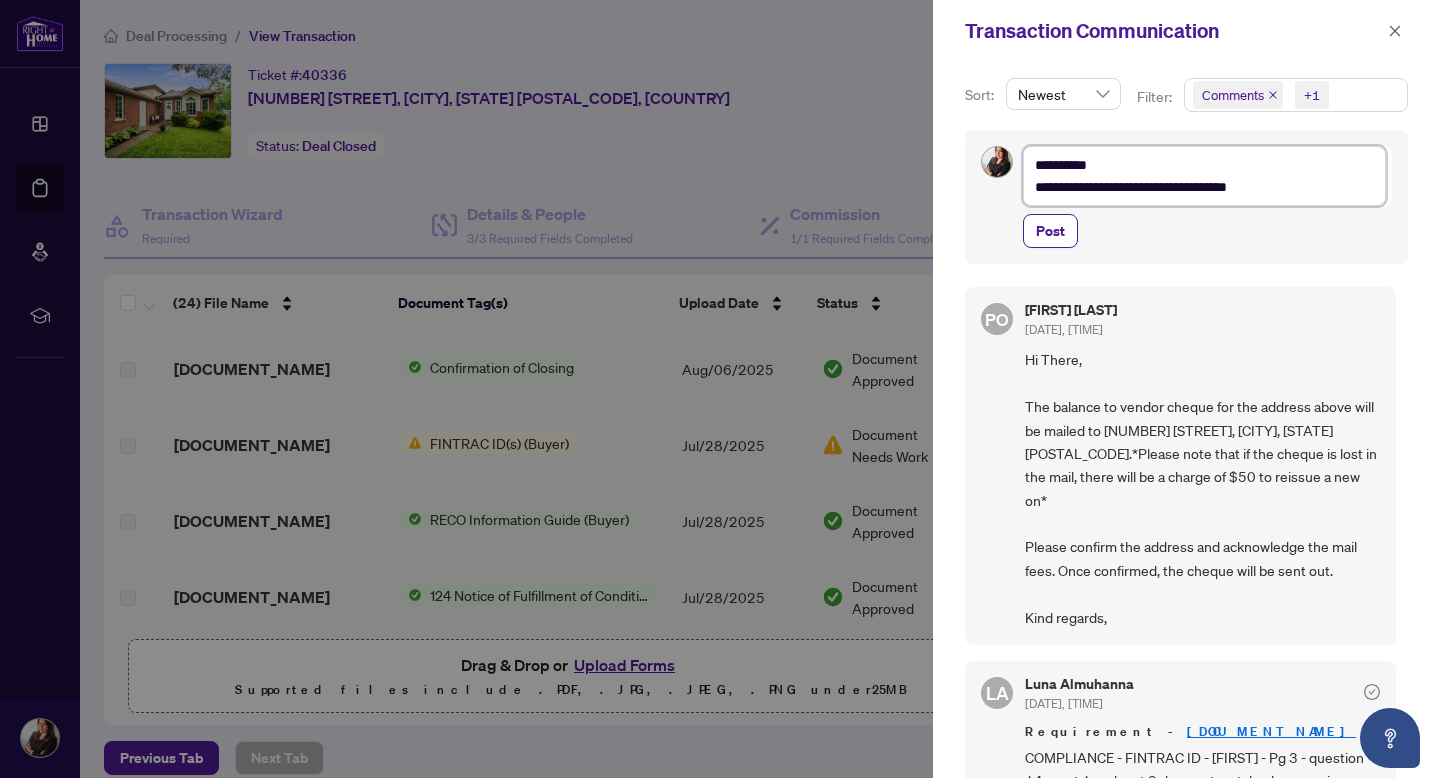 type on "**********" 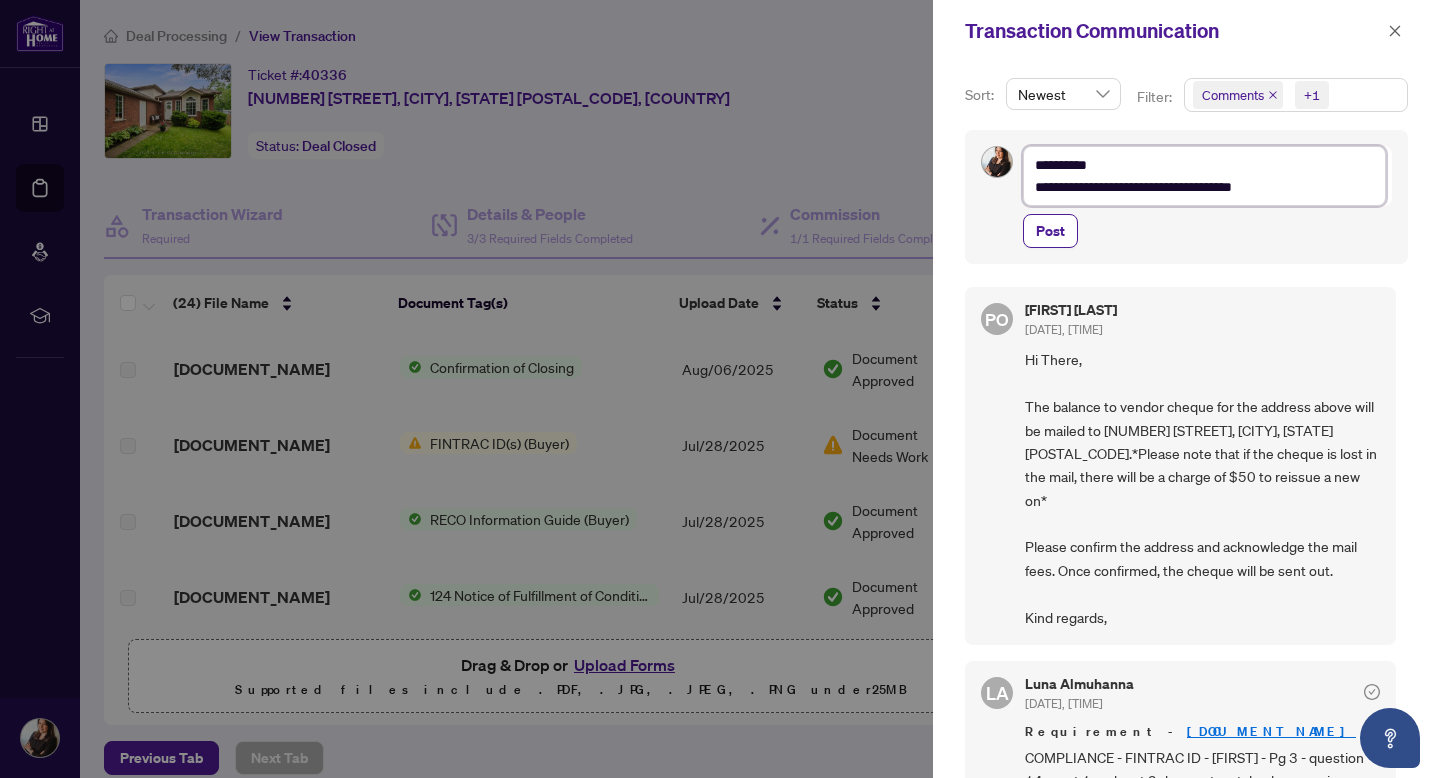 type on "**********" 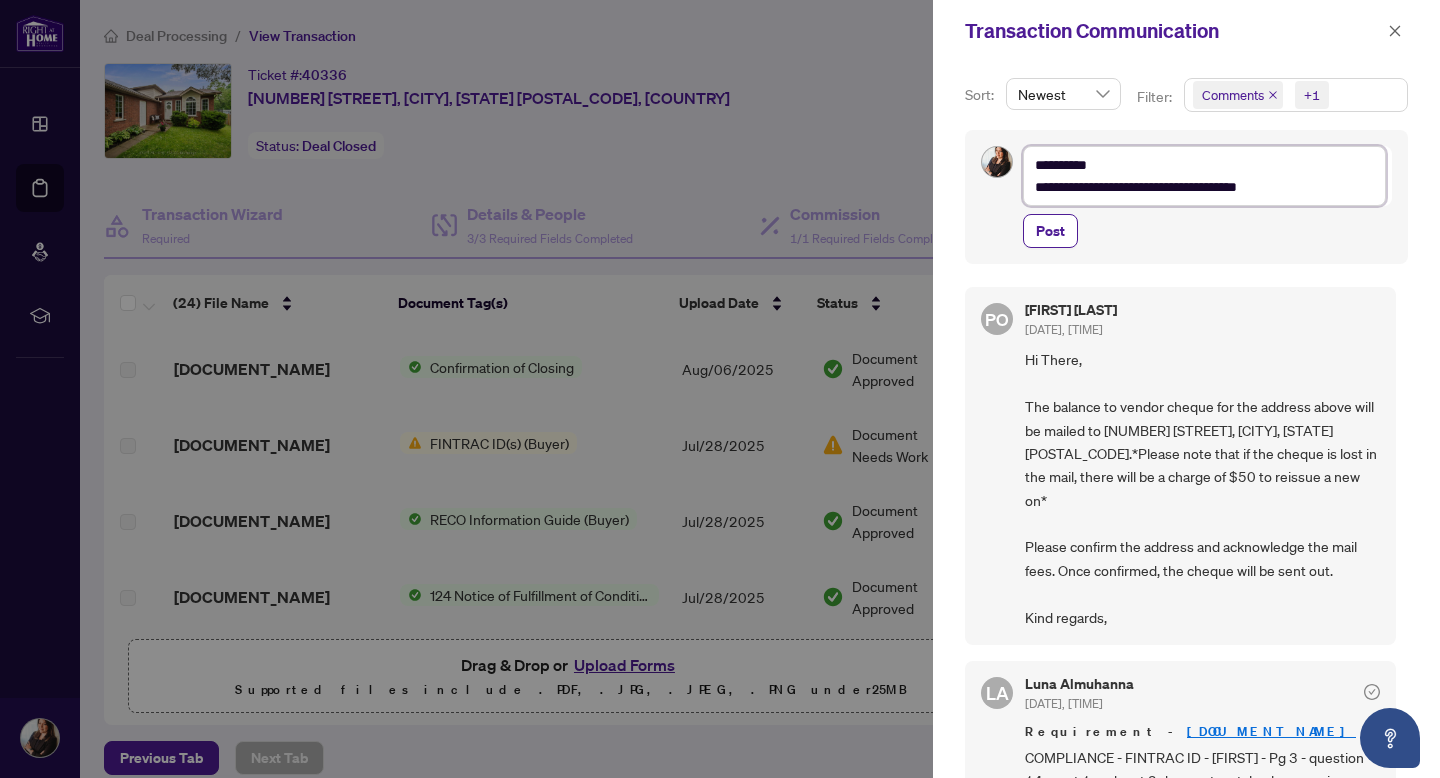 type on "**********" 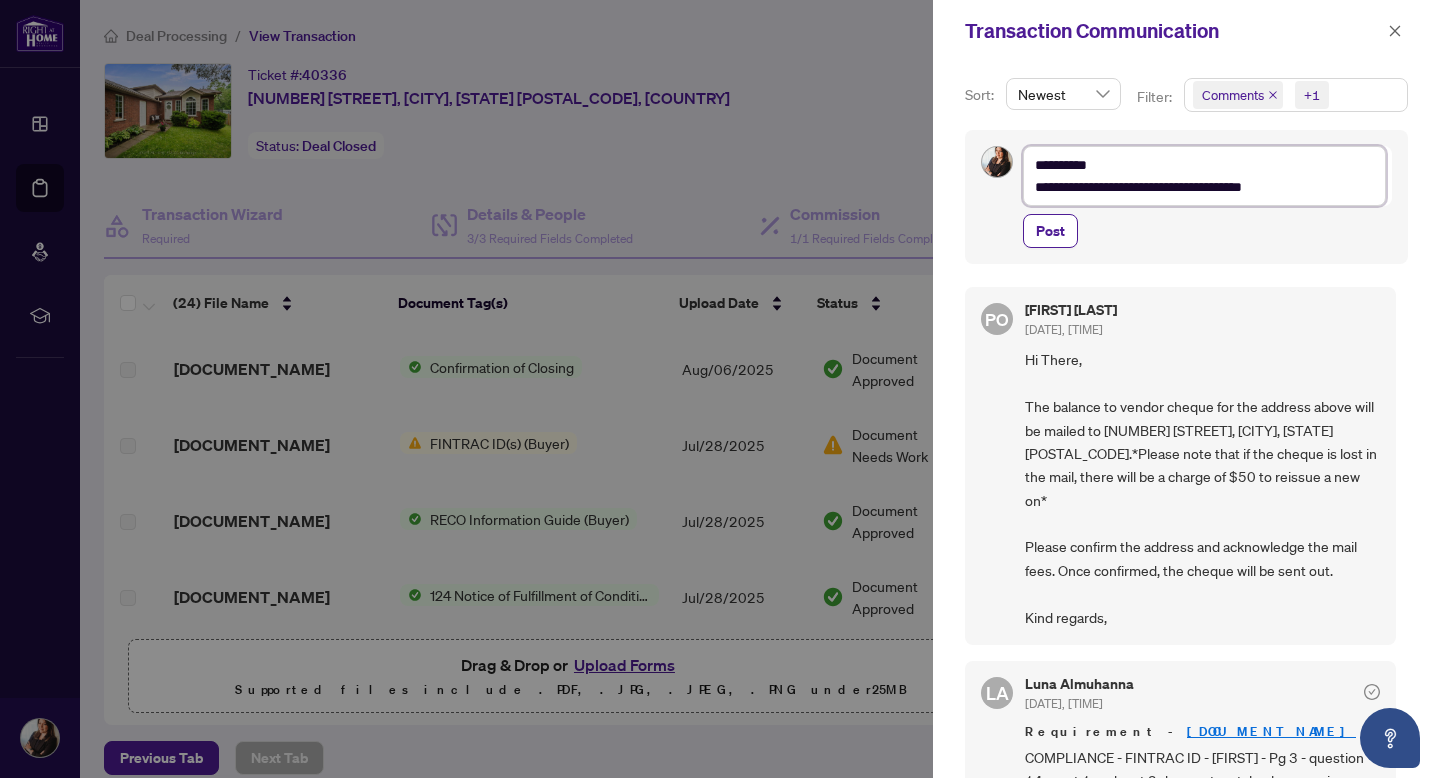 type on "**********" 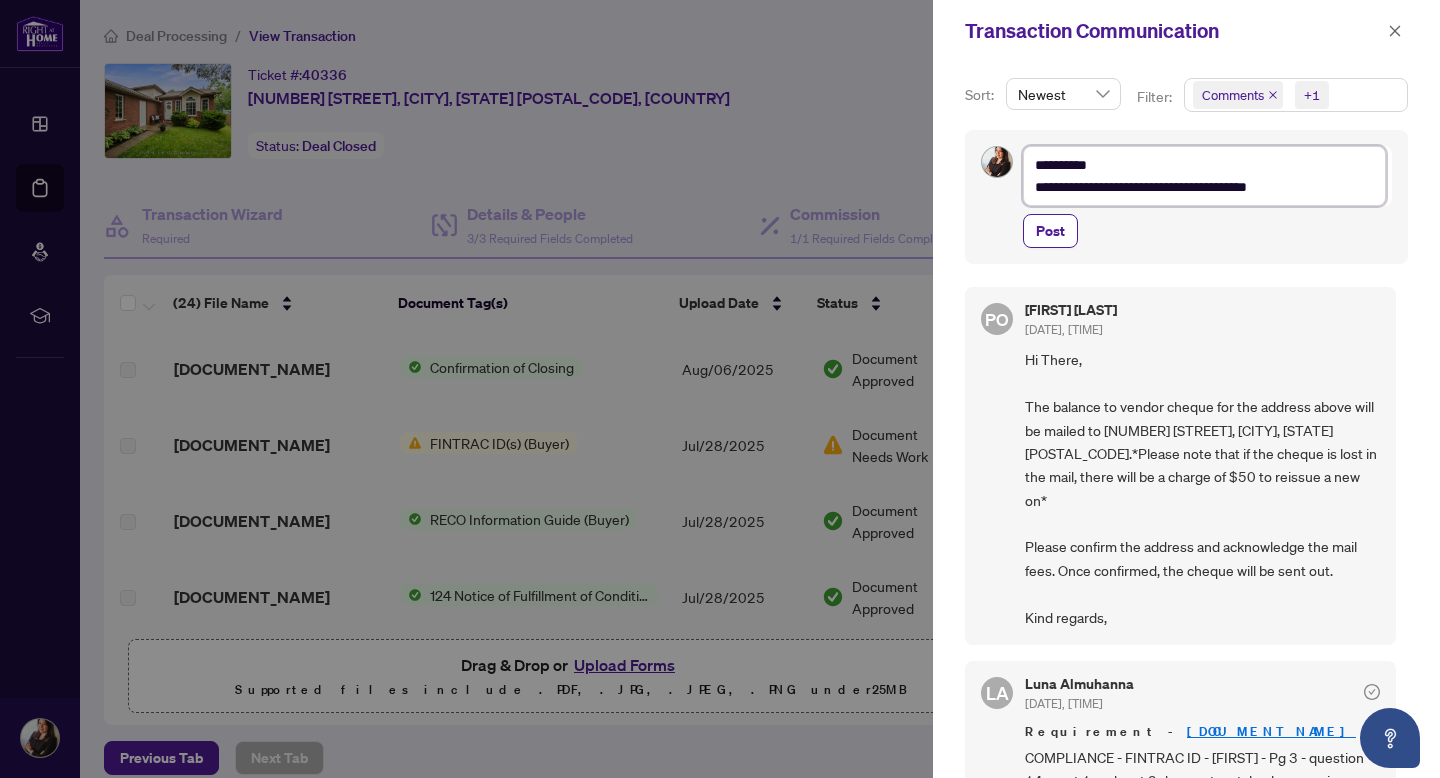 type on "**********" 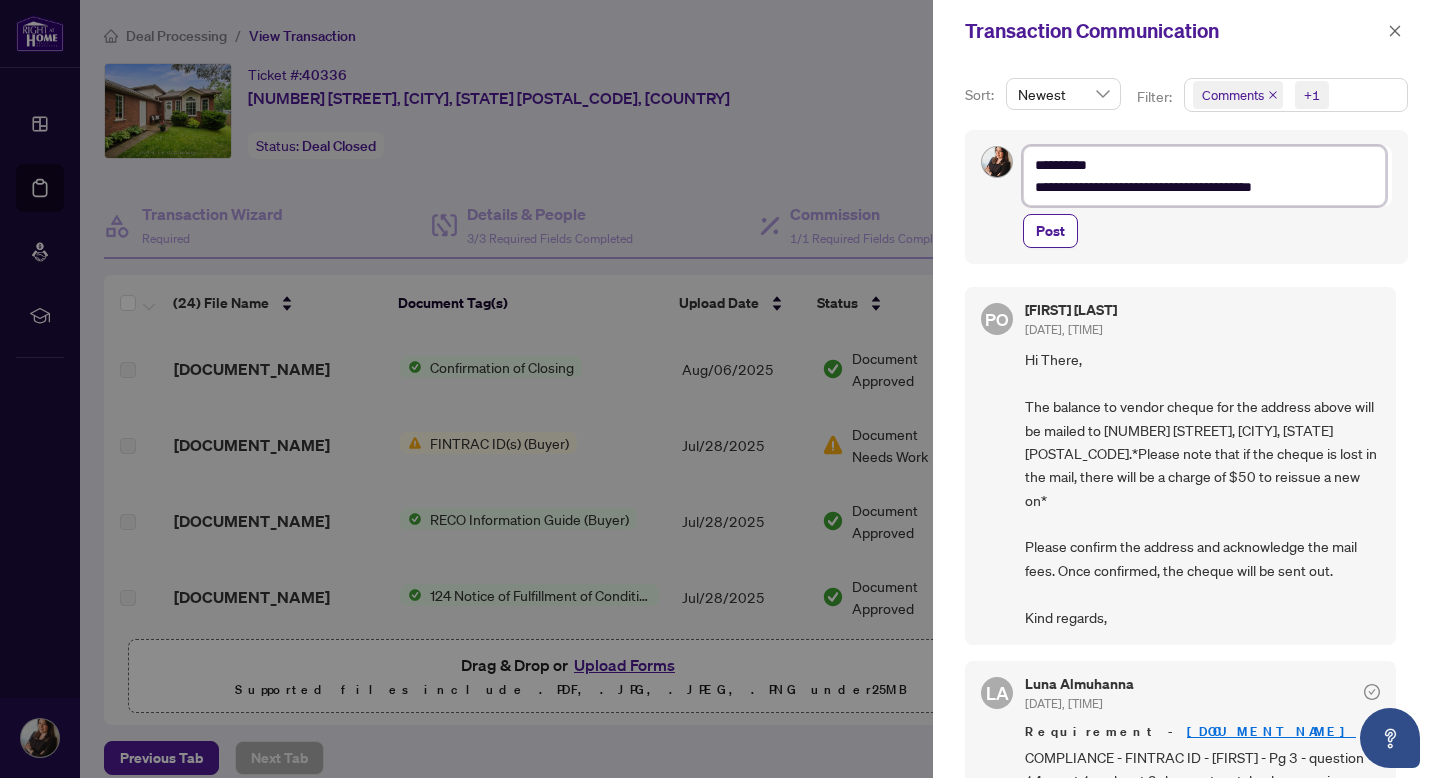 type on "**********" 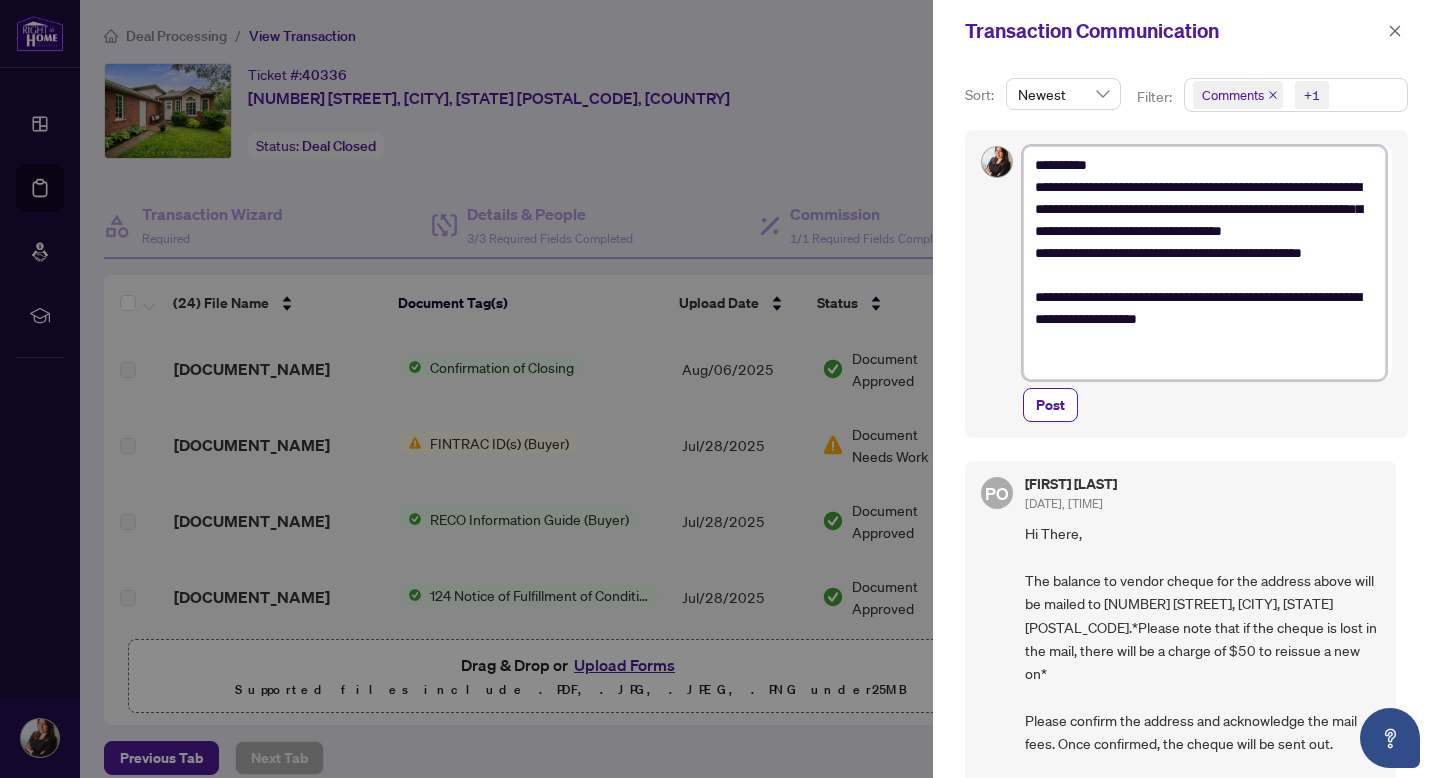 scroll, scrollTop: 0, scrollLeft: 0, axis: both 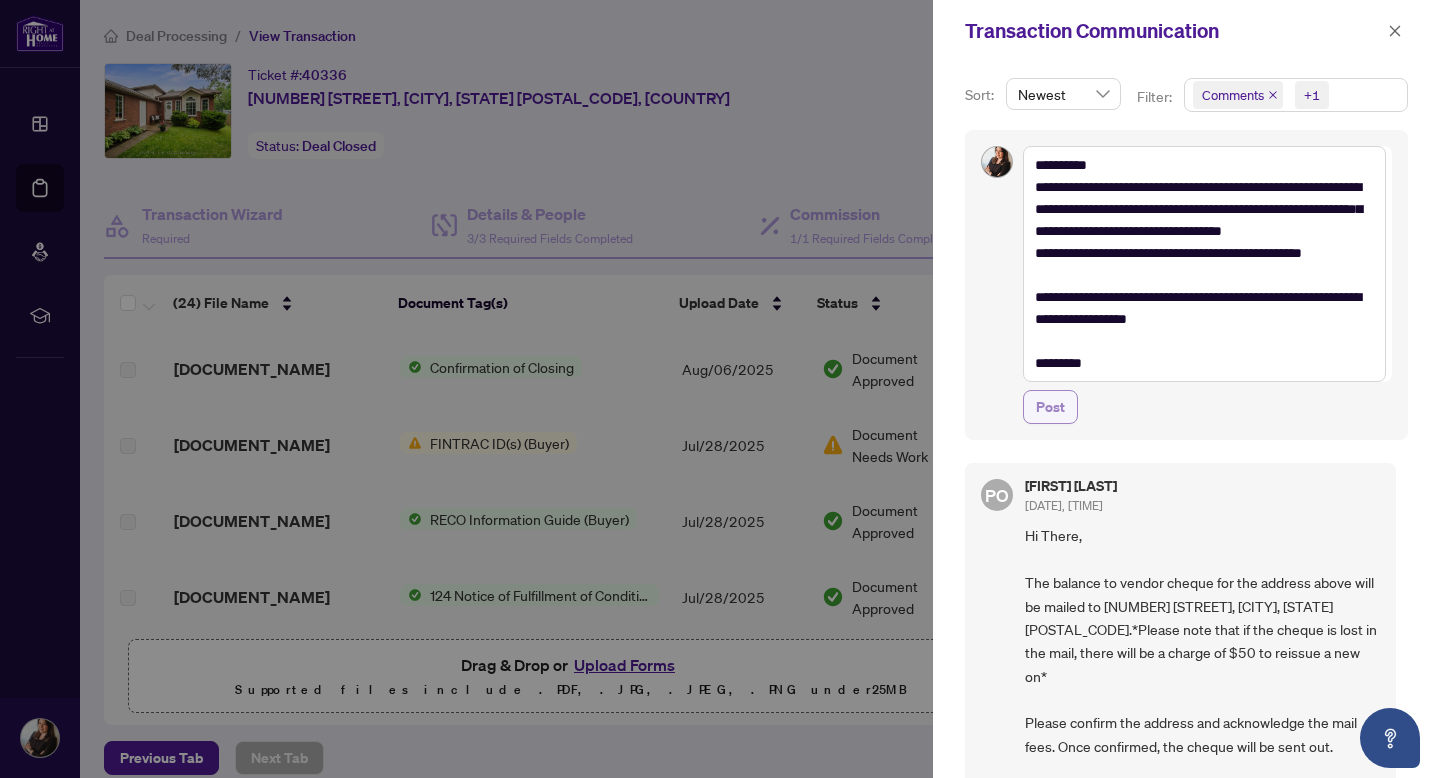click on "Post" at bounding box center [1050, 407] 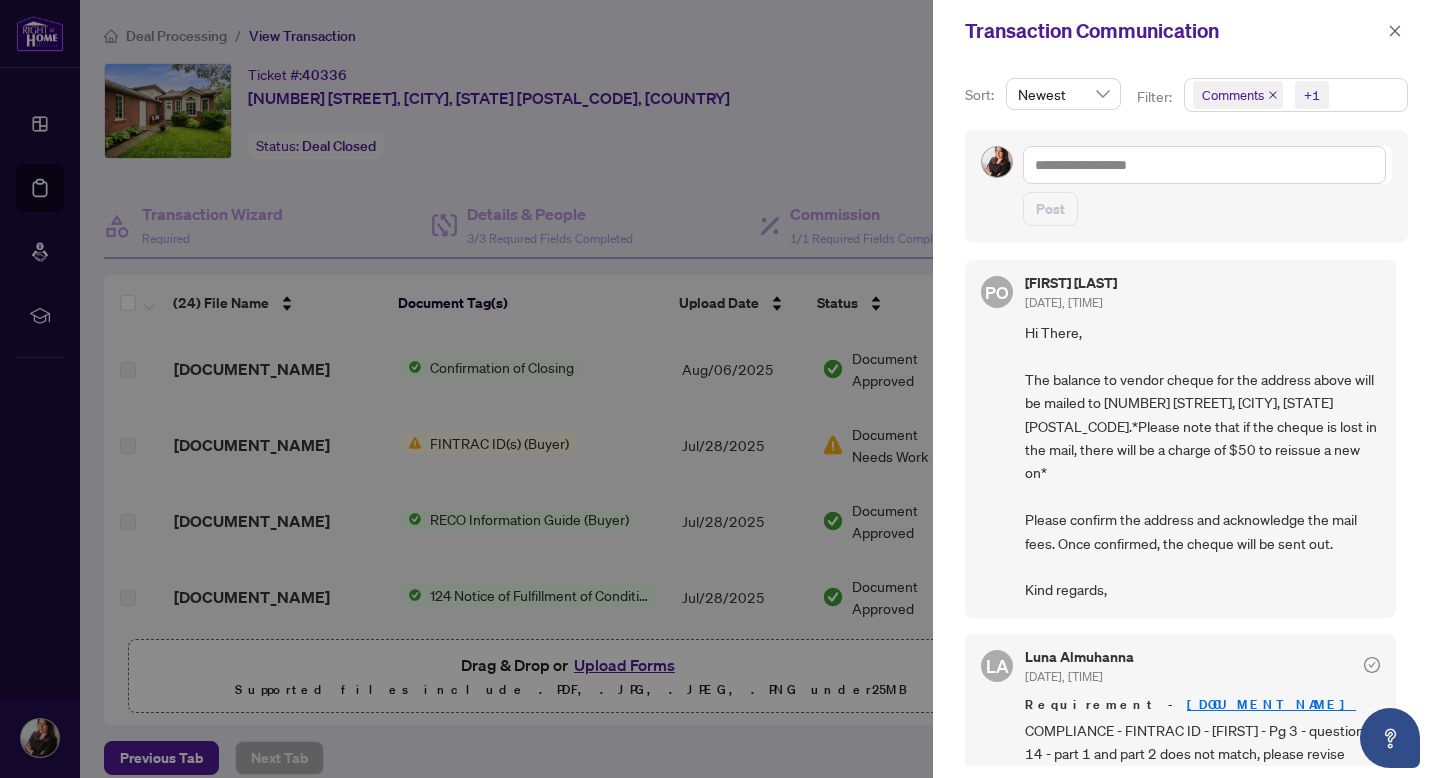 scroll, scrollTop: 332, scrollLeft: 0, axis: vertical 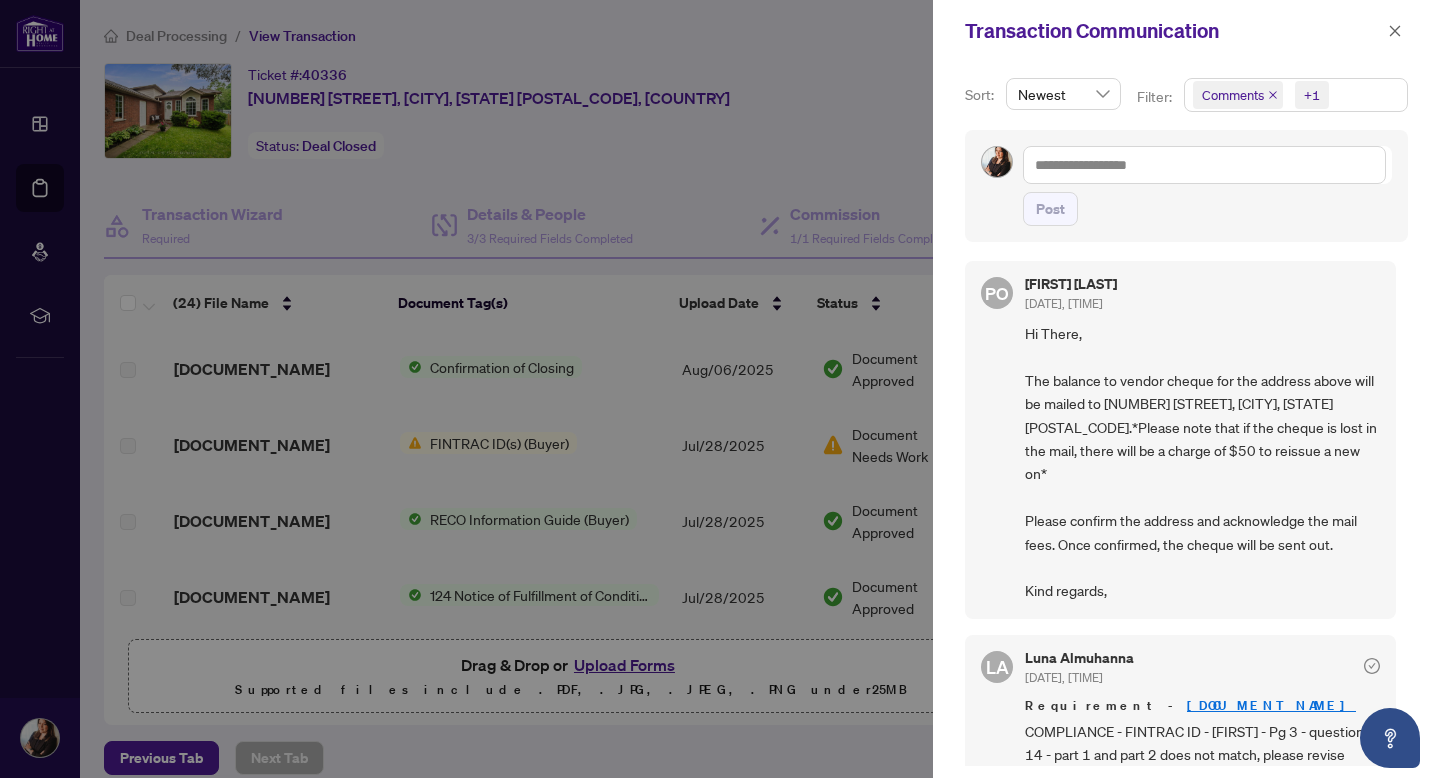 click on "Hi There,
The balance to vendor cheque for the address above will be mailed to [NUMBER] [STREET], [CITY], [STATE] [POSTAL_CODE].*Please note that if the cheque is lost in the mail, there will be a charge of $50 to reissue a new on*
Please confirm the address and acknowledge the mail fees. Once confirmed, the cheque will be sent out.
Kind regards," at bounding box center [1202, 462] 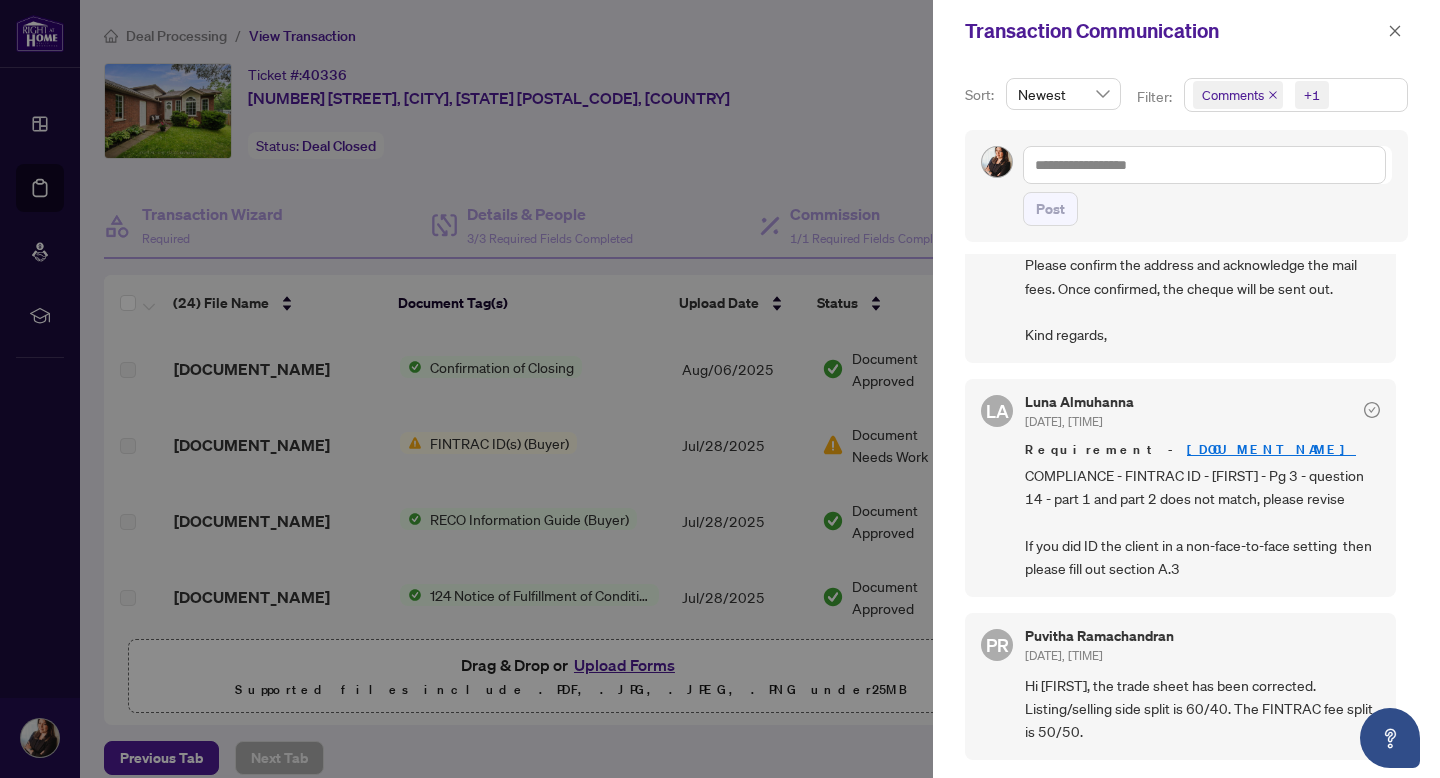 scroll, scrollTop: 585, scrollLeft: 0, axis: vertical 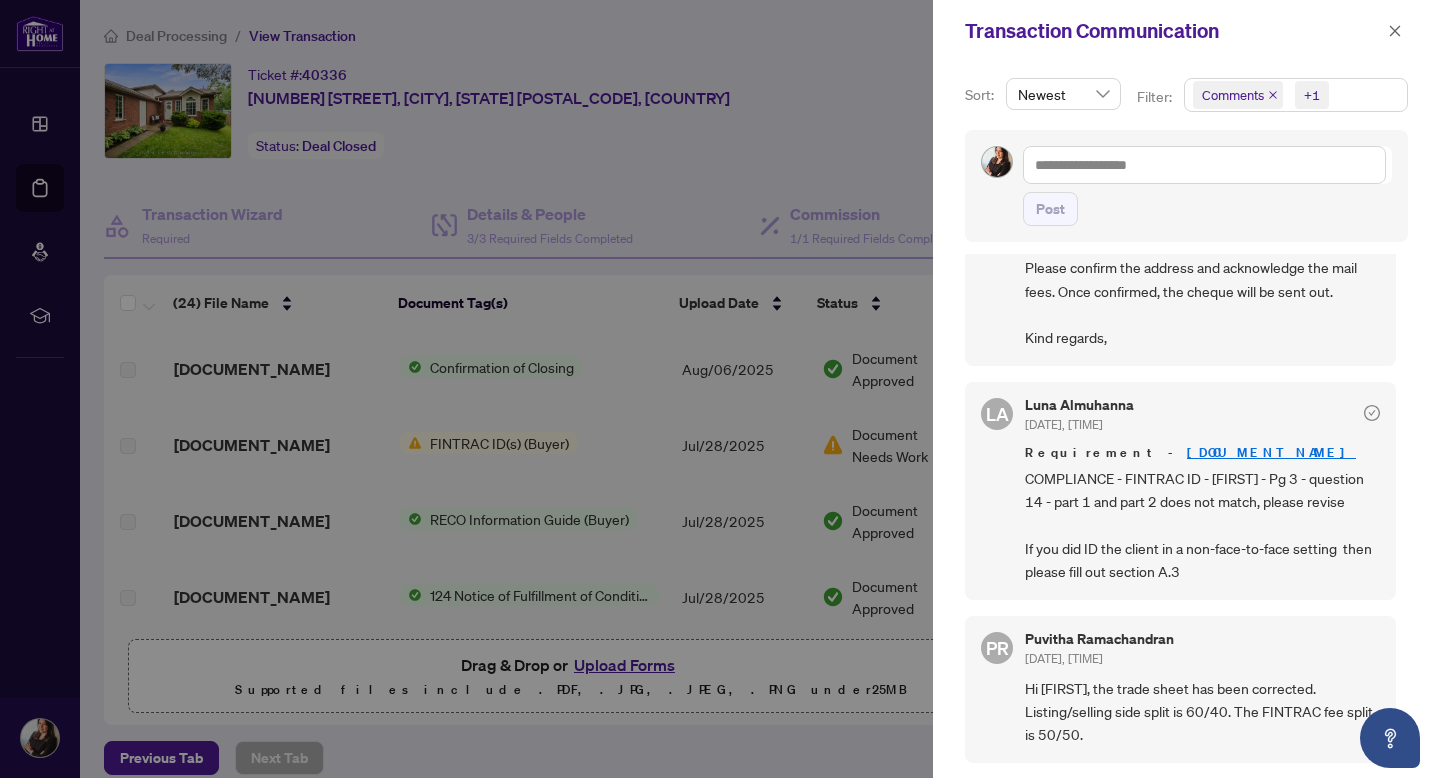 click on "[DOCUMENT_NAME]" at bounding box center [1271, 452] 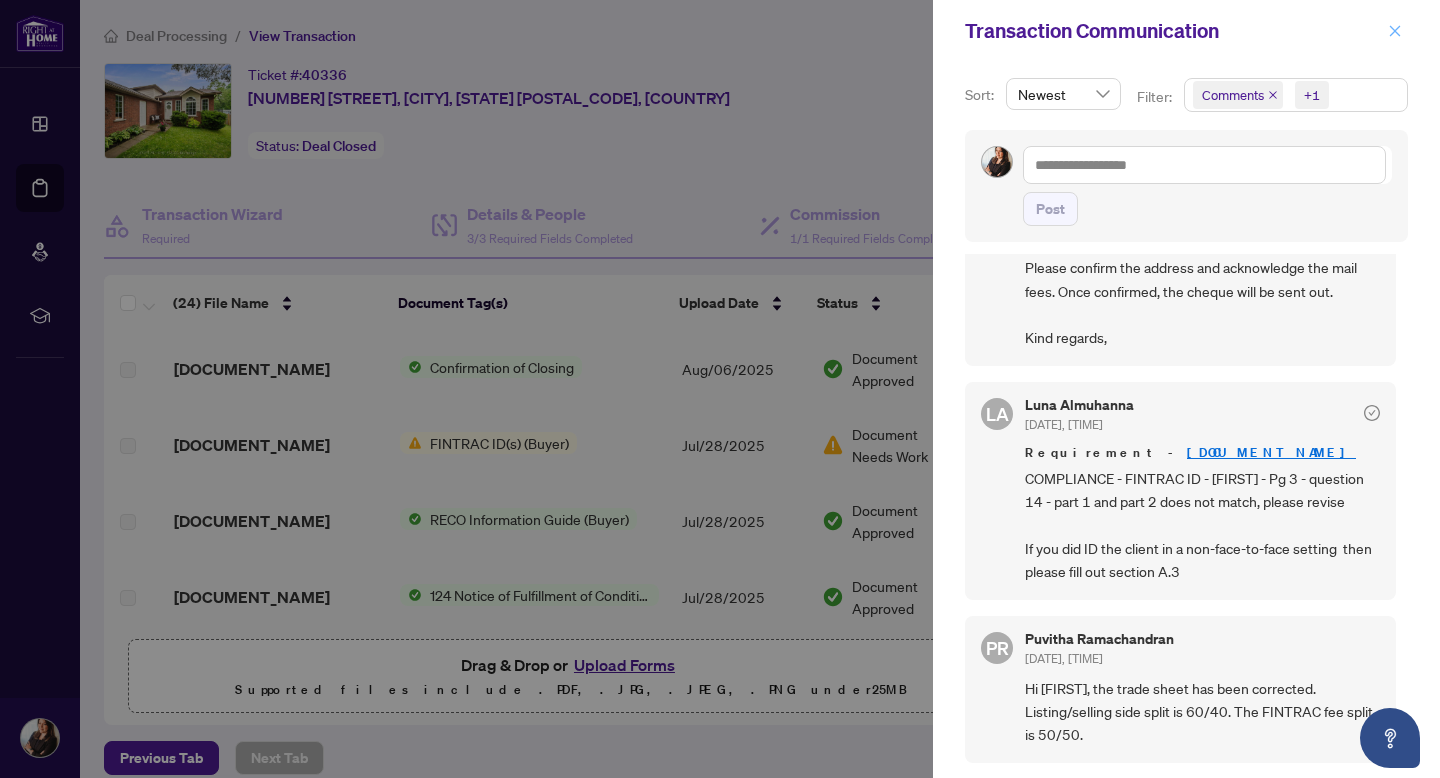 click 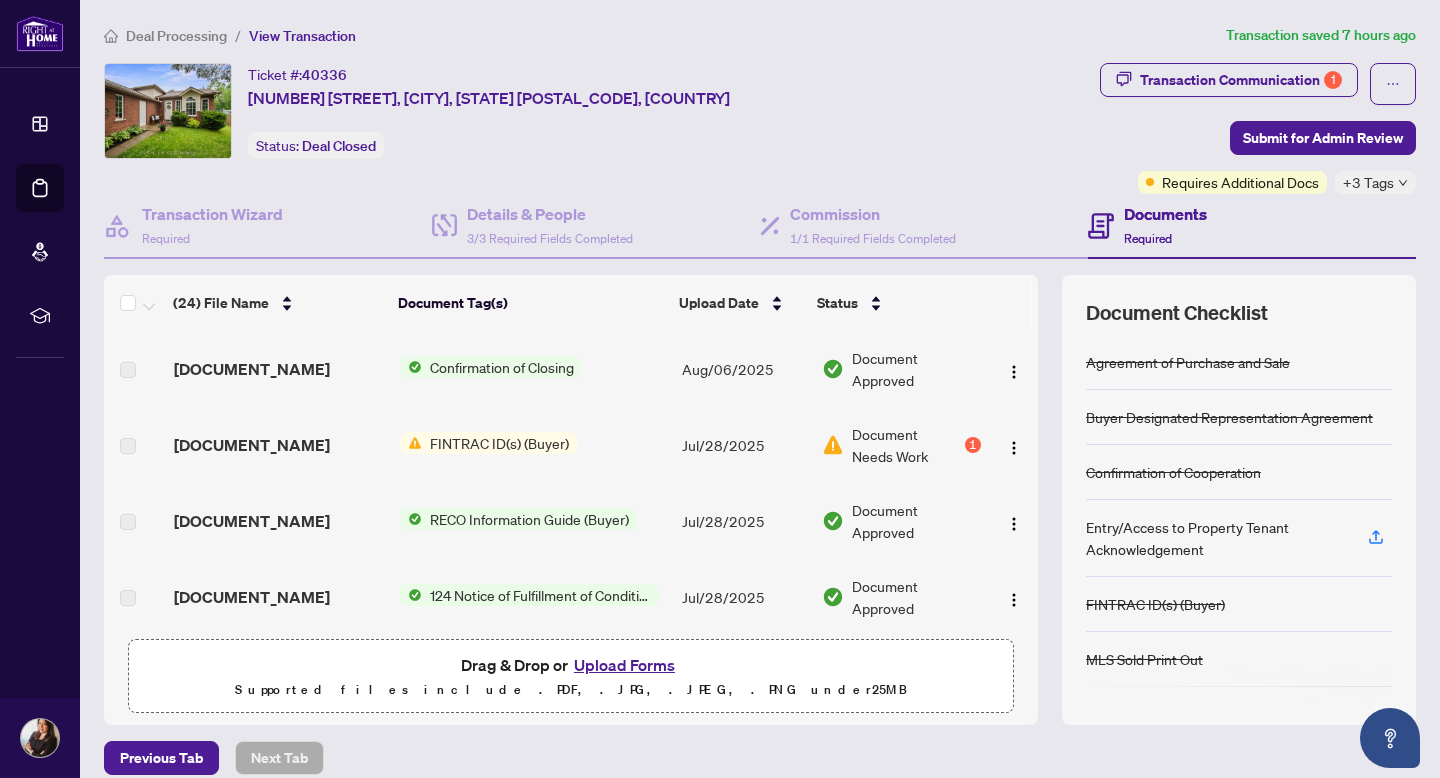 click on "Document Needs Work" at bounding box center (906, 445) 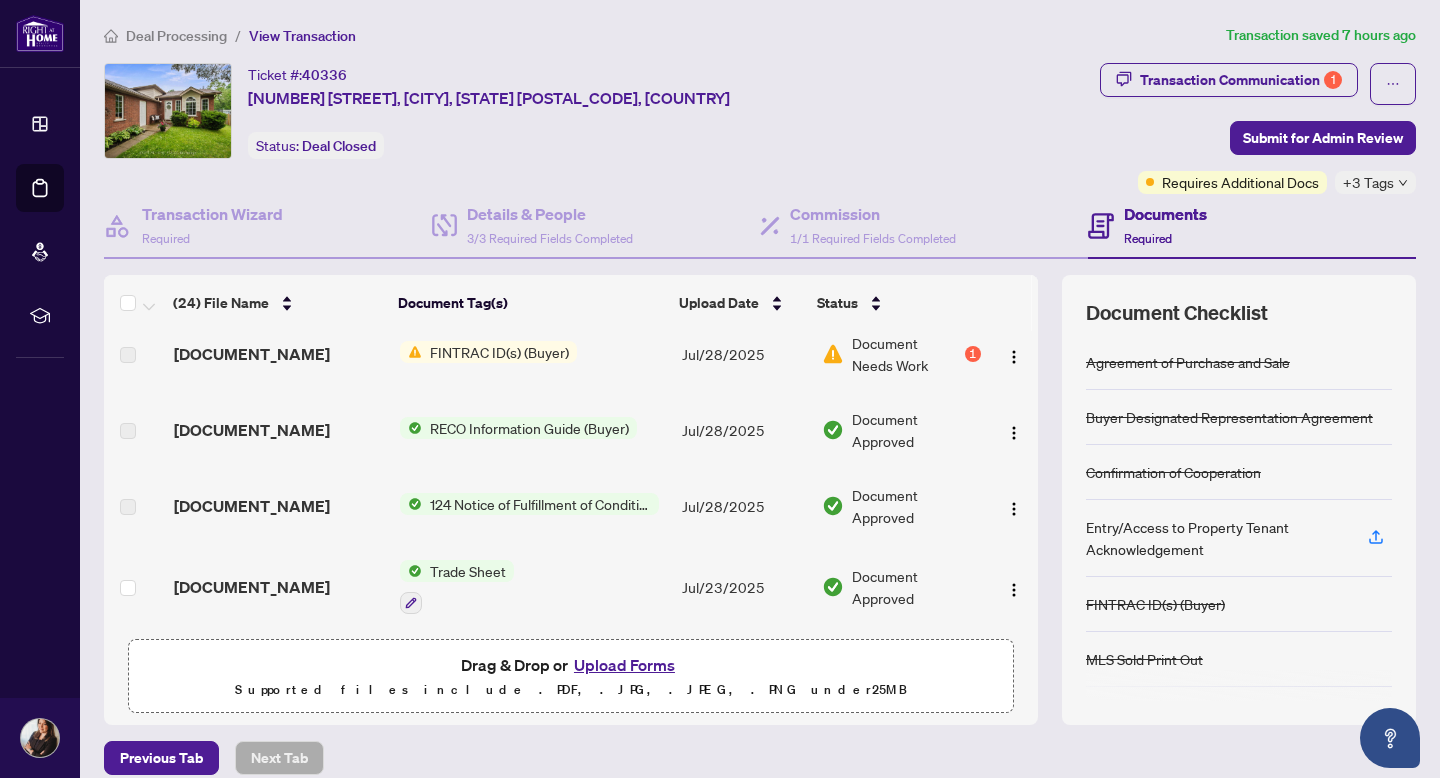 scroll, scrollTop: 0, scrollLeft: 0, axis: both 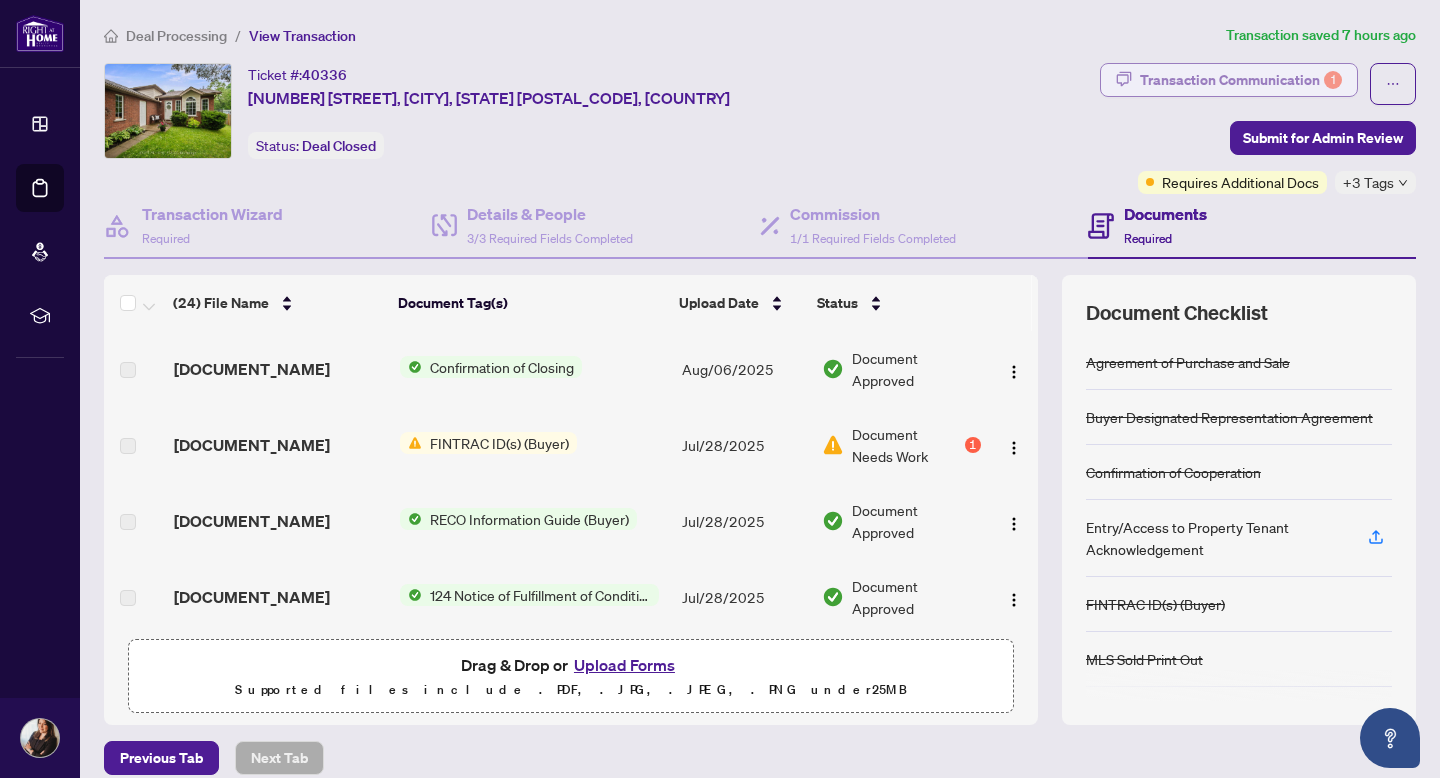 click on "Transaction Communication 1" at bounding box center [1241, 80] 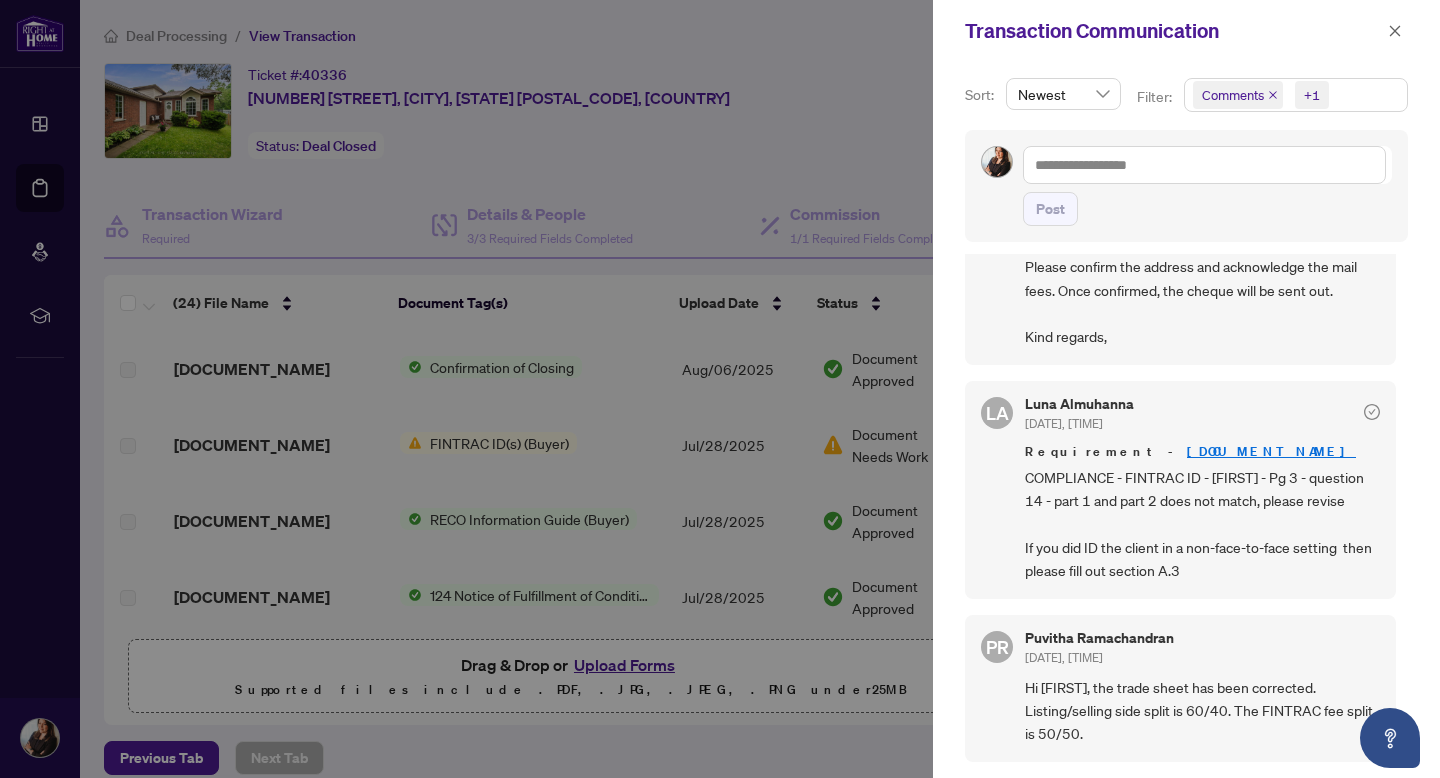 scroll, scrollTop: 652, scrollLeft: 0, axis: vertical 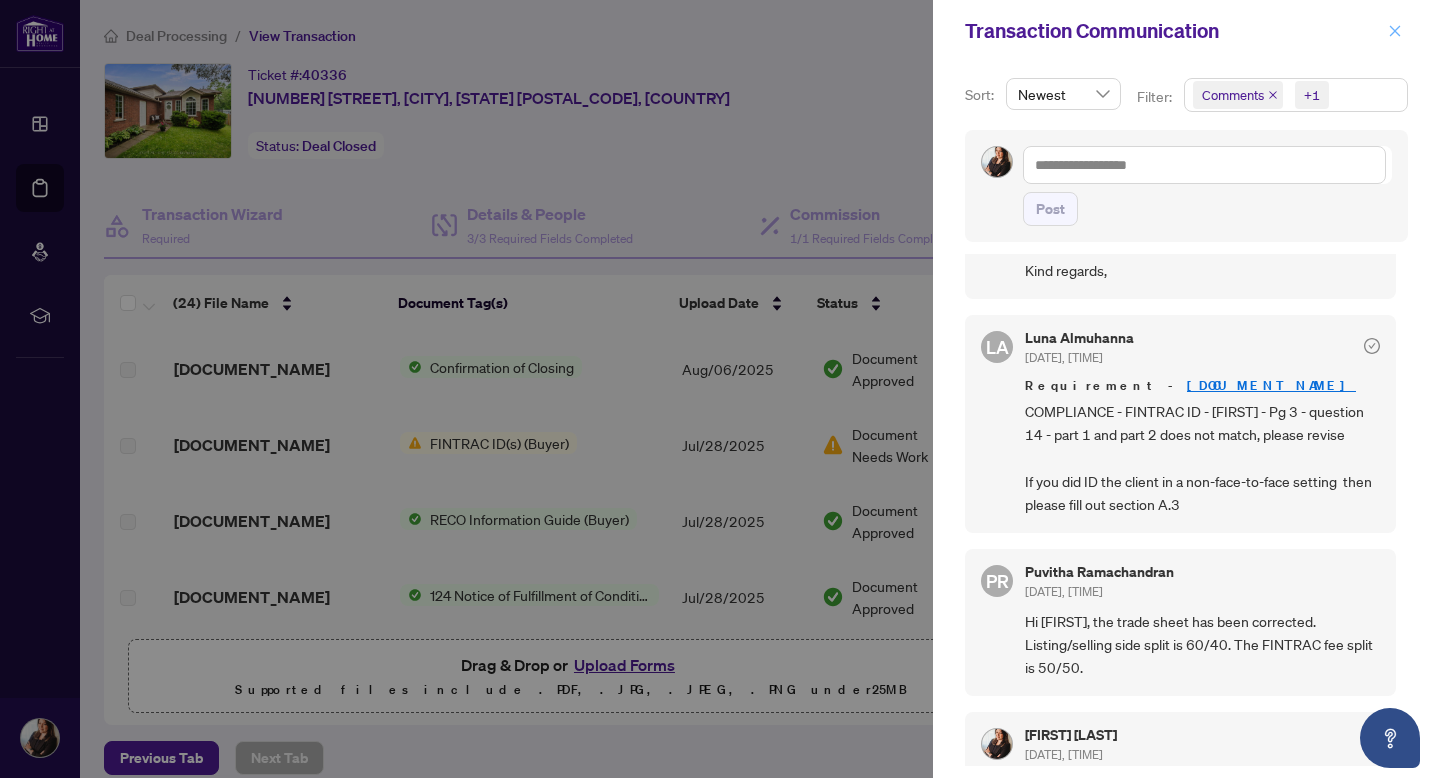 click 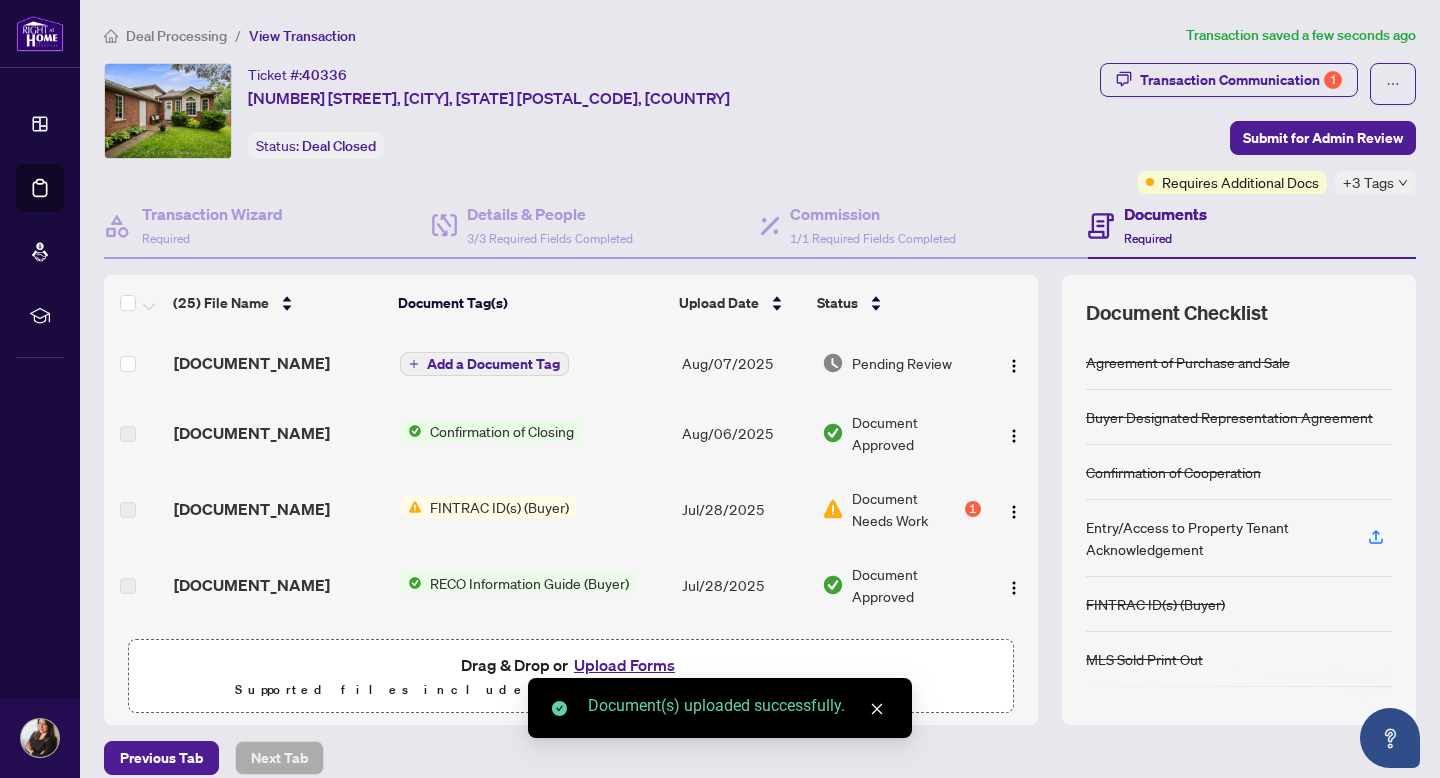 click on "Add a Document Tag" at bounding box center (493, 364) 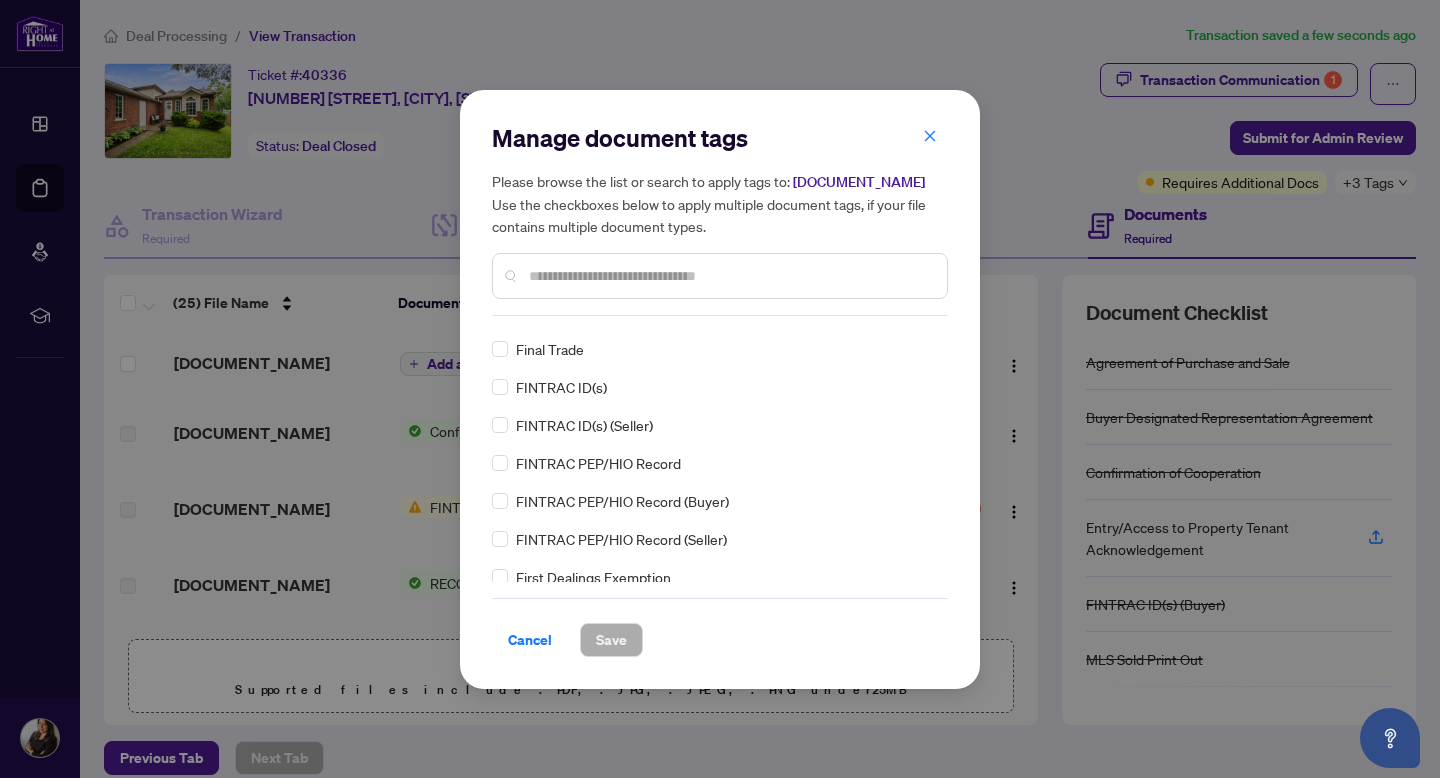 scroll, scrollTop: 2257, scrollLeft: 0, axis: vertical 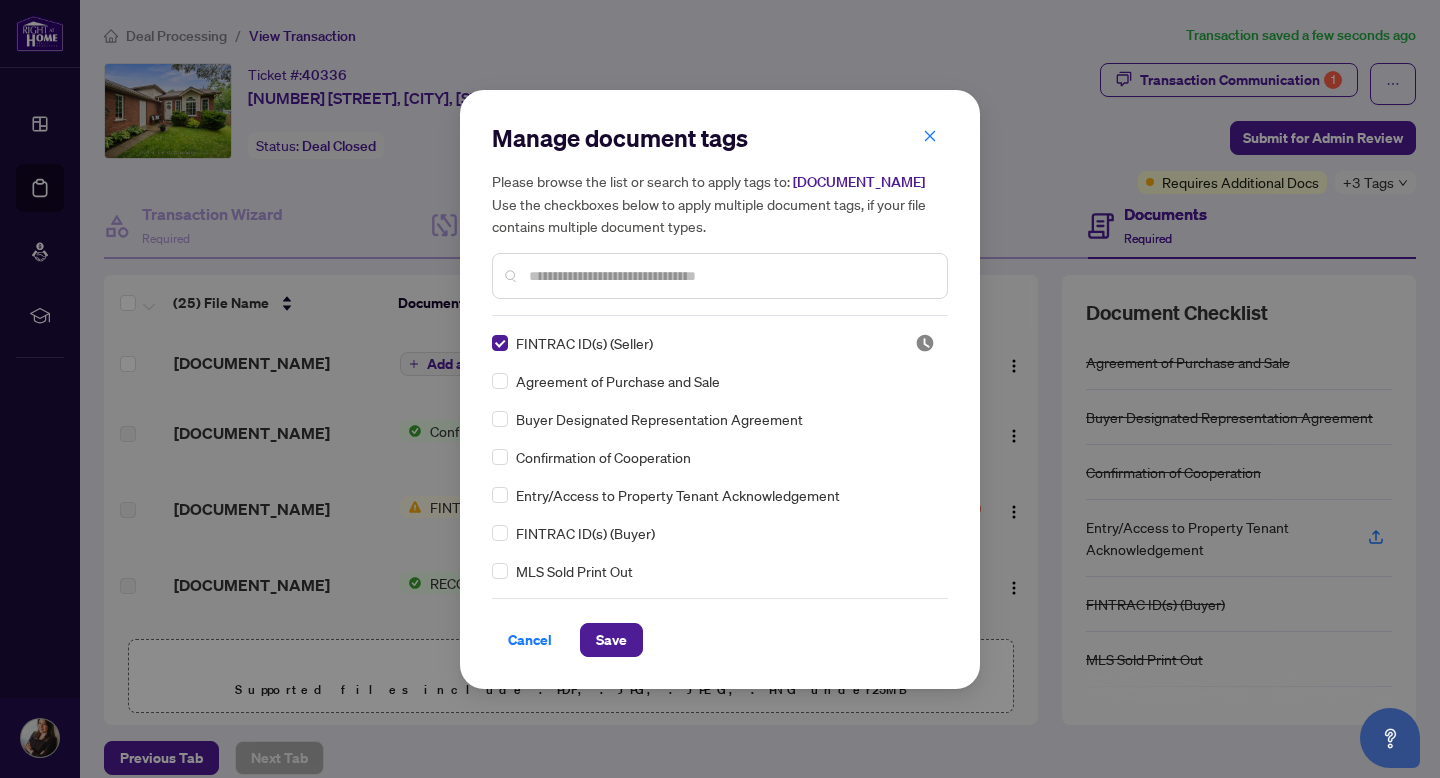 click at bounding box center [730, 276] 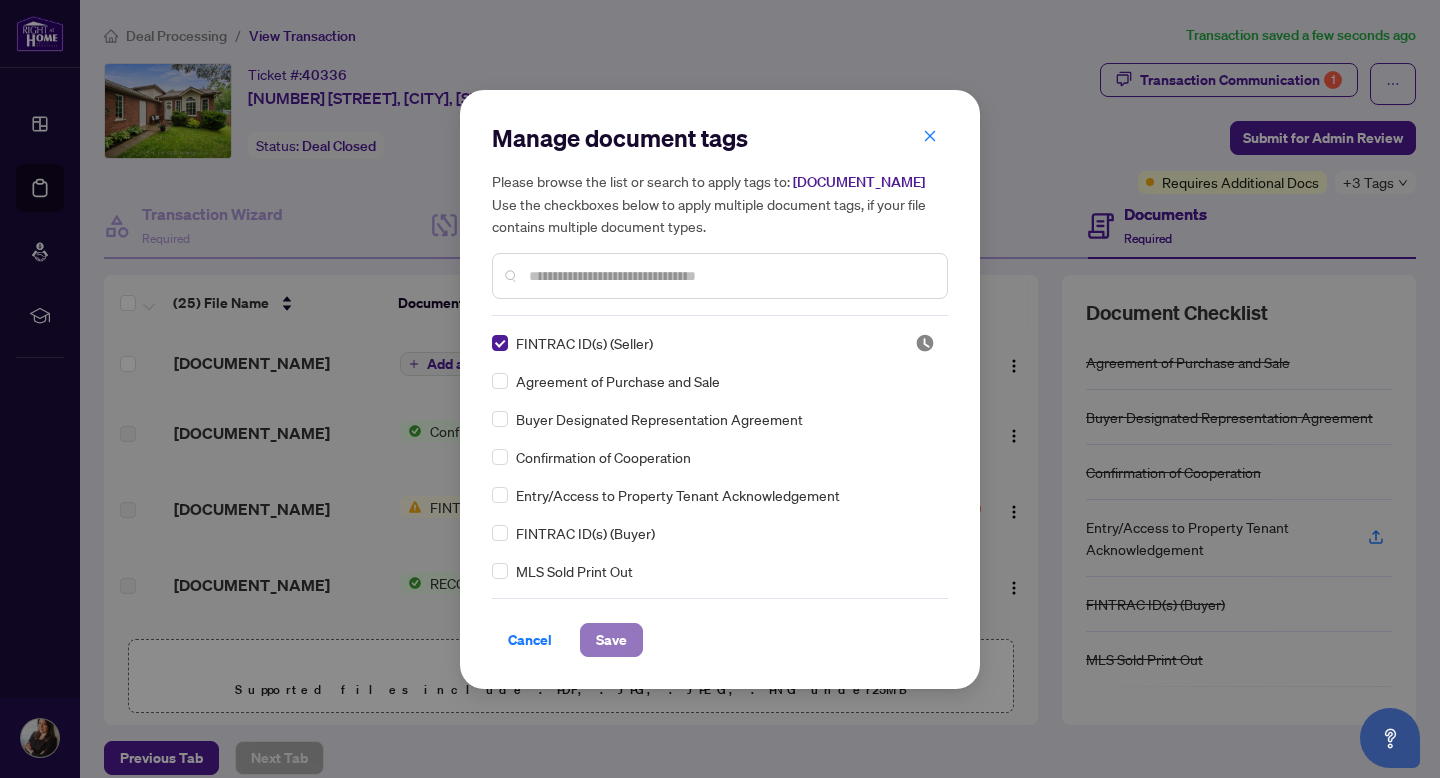 click on "Save" at bounding box center [611, 640] 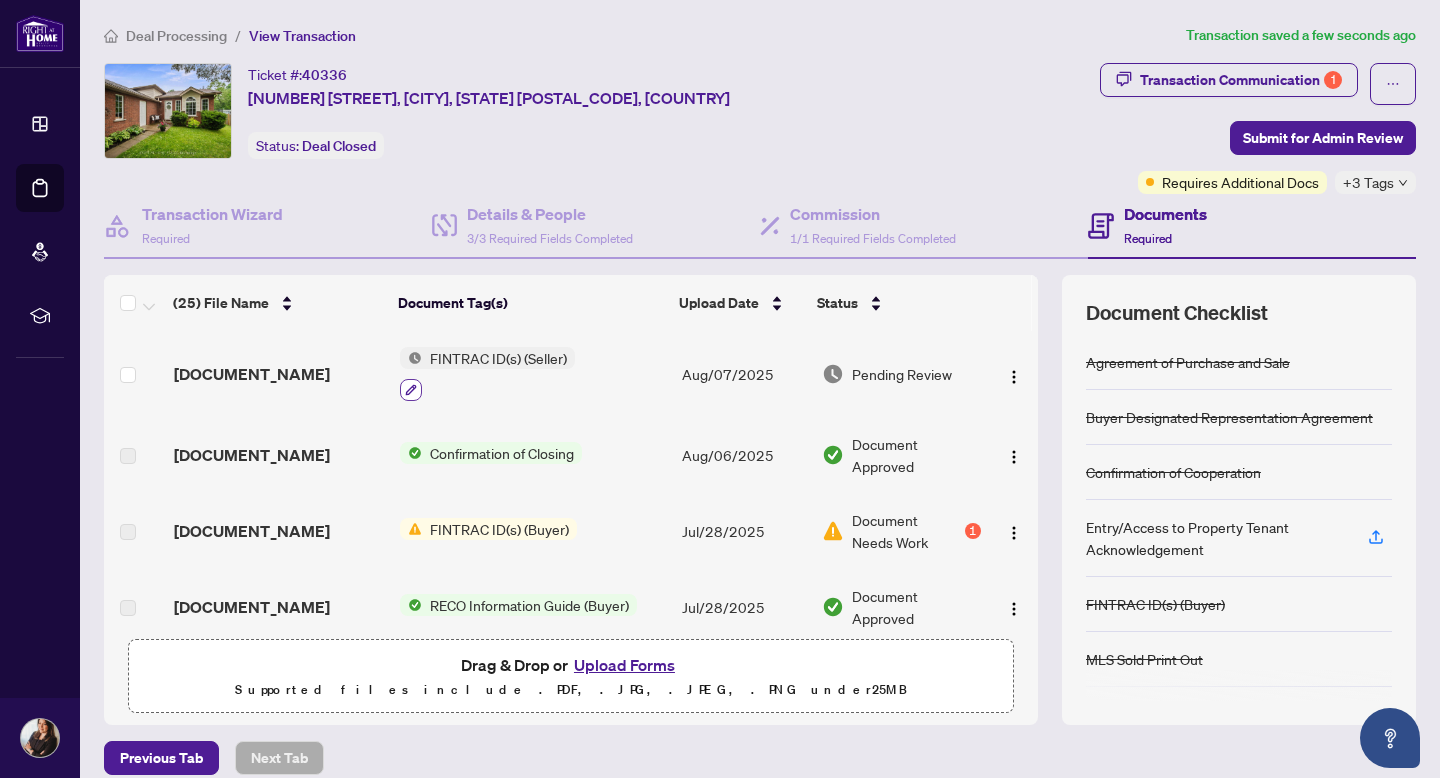 click 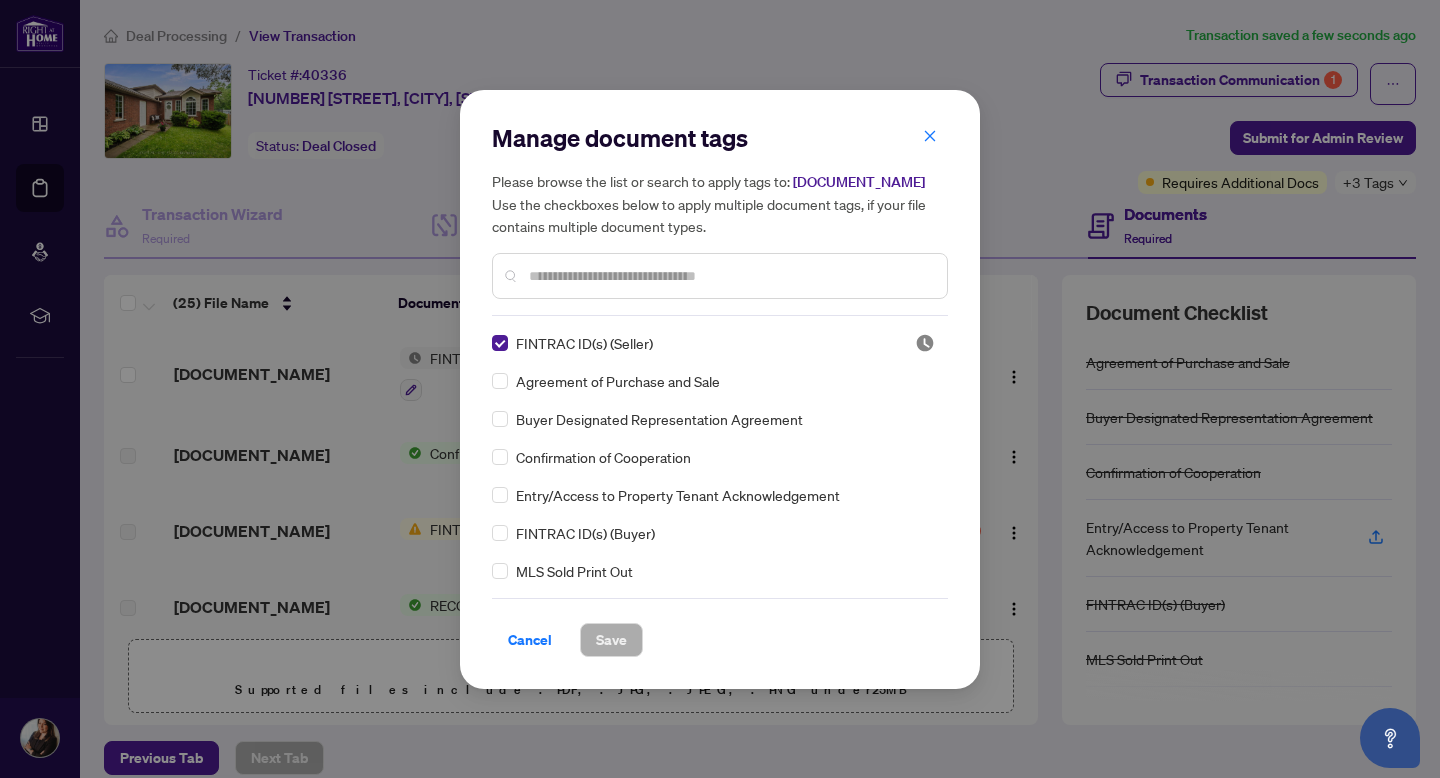 click at bounding box center (730, 276) 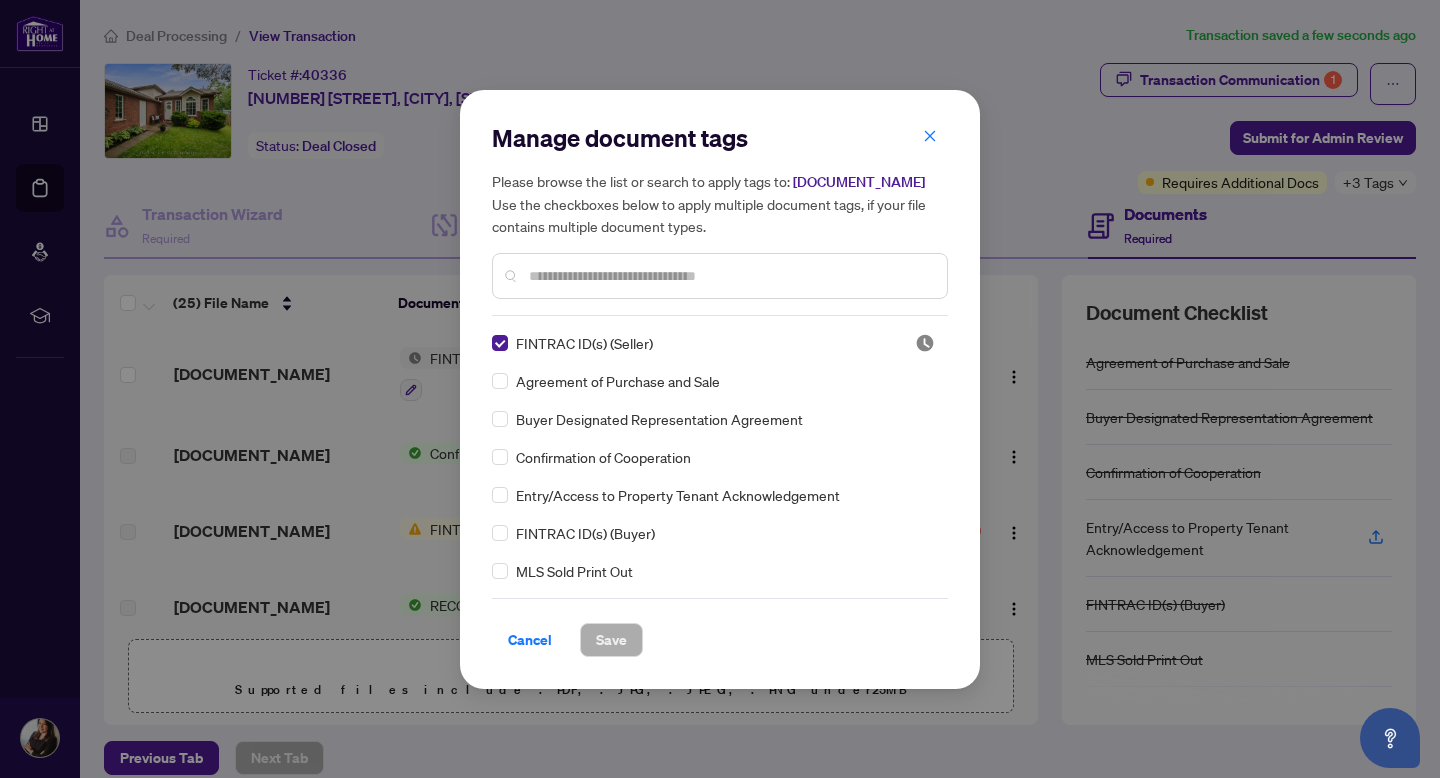 click on "Manage document tags Please browse the list or search to apply tags to:   [DOCUMENT_NAME]   Use the checkboxes below to apply multiple document tags, if your file contains multiple document types.   FINTRAC ID(s) (Seller) Agreement of Purchase and Sale Buyer Designated Representation Agreement Confirmation of Cooperation Entry/Access to Property Tenant Acknowledgement FINTRAC ID(s) (Buyer) MLS Sold Print Out Multiple Representation Consent Form (Buyer) Multiple Representation Consent Form (Seller) Notice of Fulfillment / Waiver Receipt of Funds Record RECO Information Guide (Buyer) RECO Information Guide (Seller) Right at Home Schedule B Trade Sheet 1st Page of the APS Advance Paperwork Agent Correspondence Agreement of Assignment of Purchase and Sale Agreement to Cooperate /Broker Referral Agreement to Lease Articles of Incorporation Back to Vendor Letter Belongs to Another Transaction Builder's Consent Buyers Lawyer Information Co-op EFT" at bounding box center (720, 389) 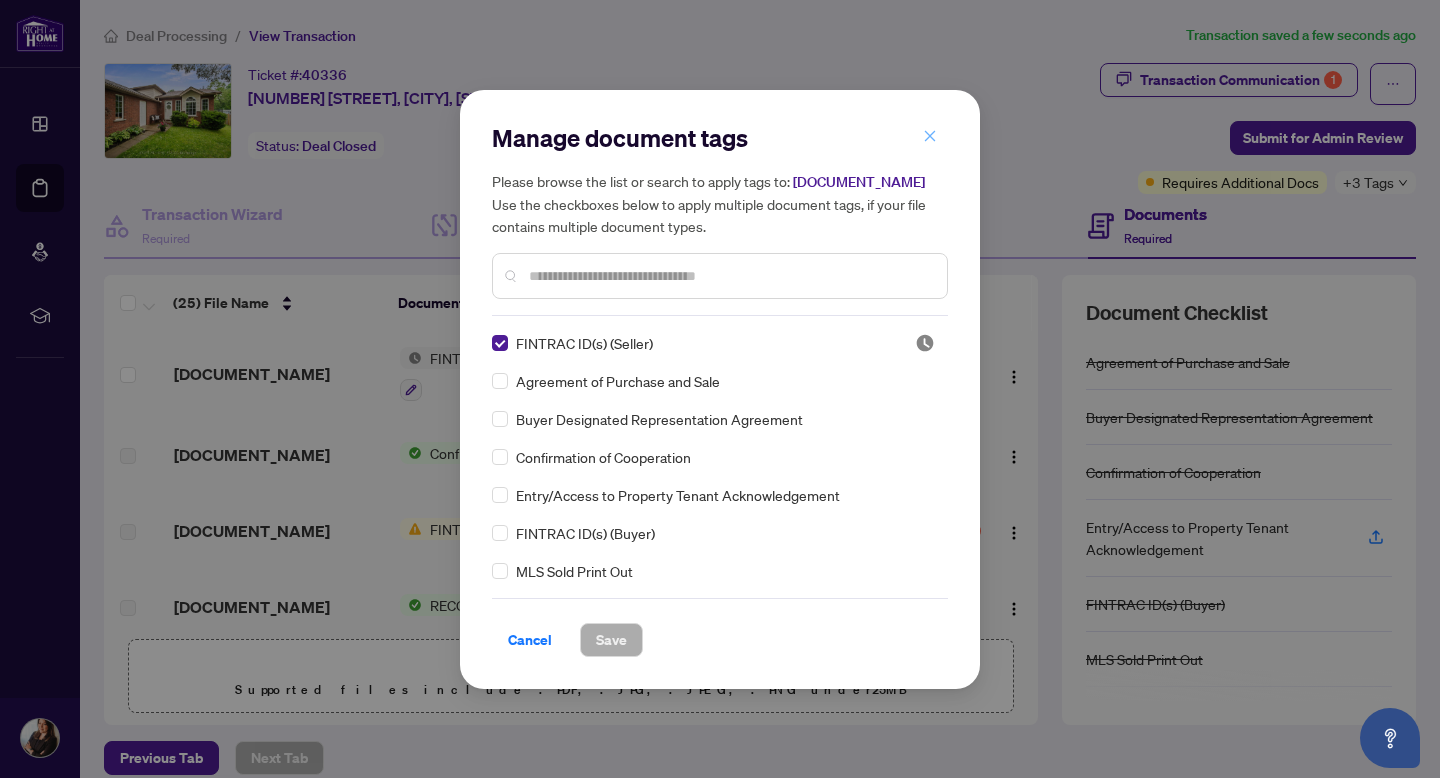 click 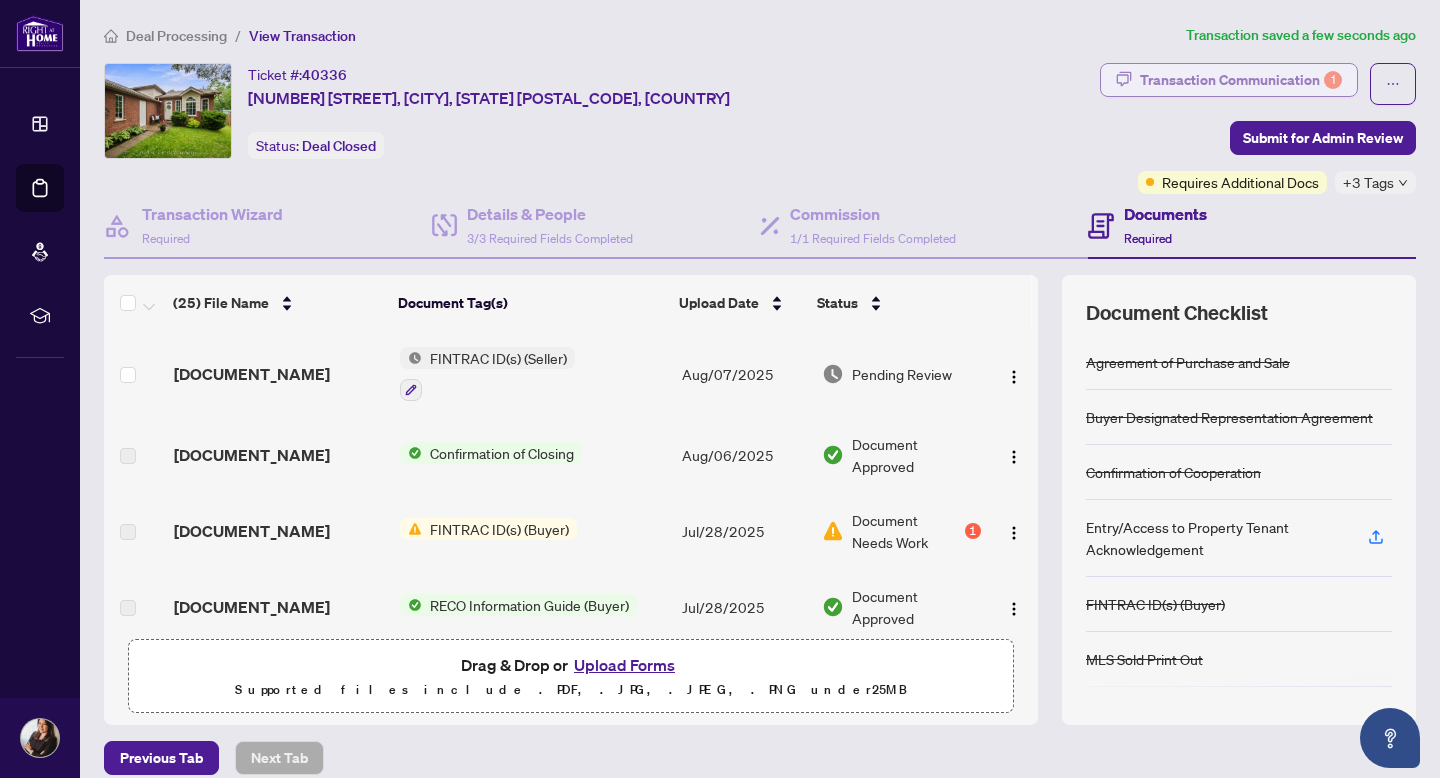 click on "Transaction Communication 1" at bounding box center (1241, 80) 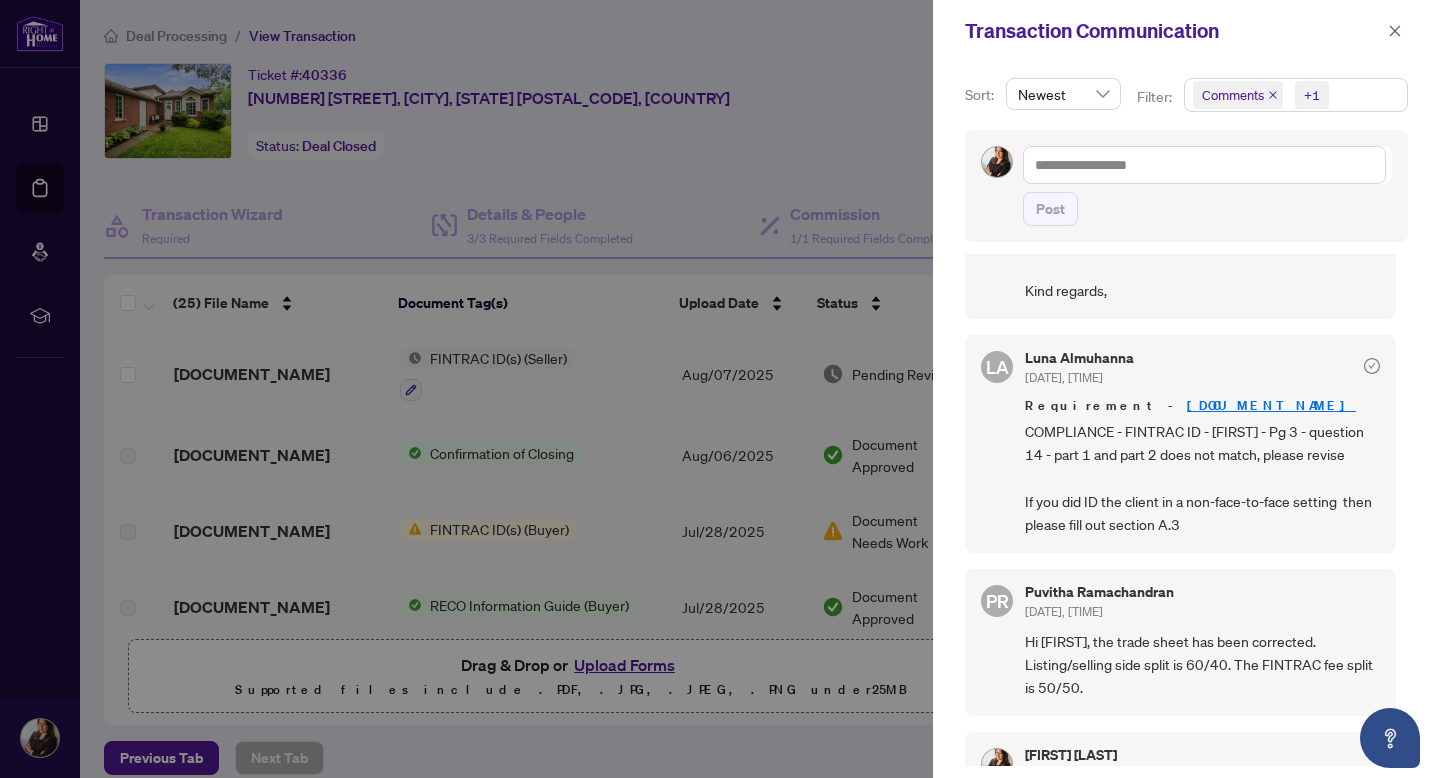 scroll, scrollTop: 631, scrollLeft: 0, axis: vertical 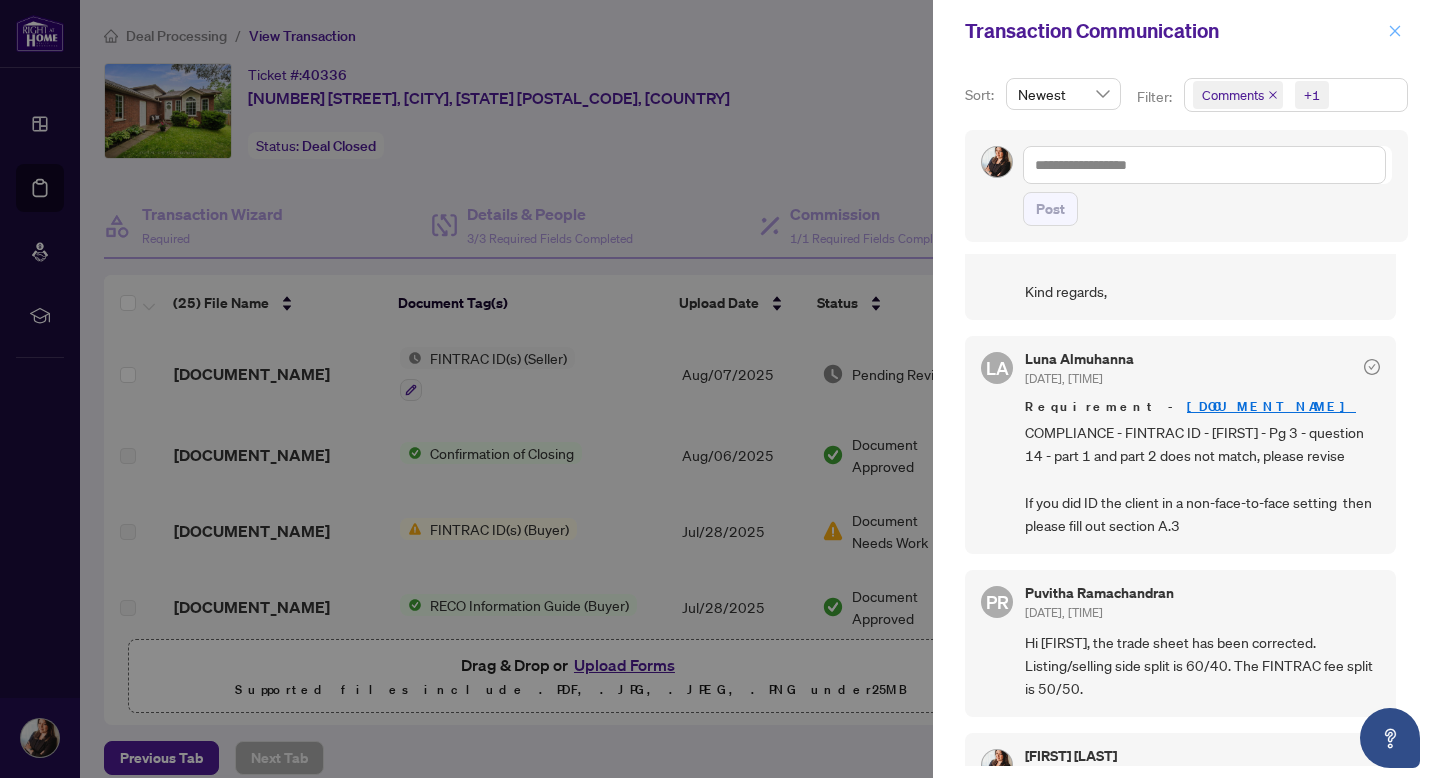 click 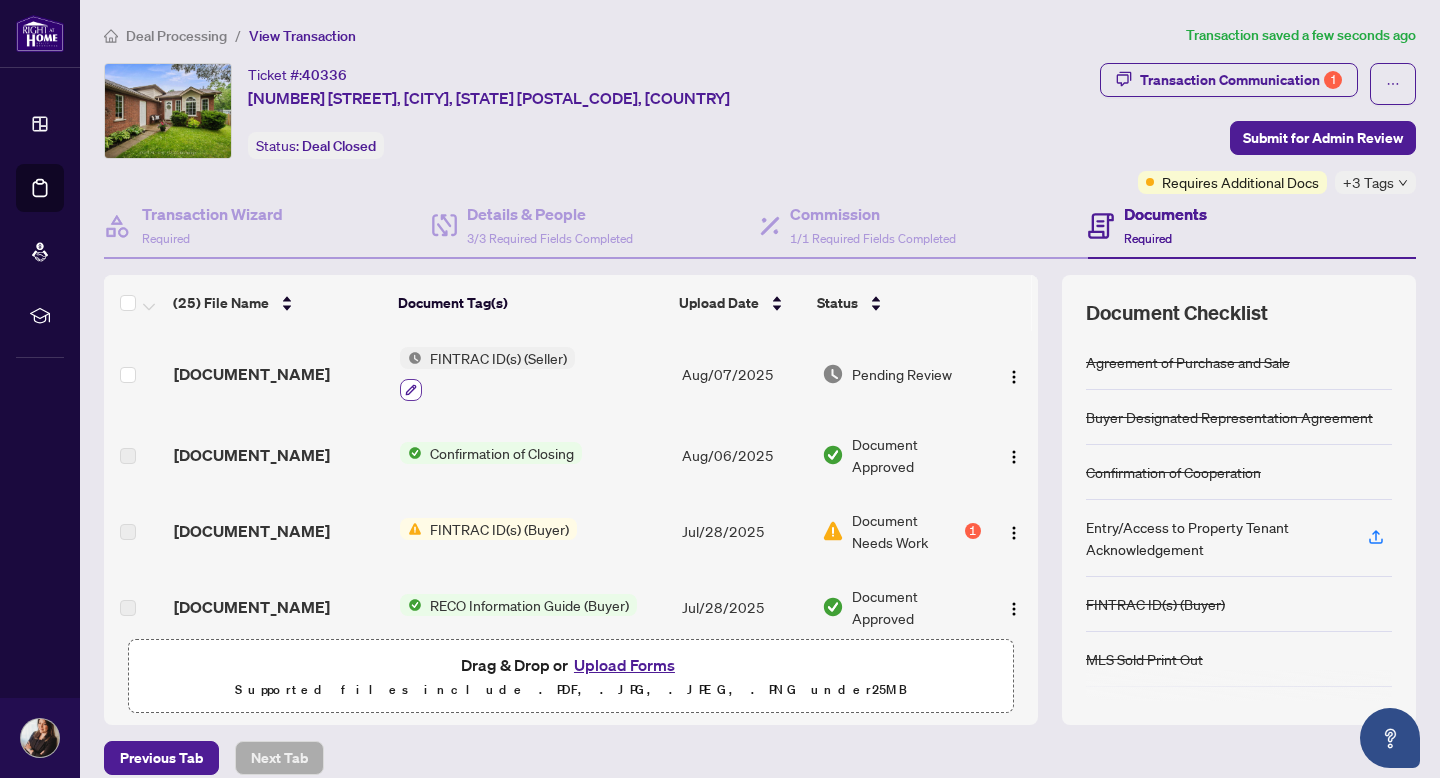 click 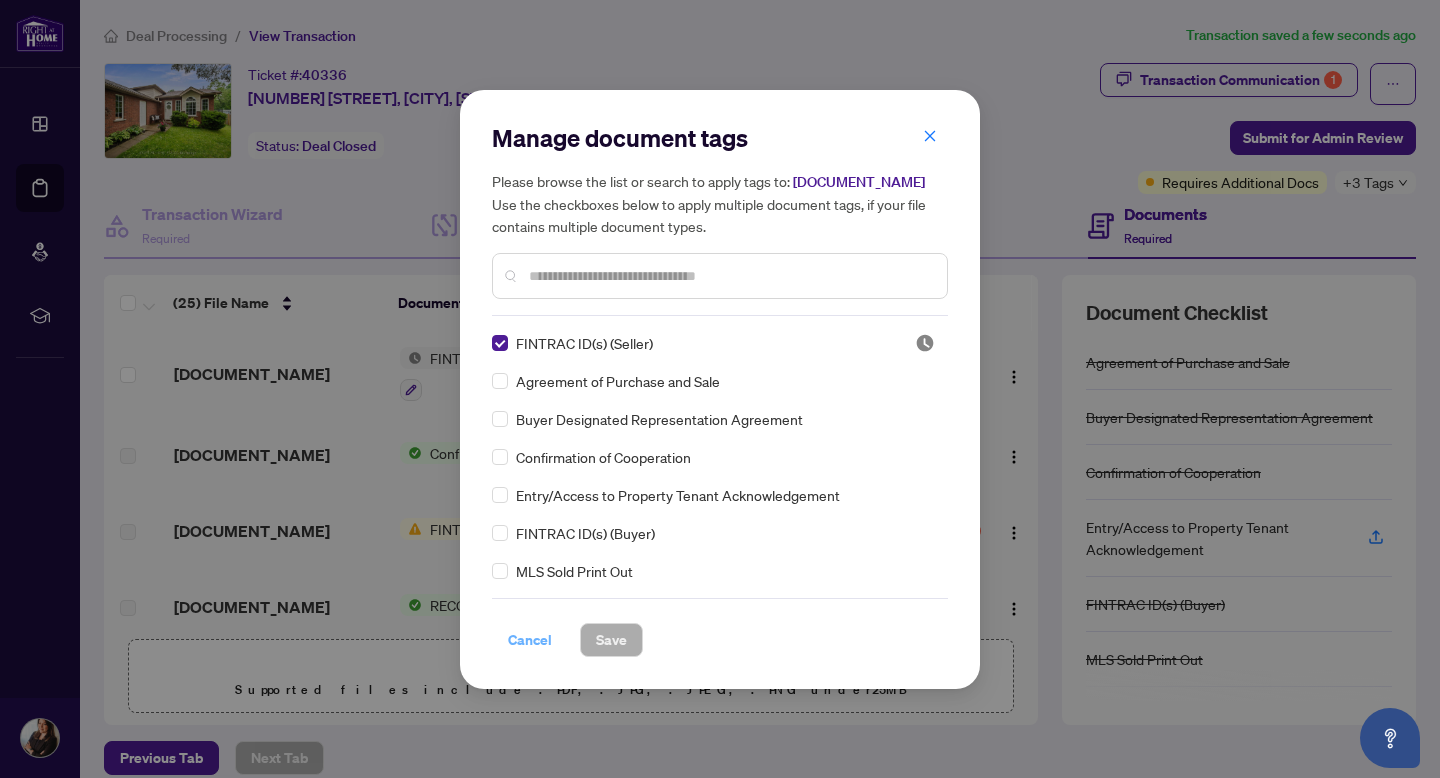 click on "Cancel" at bounding box center (530, 640) 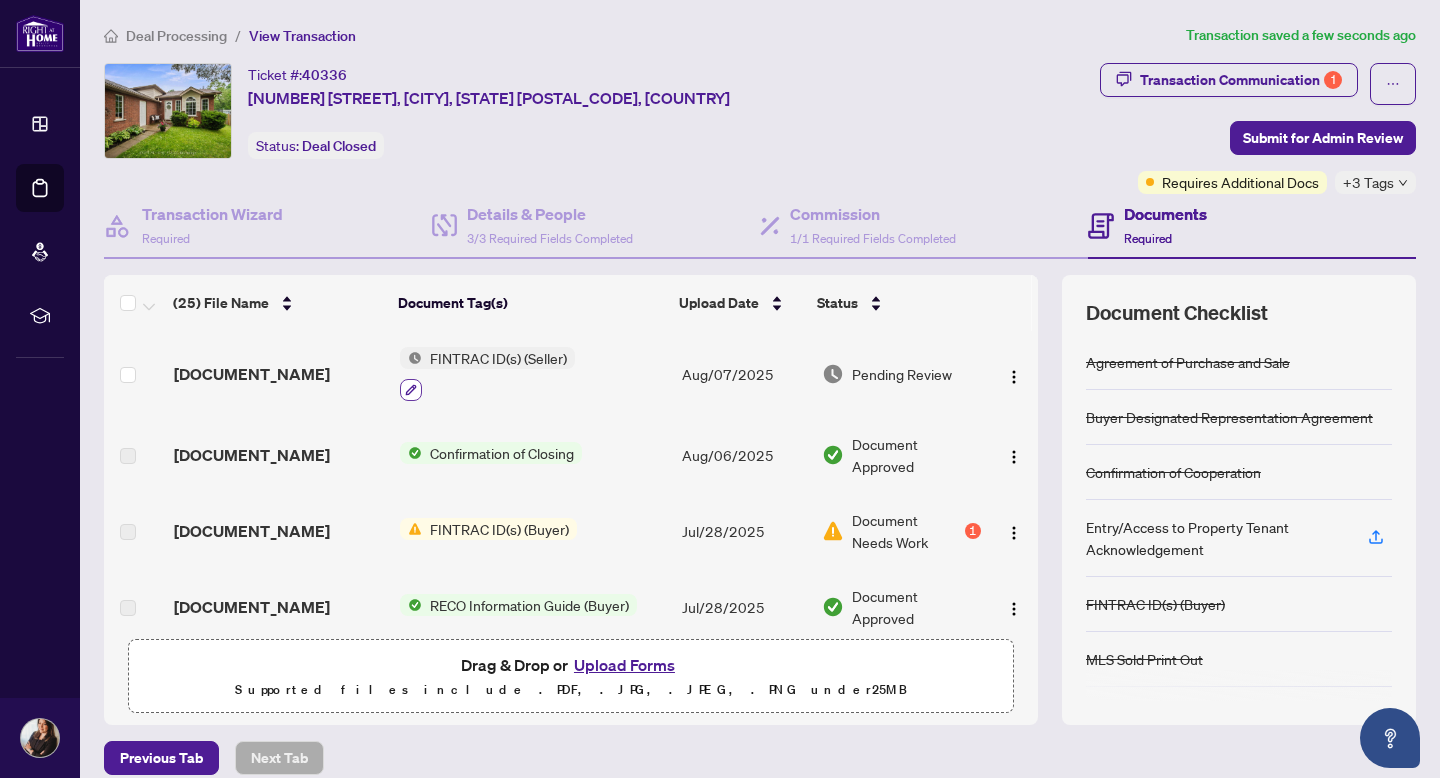 click 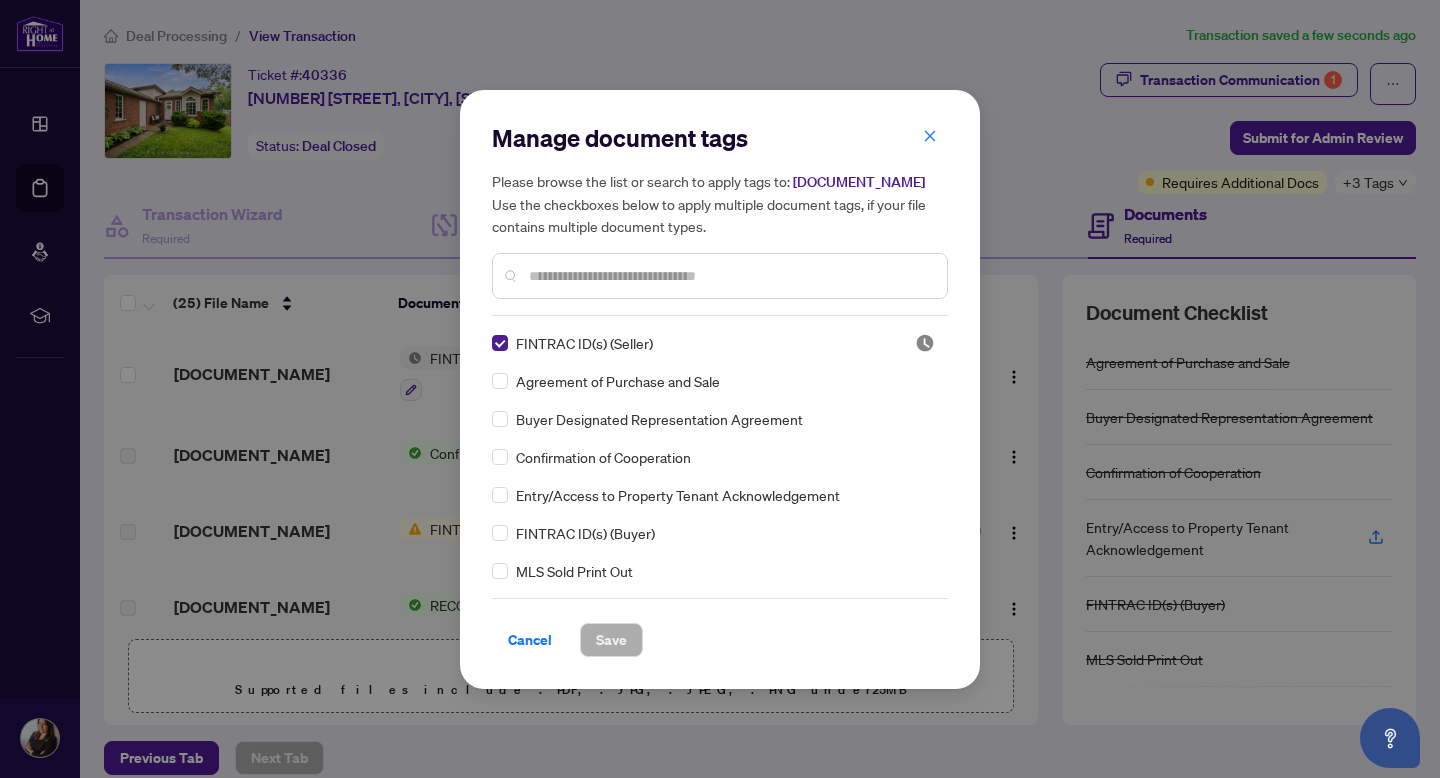 click at bounding box center [730, 276] 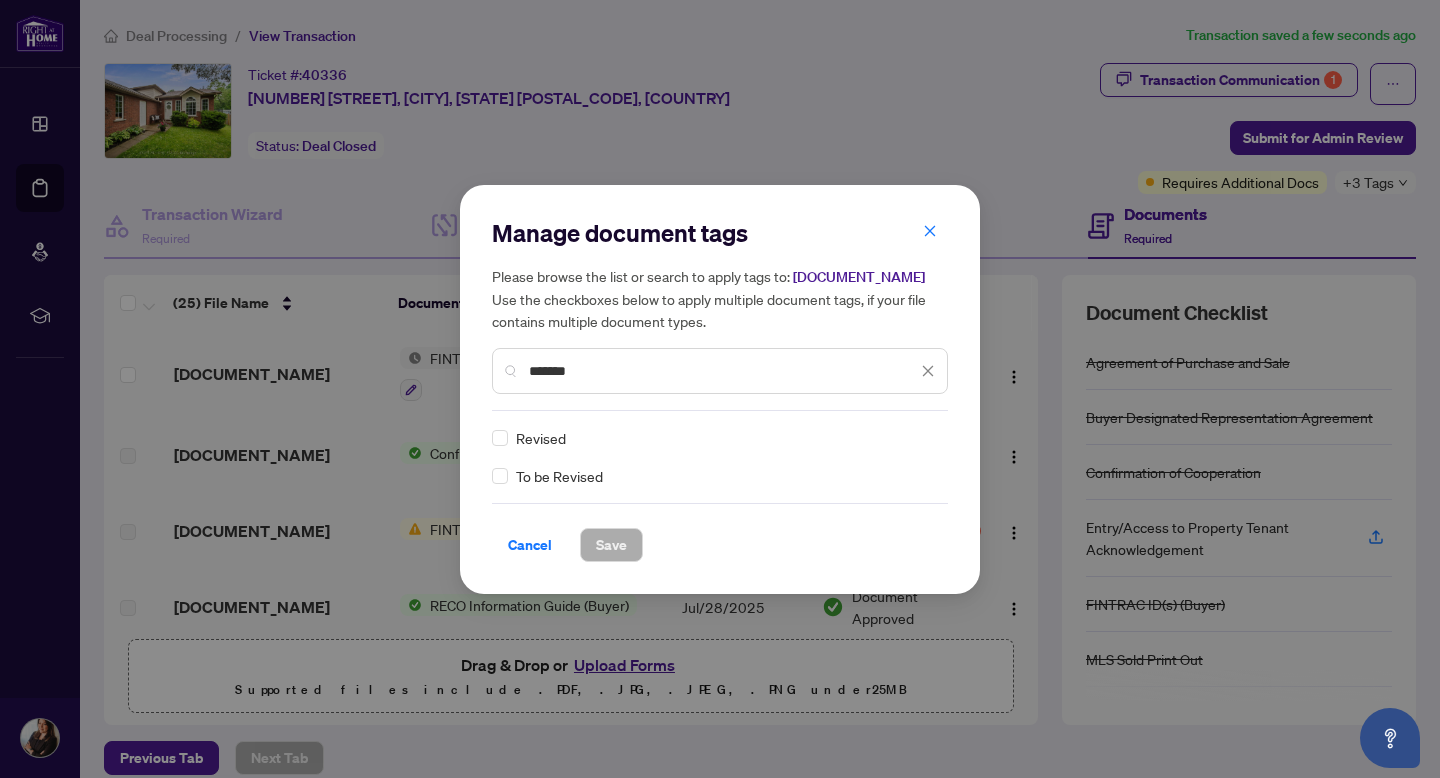 click on "Revised" at bounding box center (714, 438) 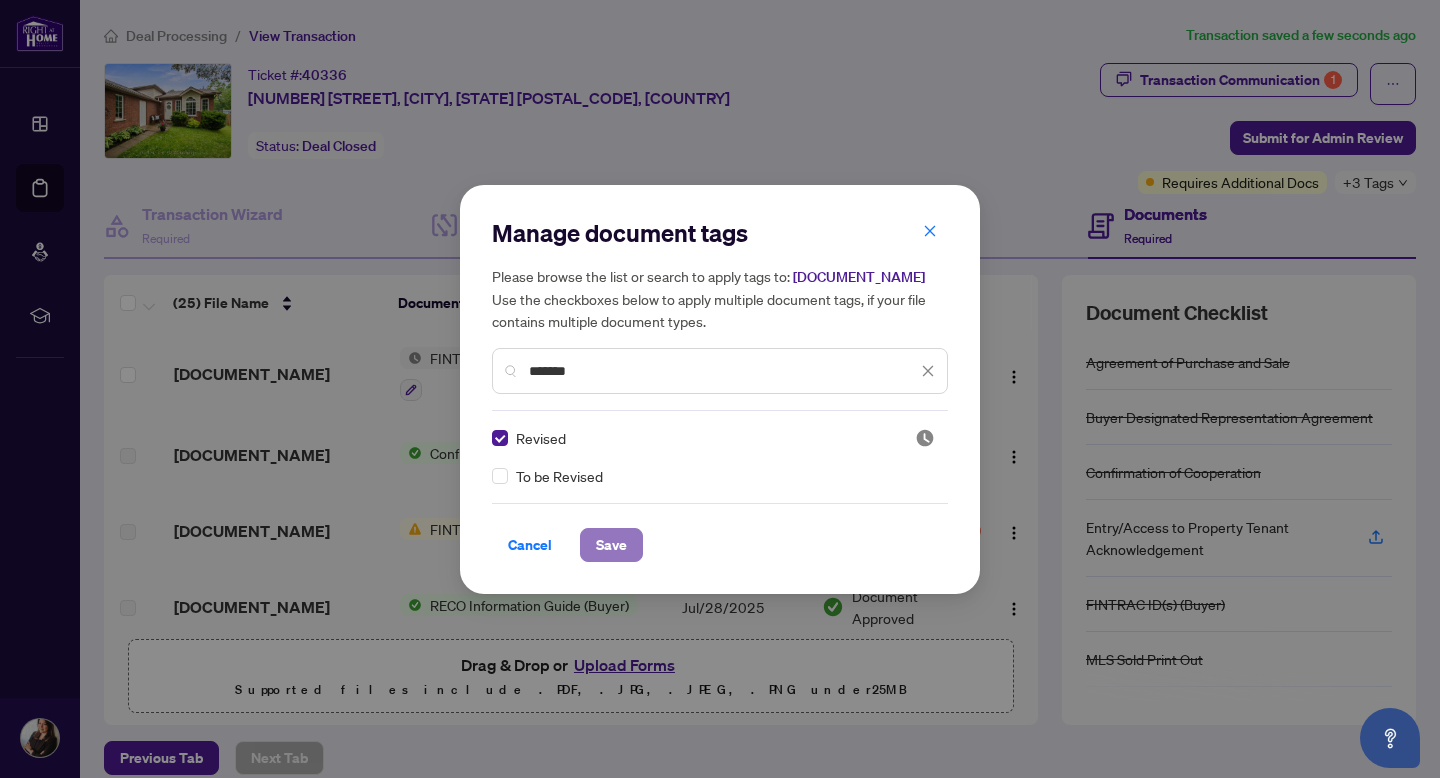 click on "Save" at bounding box center (611, 545) 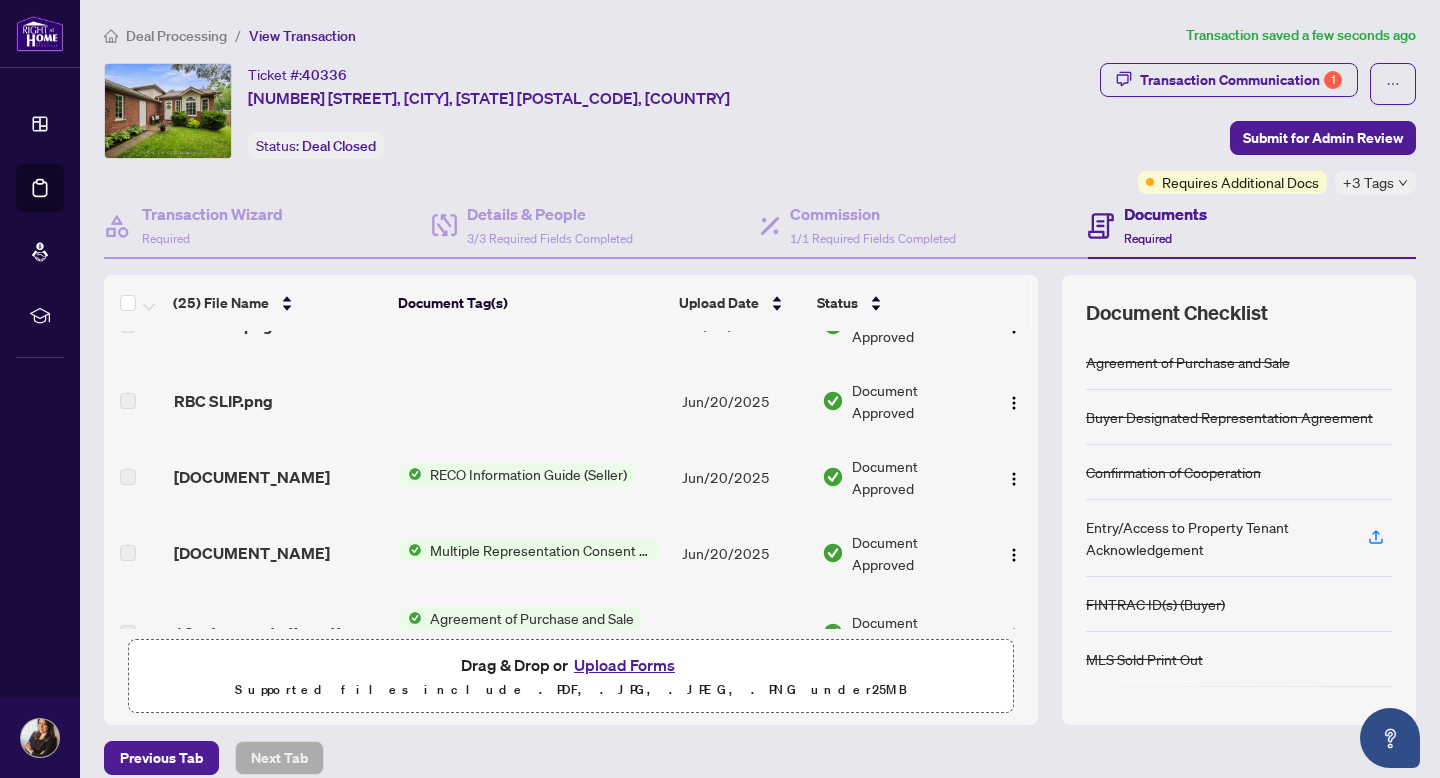 scroll, scrollTop: 1686, scrollLeft: 0, axis: vertical 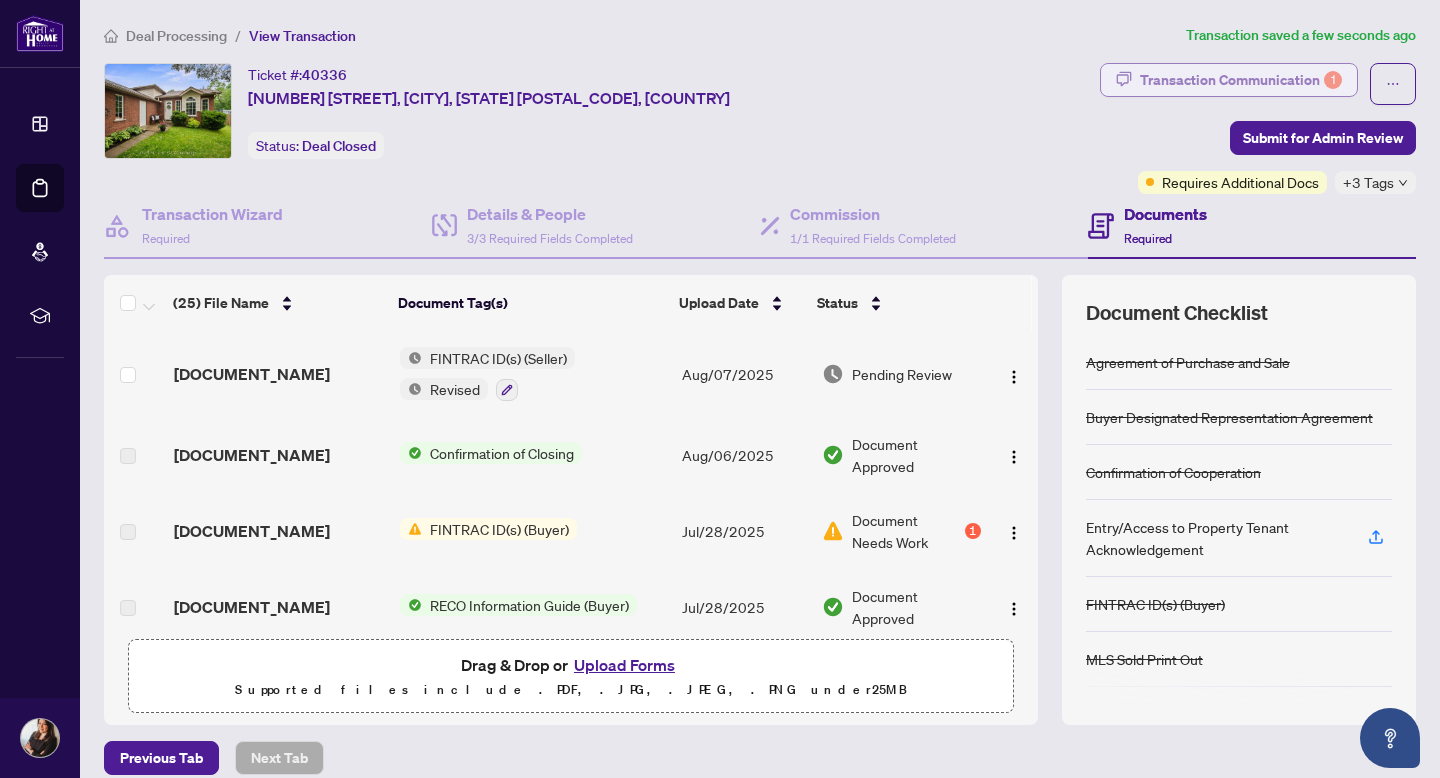 click on "Transaction Communication 1" at bounding box center (1241, 80) 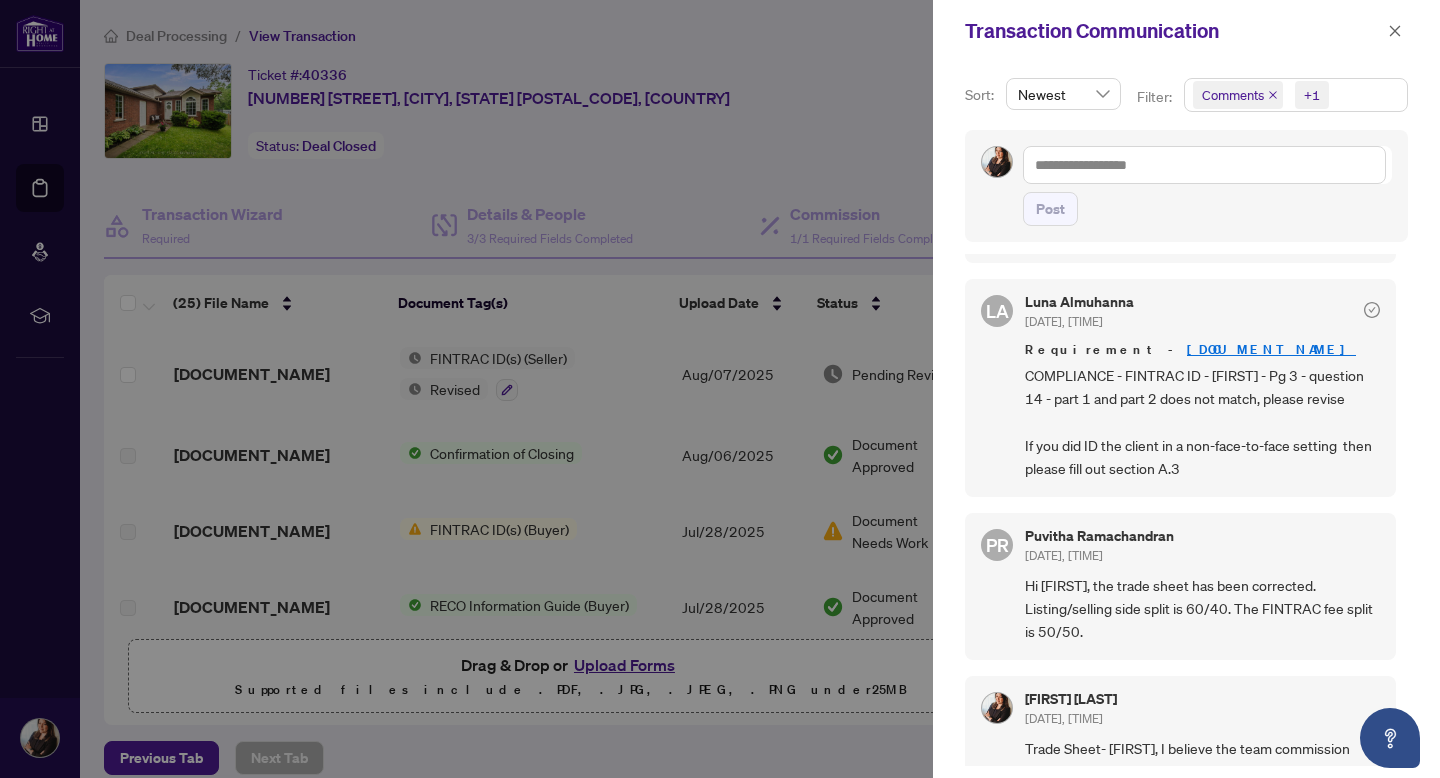 scroll, scrollTop: 687, scrollLeft: 0, axis: vertical 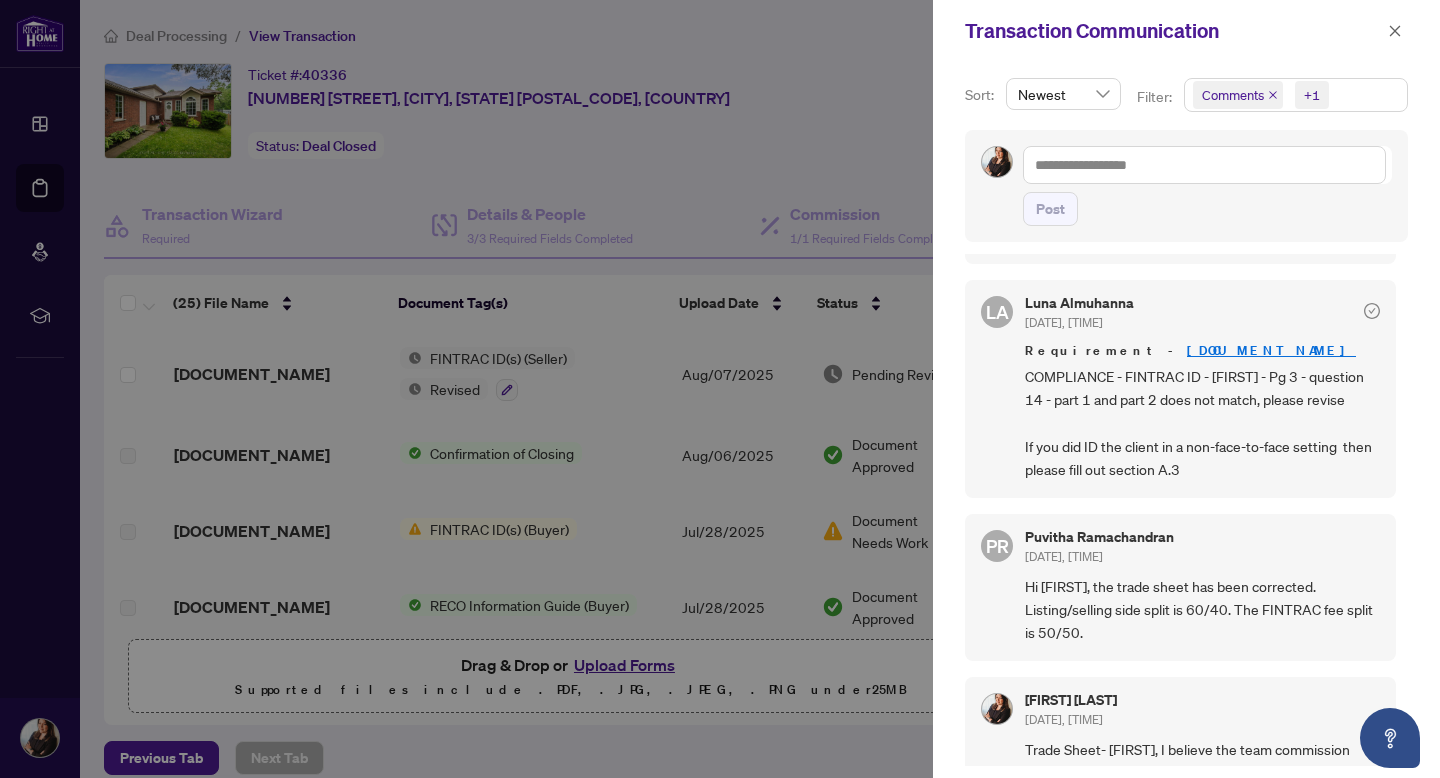 click 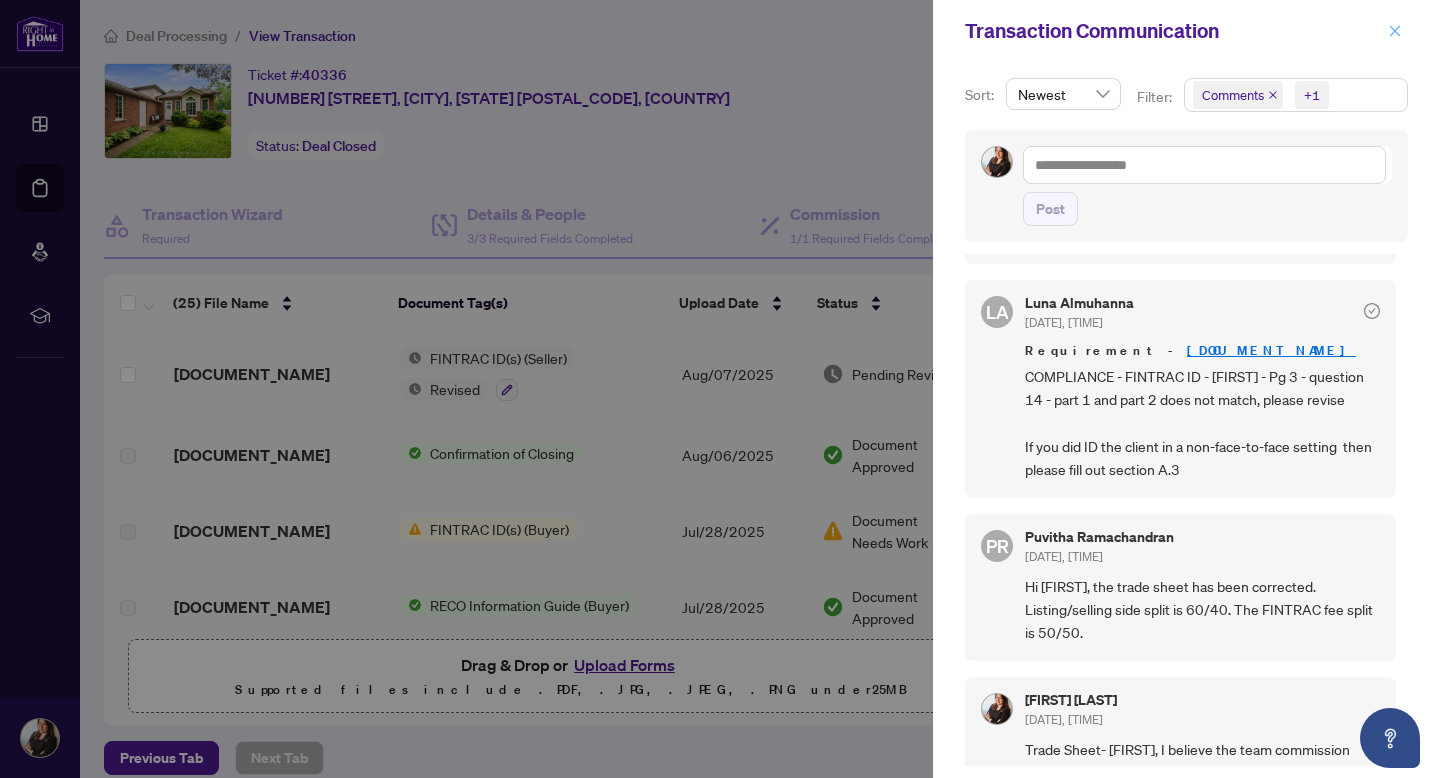 click 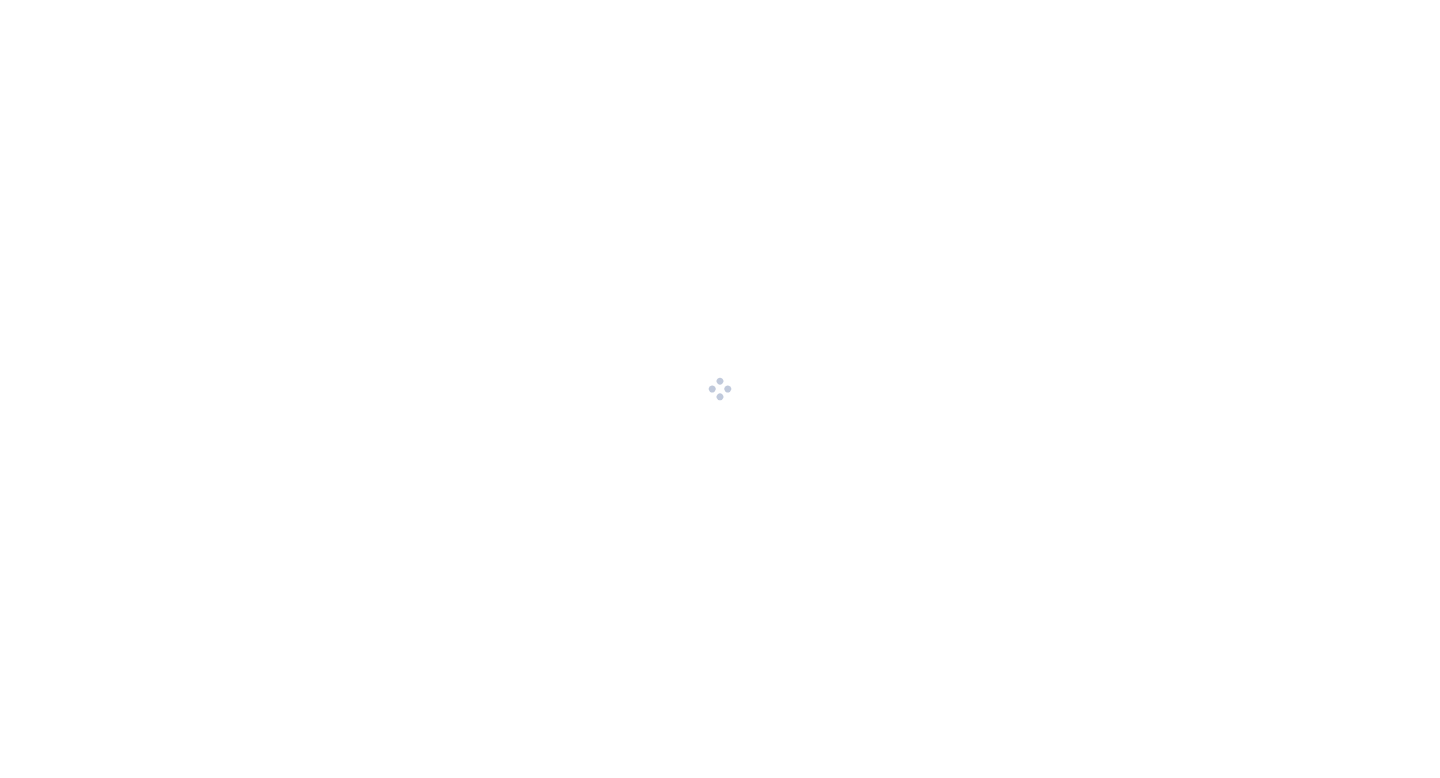 scroll, scrollTop: 0, scrollLeft: 0, axis: both 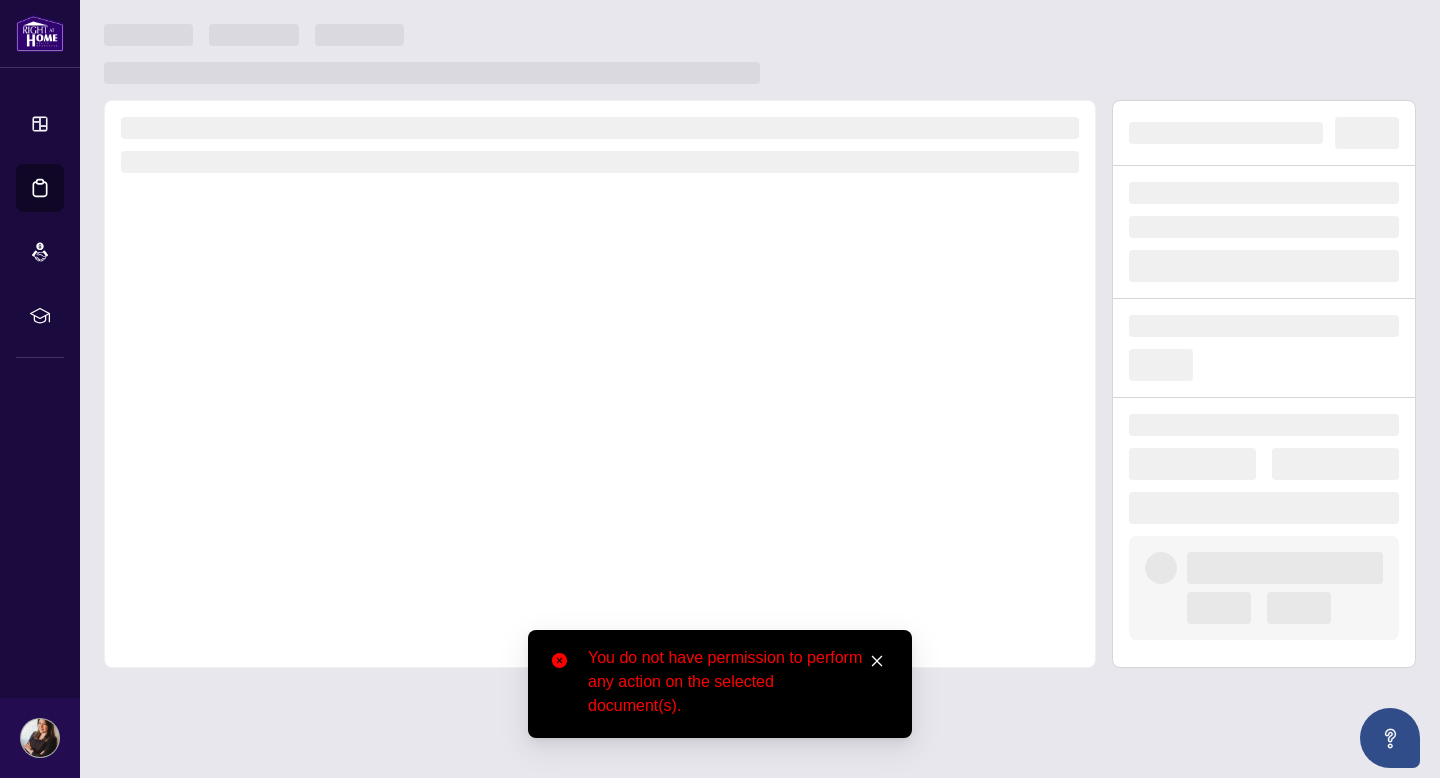 click 